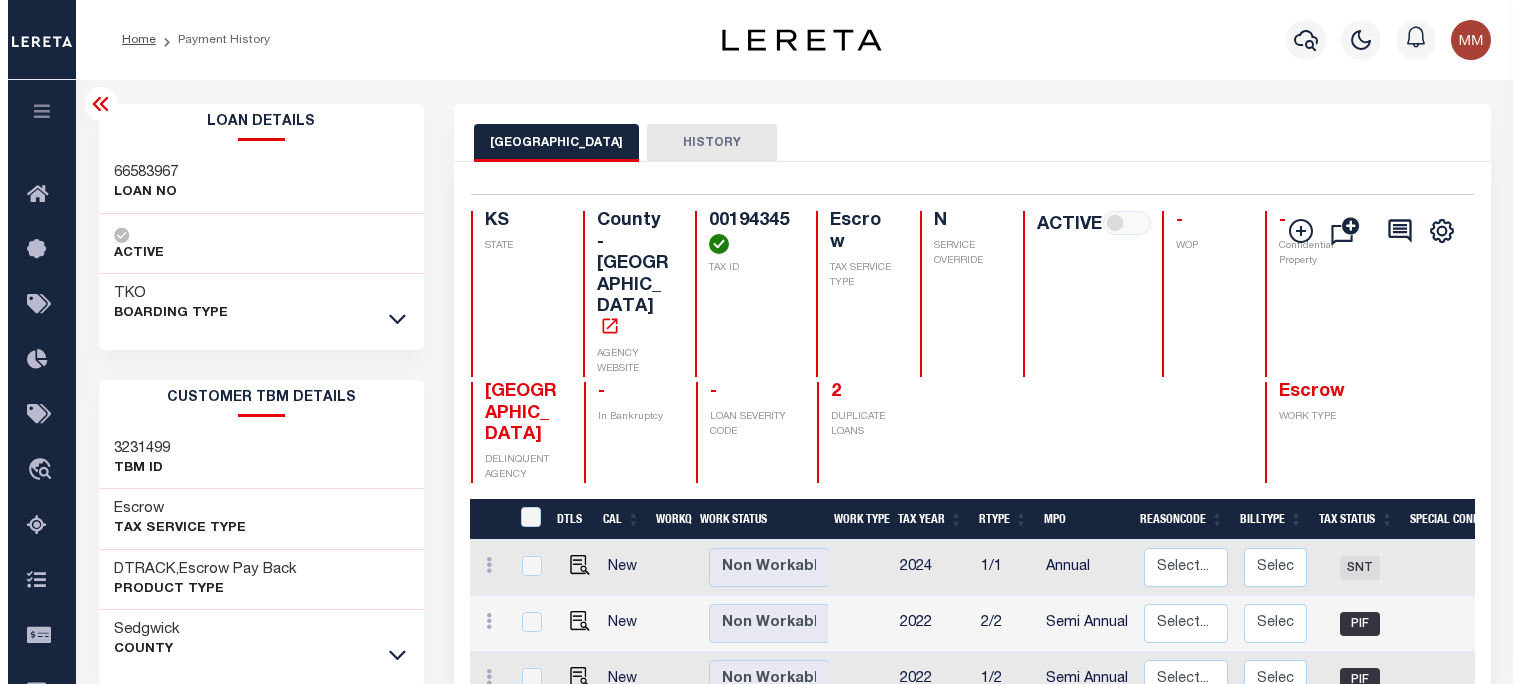 scroll, scrollTop: 0, scrollLeft: 0, axis: both 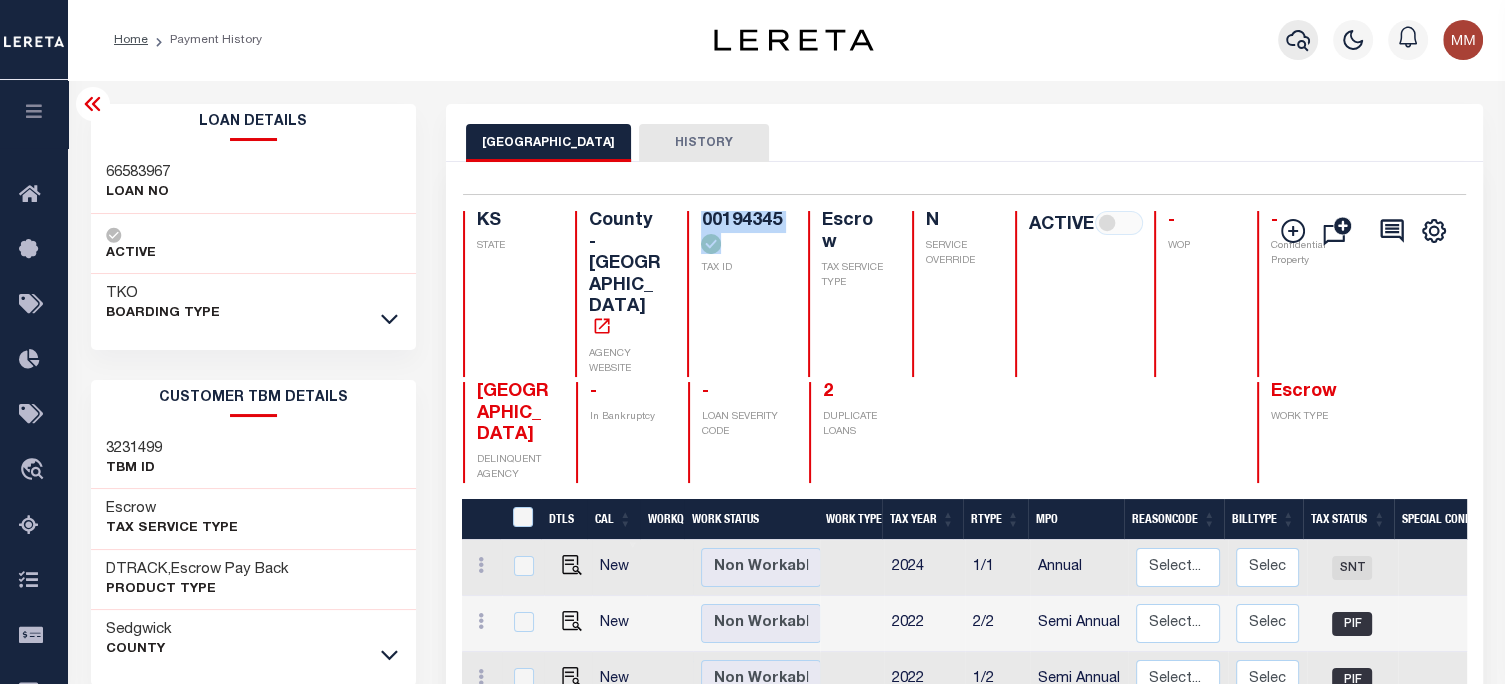 click 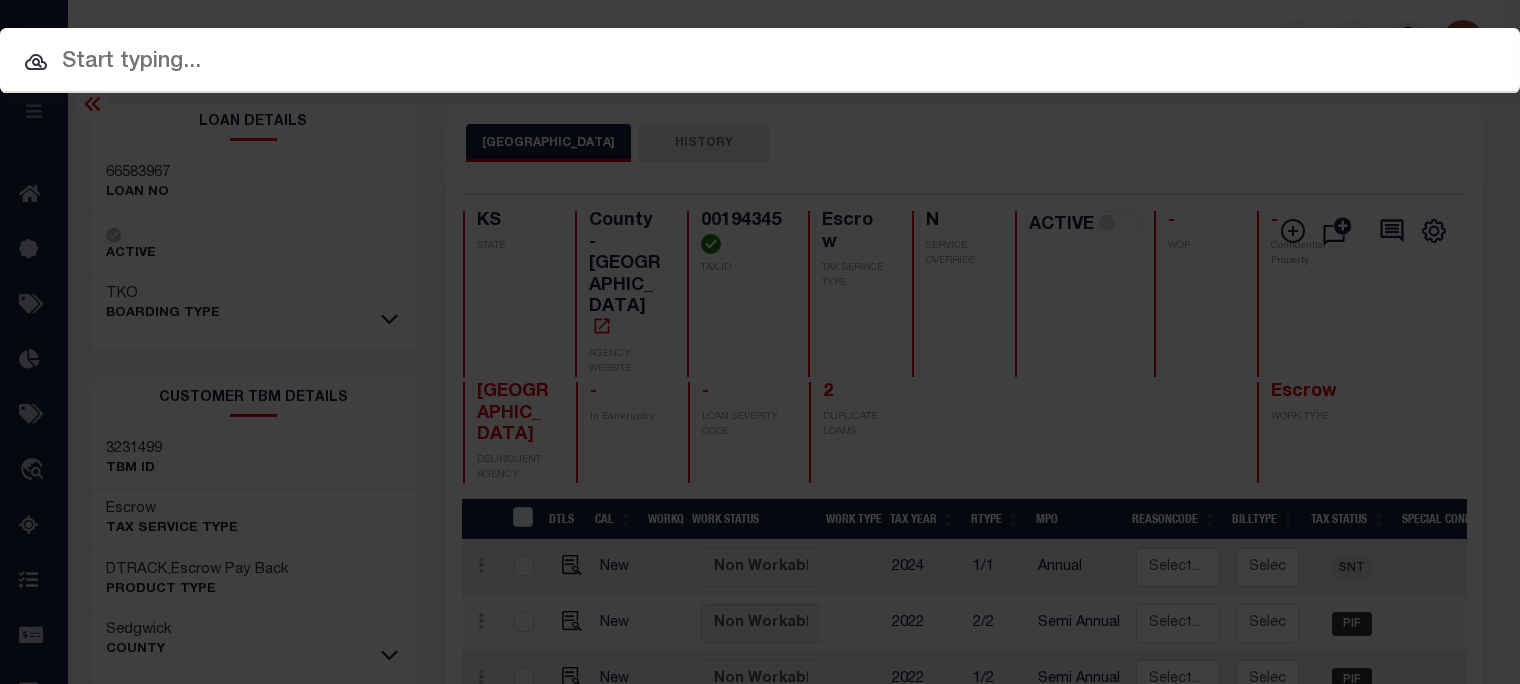 drag, startPoint x: 707, startPoint y: 67, endPoint x: 736, endPoint y: 69, distance: 29.068884 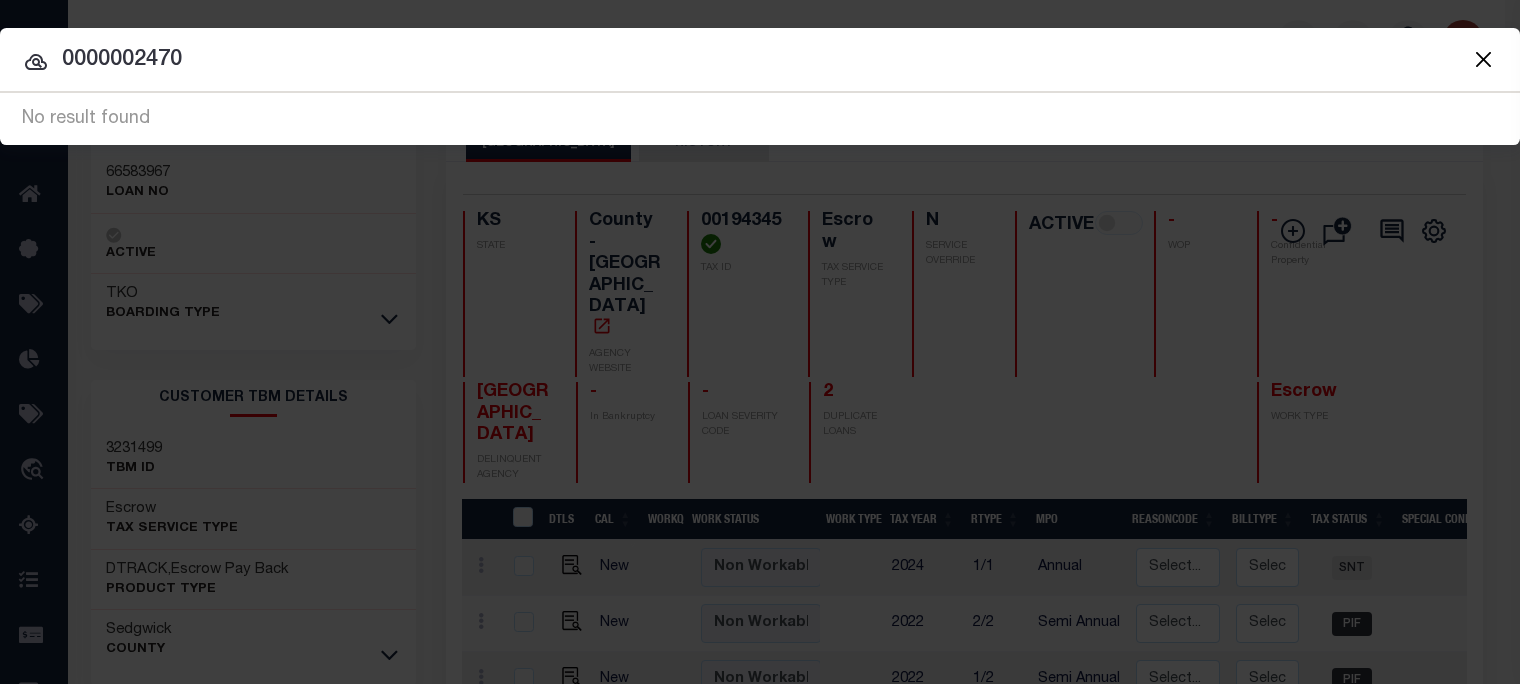 click on "0000002470" at bounding box center (760, 60) 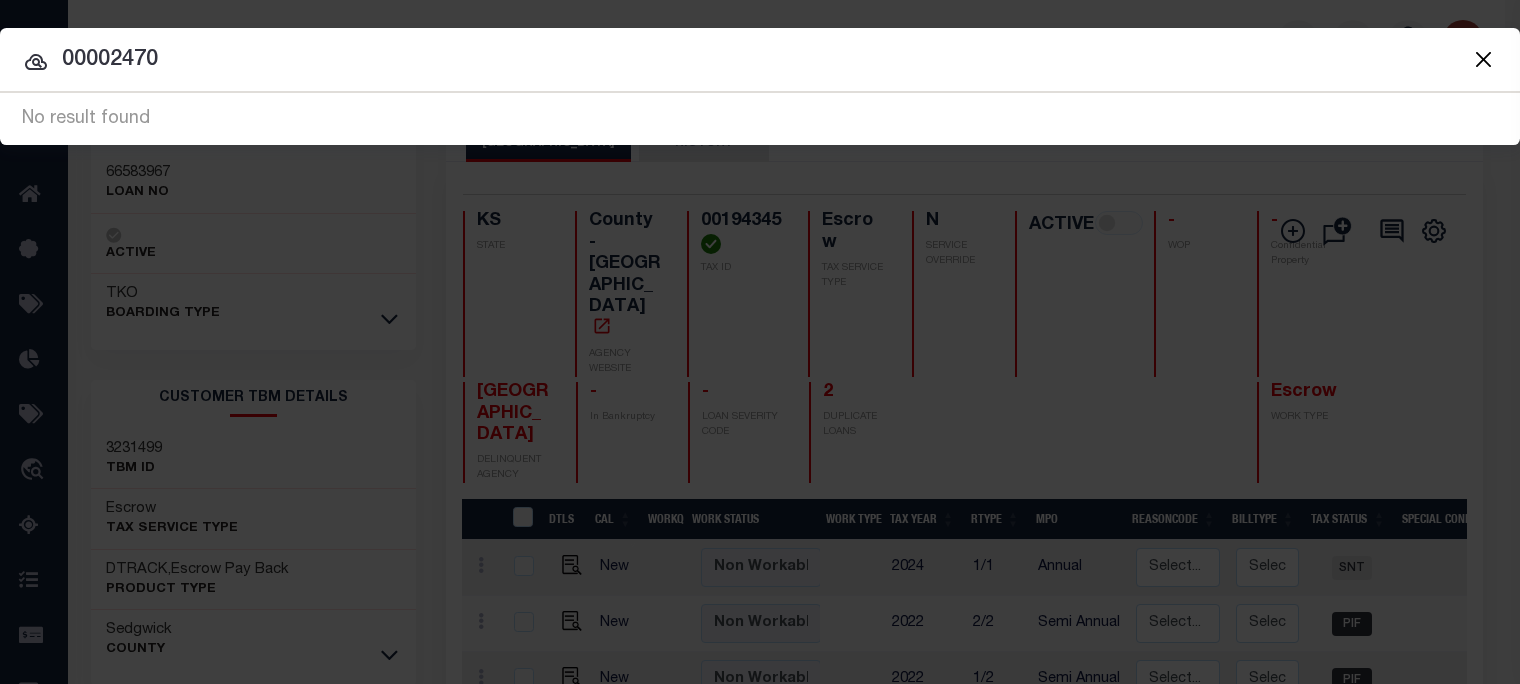 drag, startPoint x: 812, startPoint y: 77, endPoint x: 812, endPoint y: 88, distance: 11 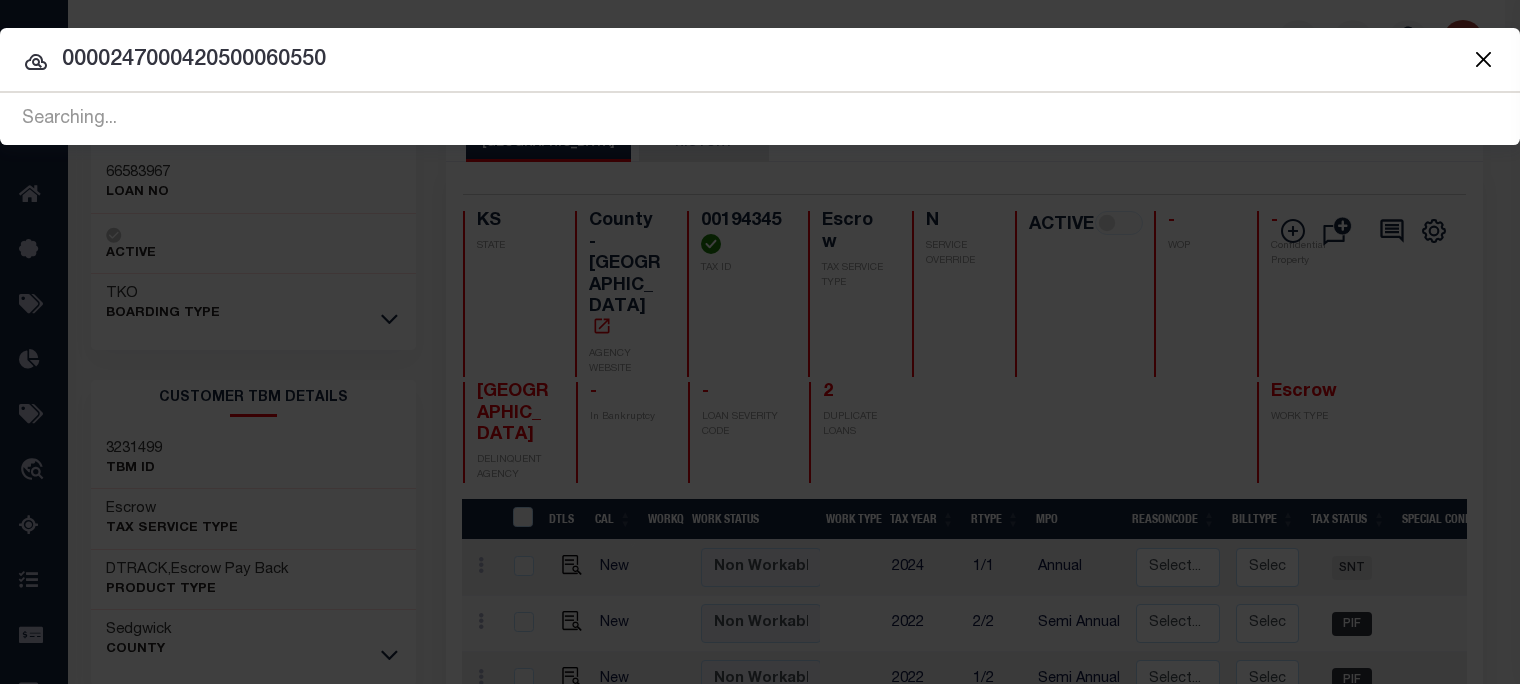 type on "0000247000420500060550" 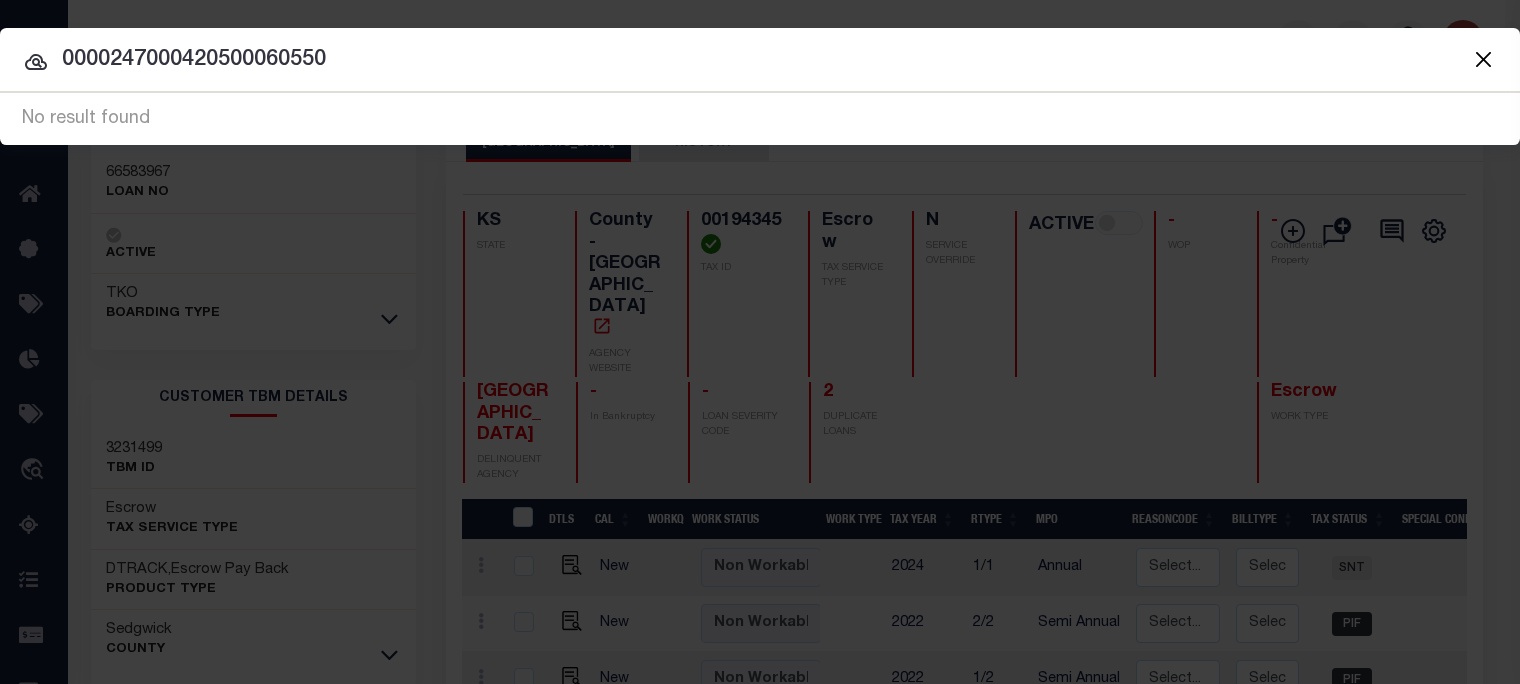drag, startPoint x: 352, startPoint y: 59, endPoint x: -681, endPoint y: 178, distance: 1039.8317 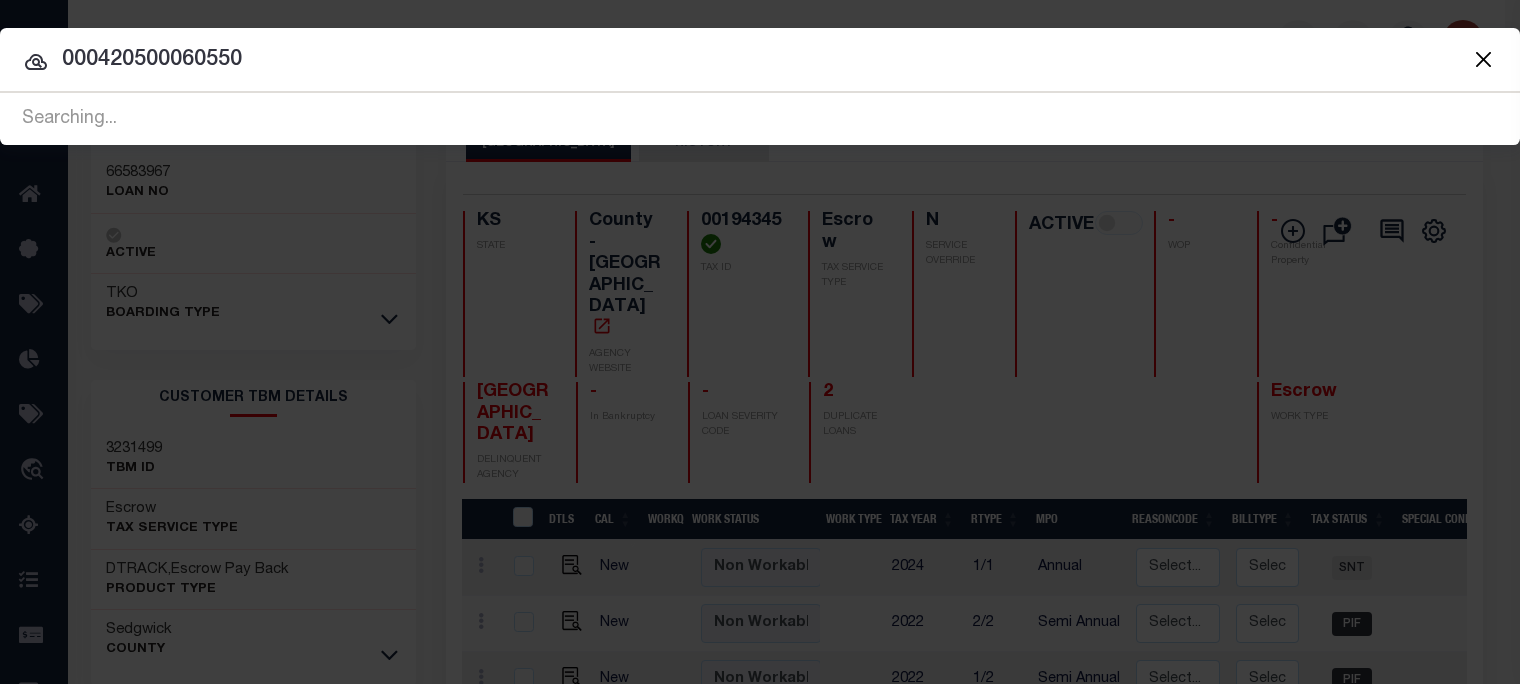 type on "000420500060550" 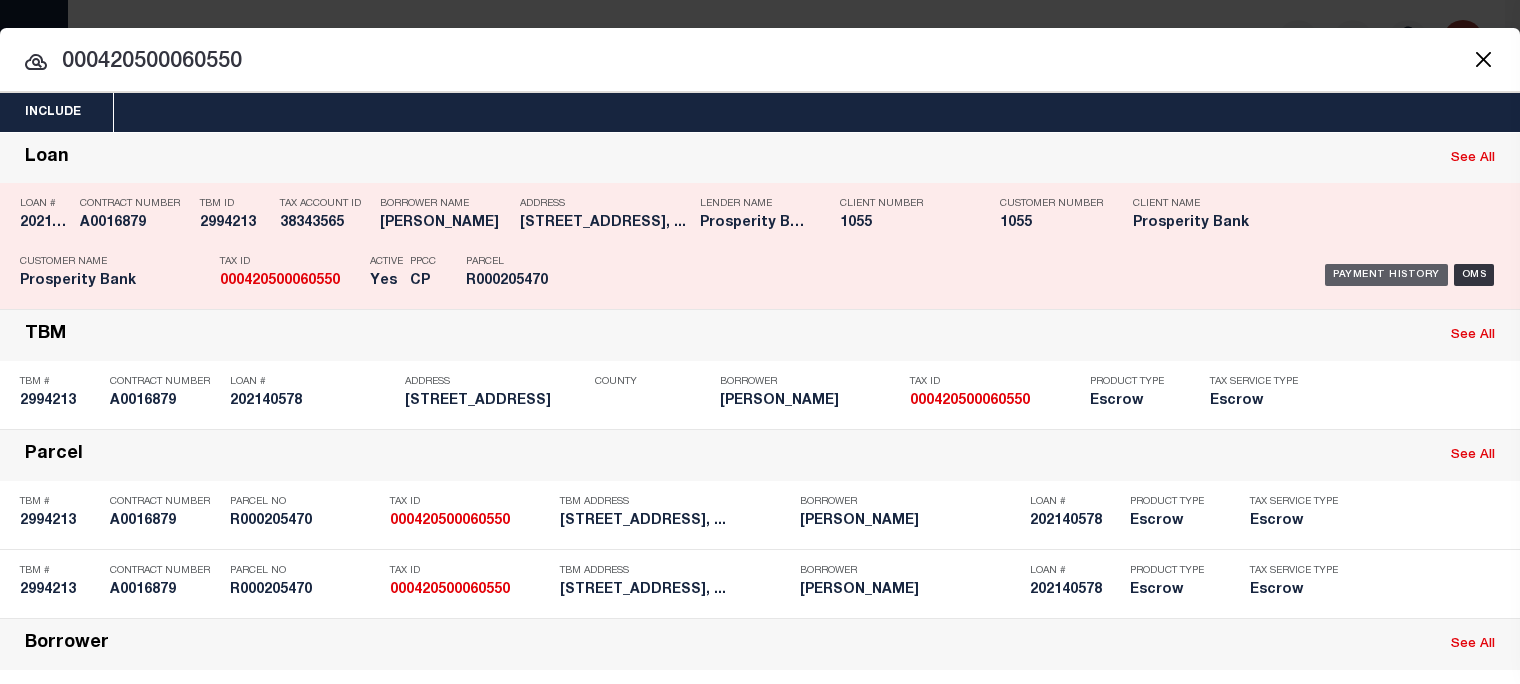 click on "Payment History OMS" at bounding box center (1043, 275) 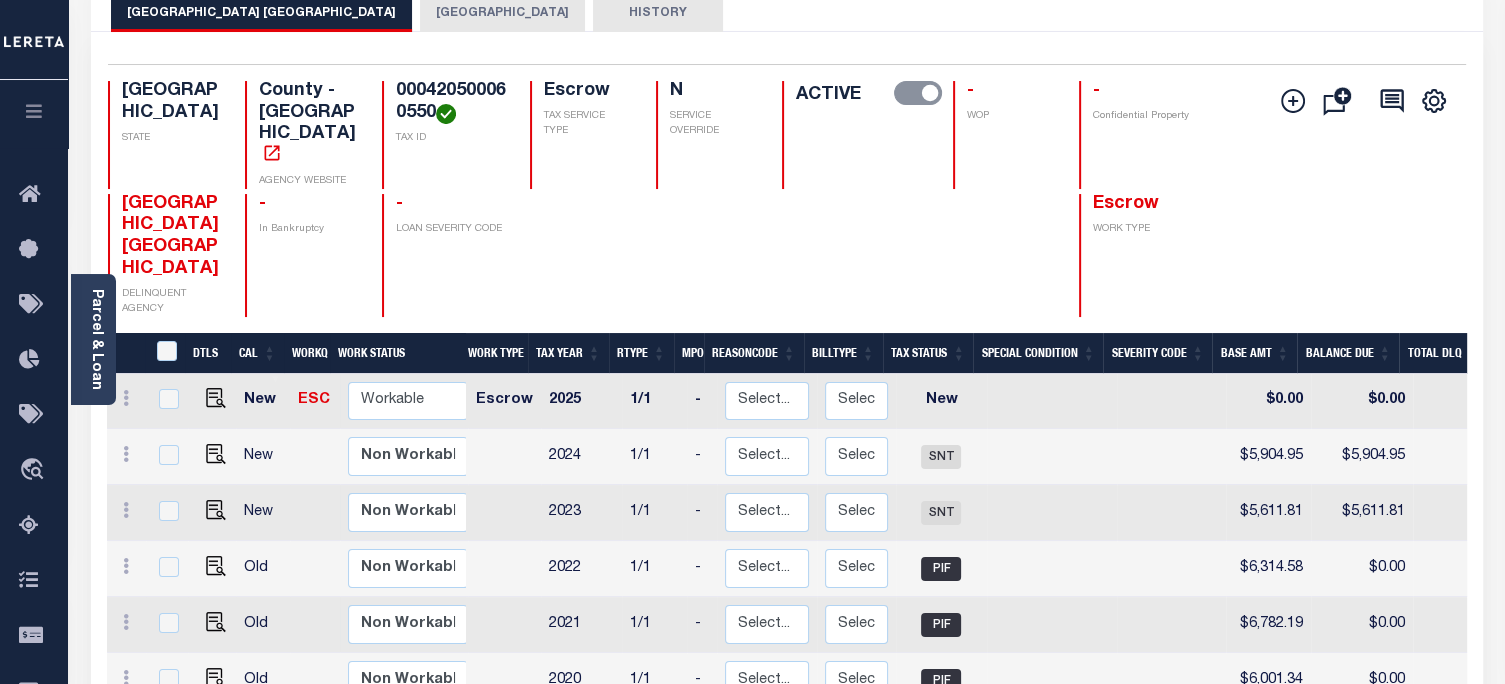 scroll, scrollTop: 0, scrollLeft: 0, axis: both 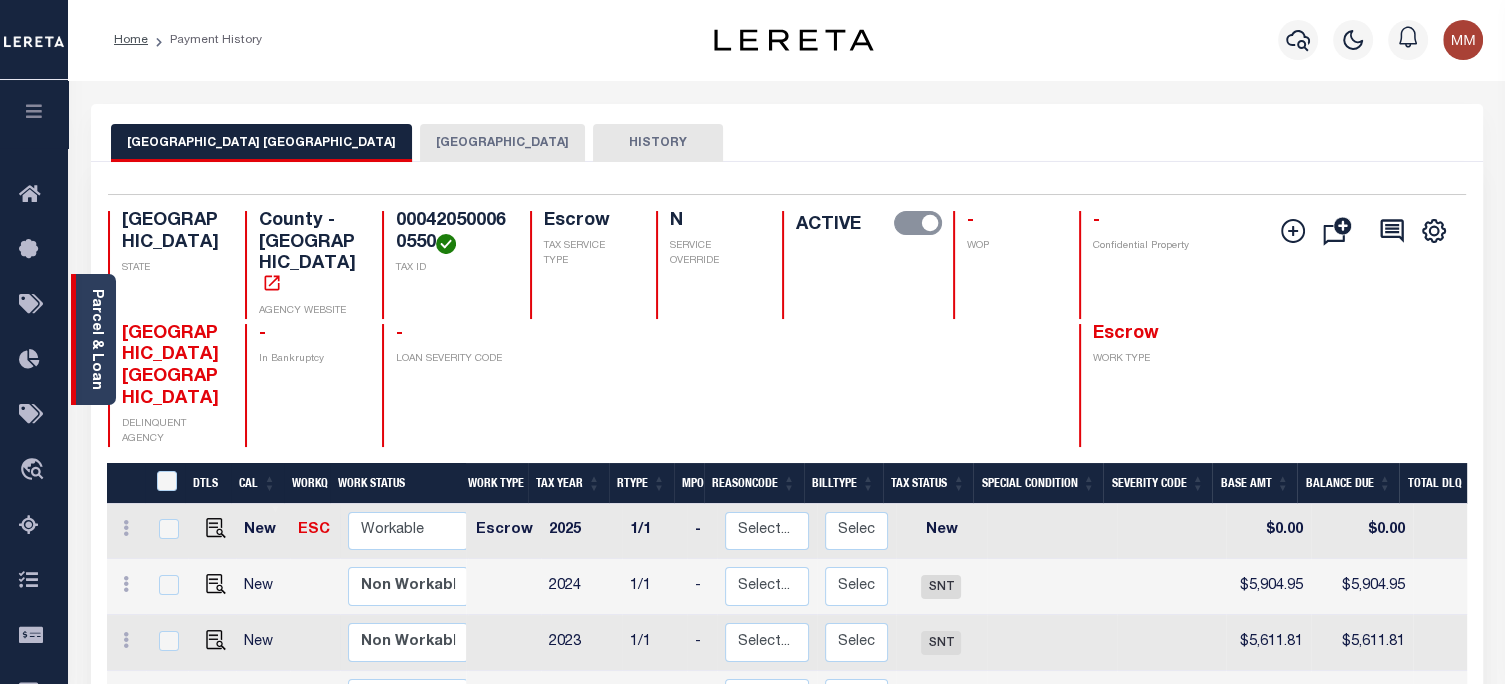 click on "Parcel & Loan" at bounding box center [96, 339] 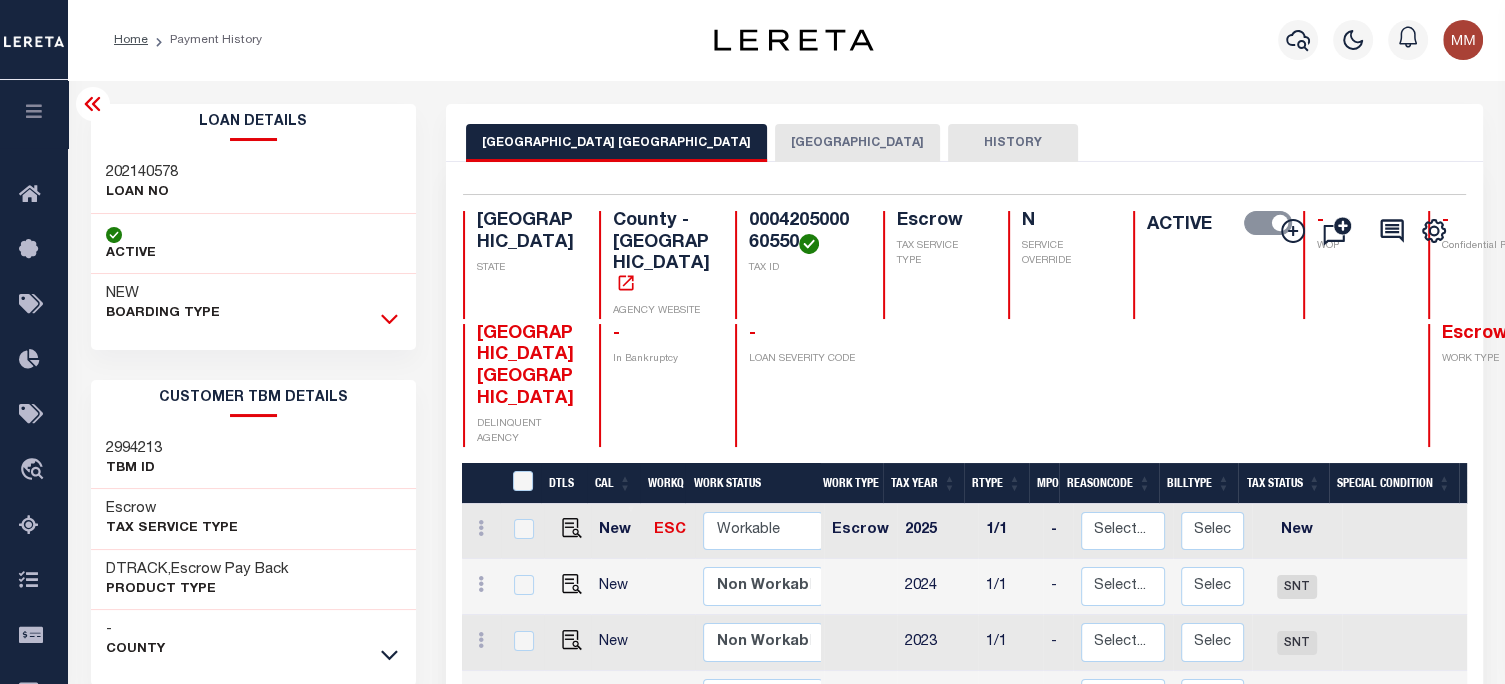 click 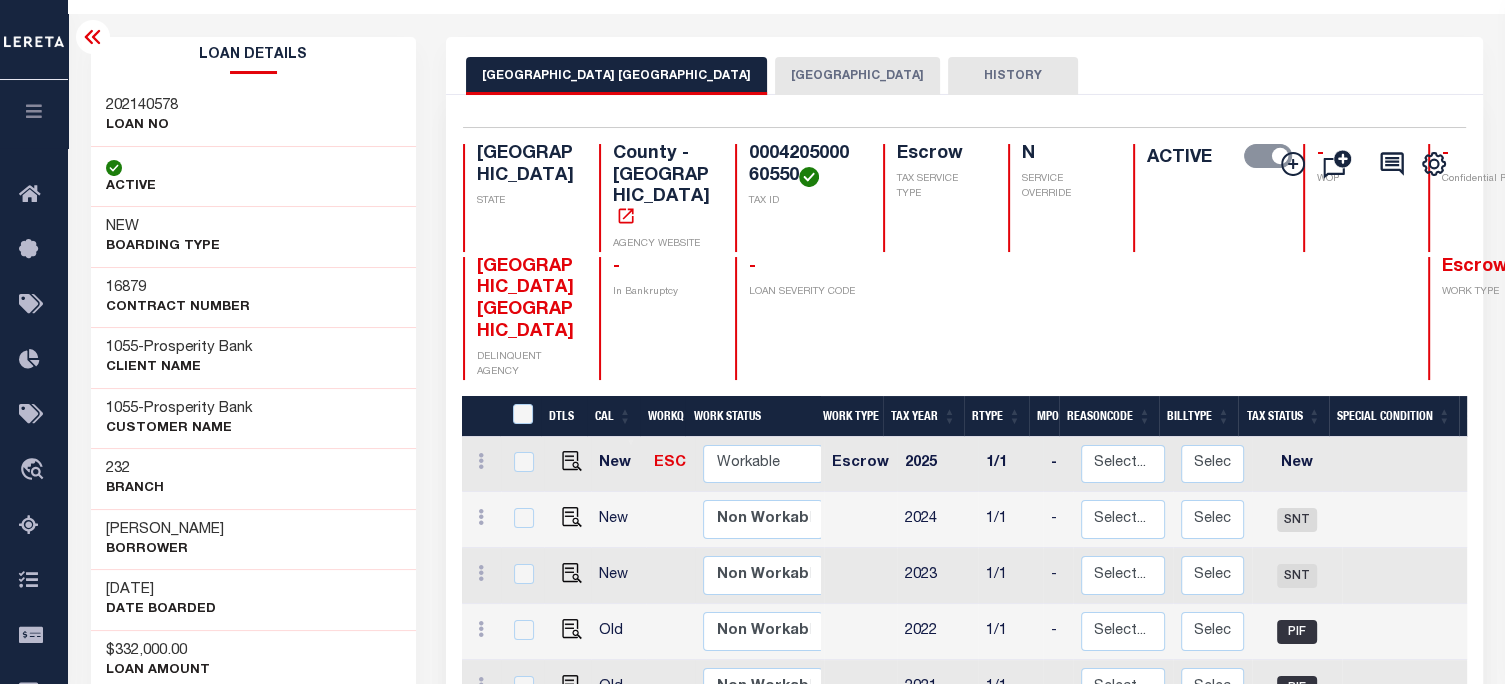 scroll, scrollTop: 200, scrollLeft: 0, axis: vertical 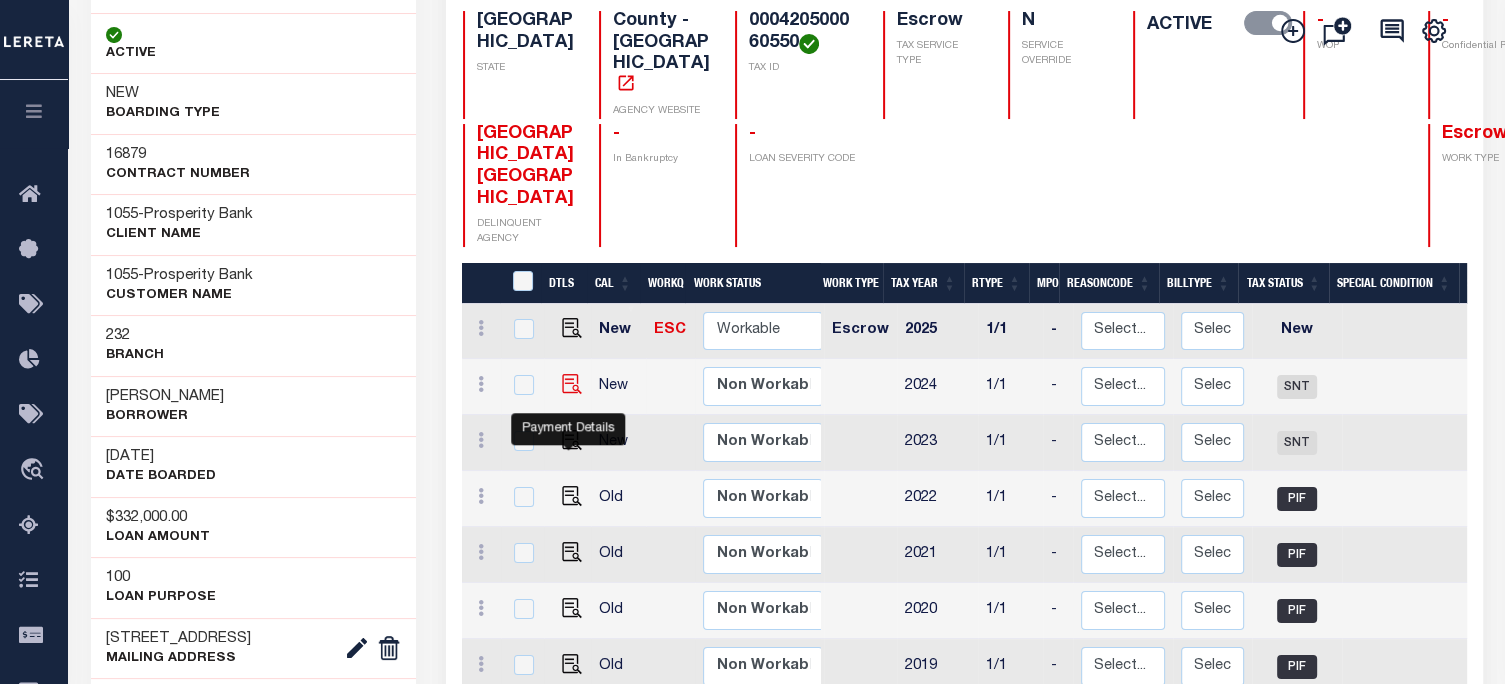 click at bounding box center [572, 384] 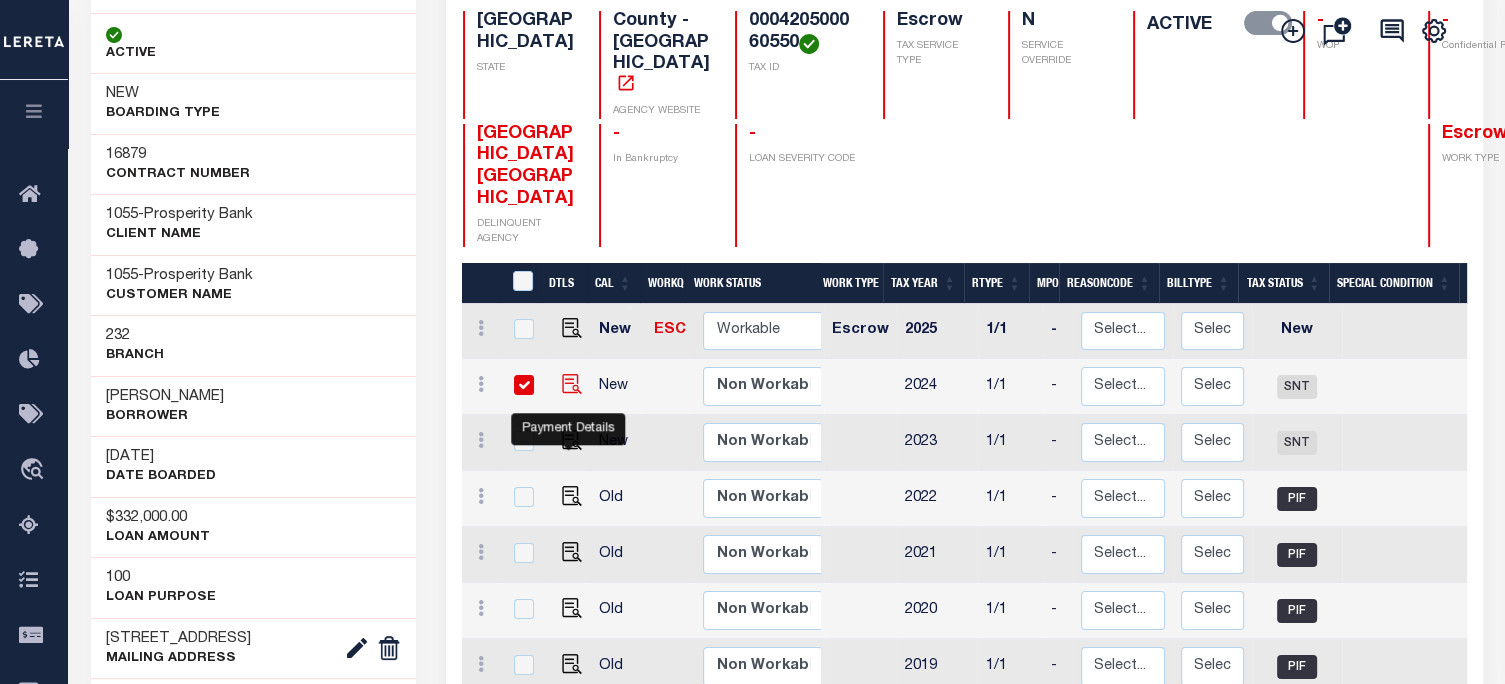 checkbox on "true" 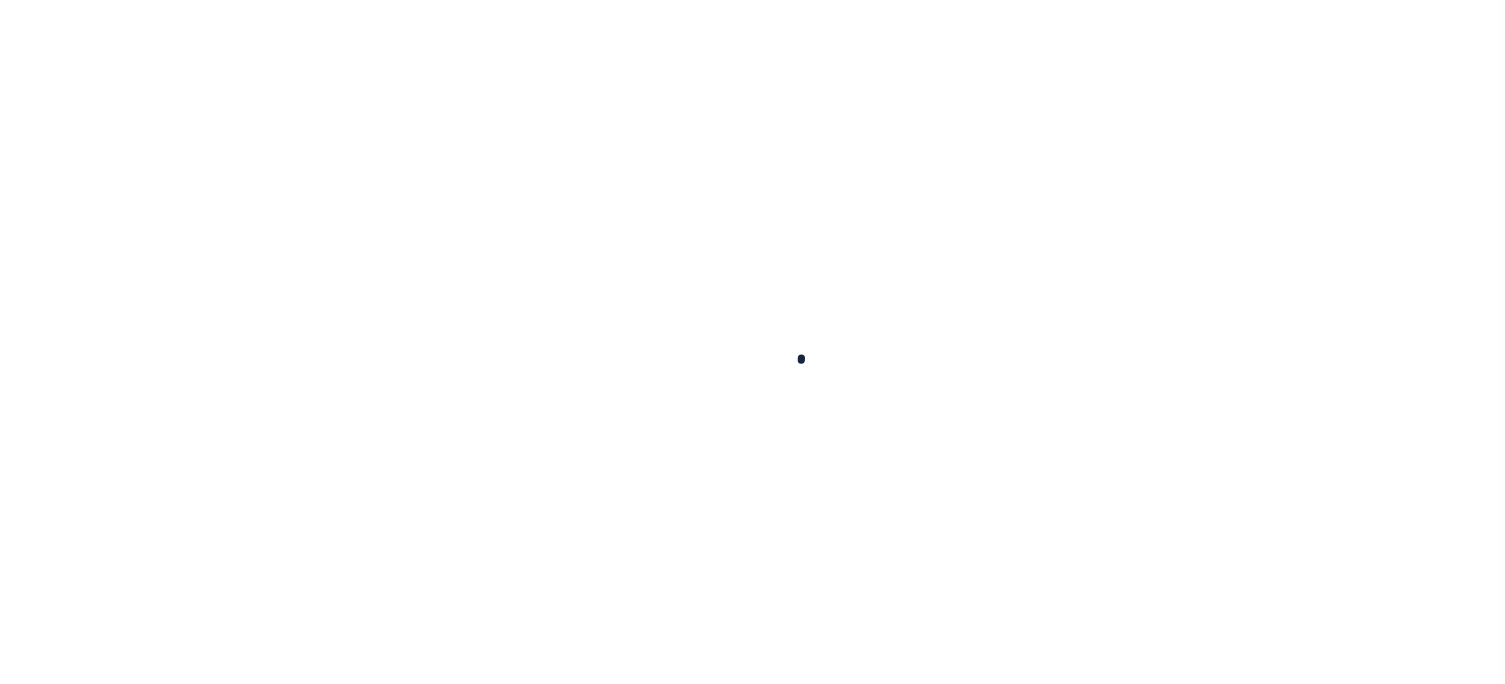 scroll, scrollTop: 0, scrollLeft: 0, axis: both 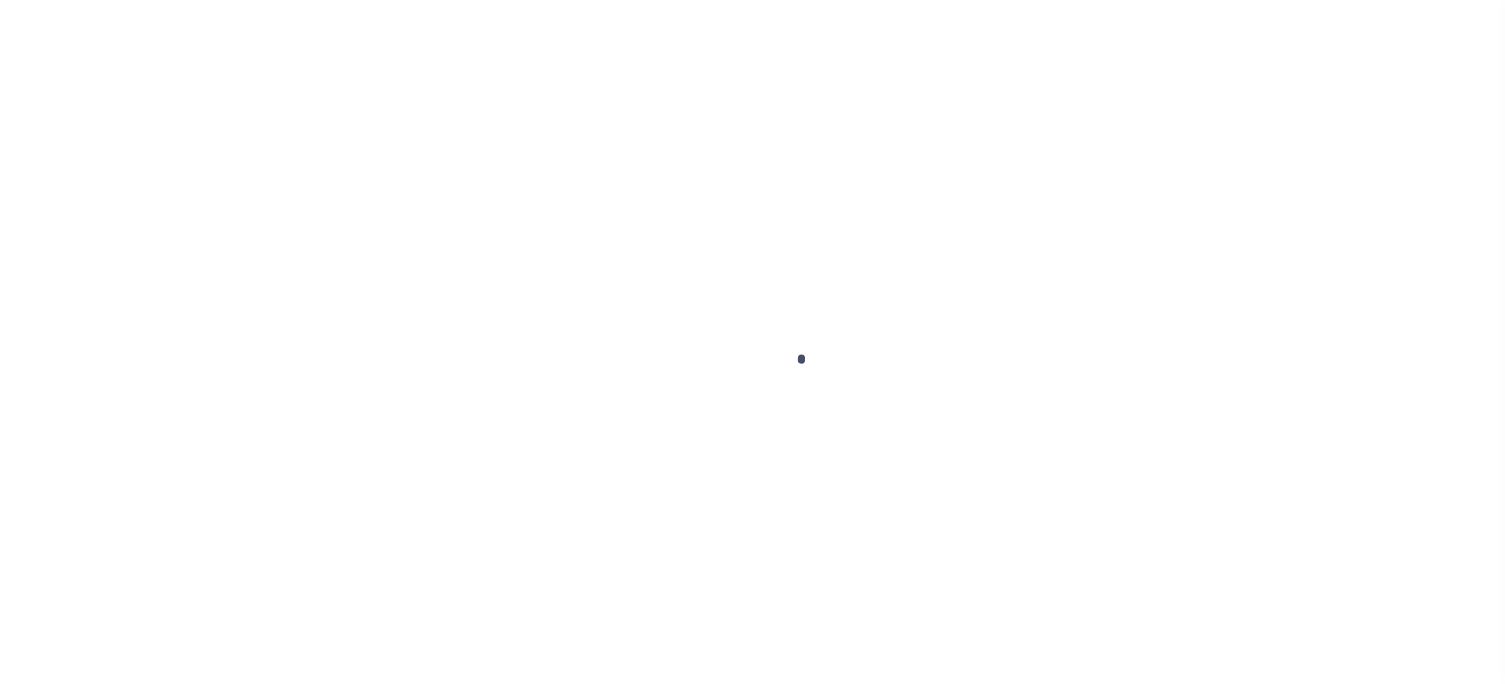 checkbox on "false" 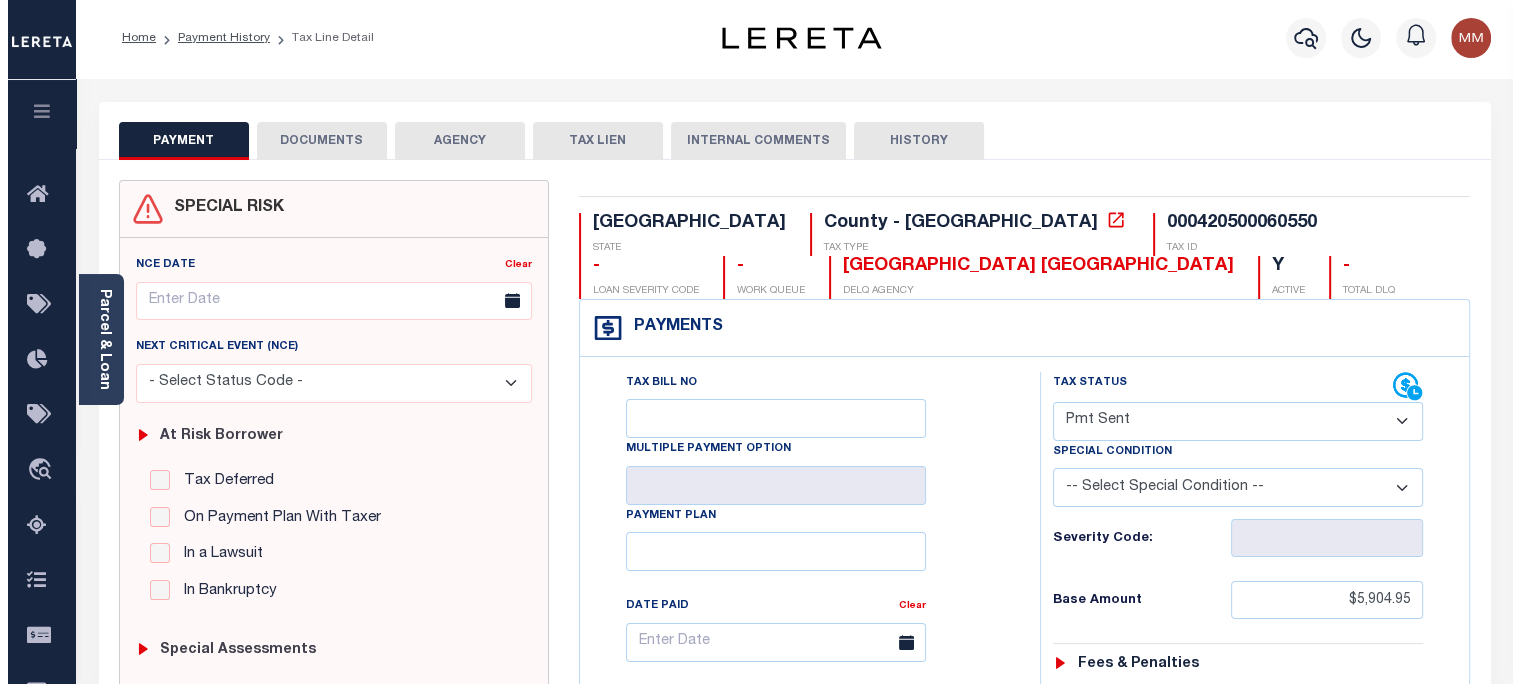 scroll, scrollTop: 0, scrollLeft: 0, axis: both 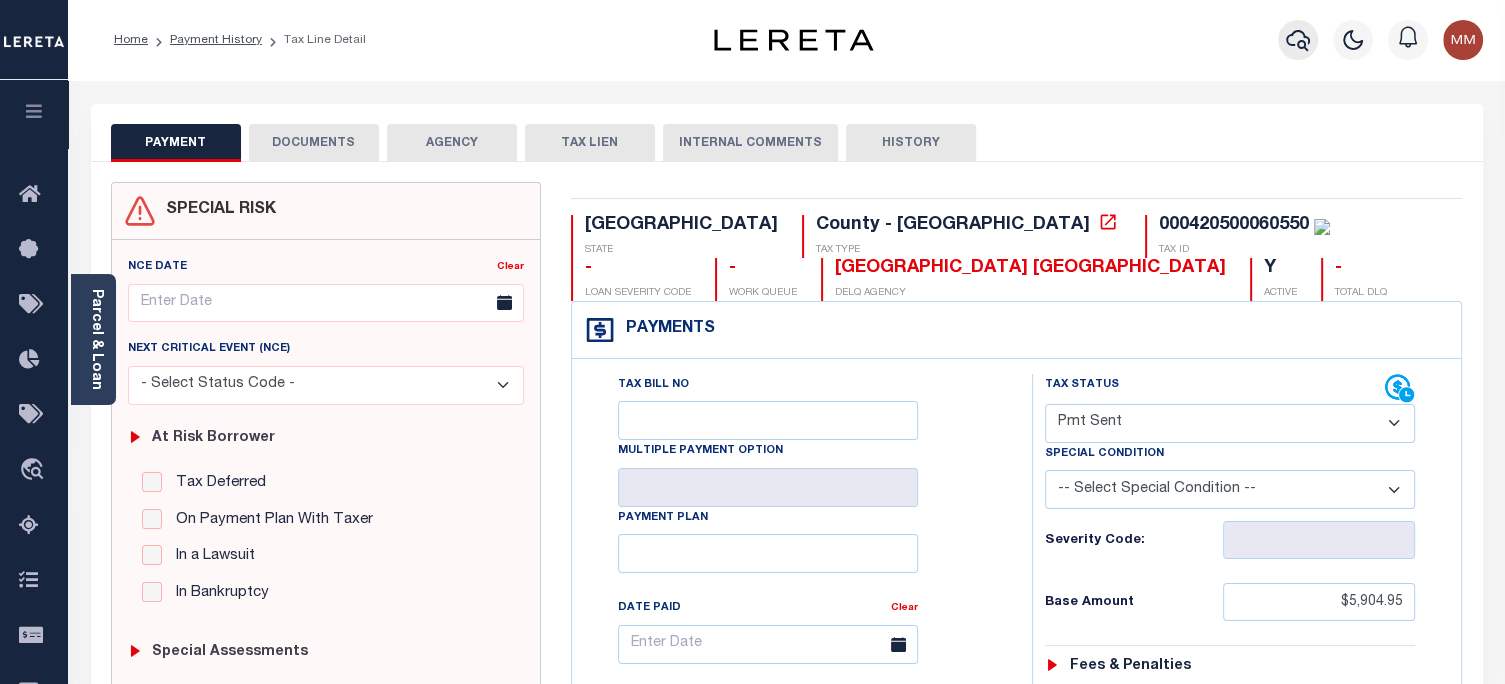 click 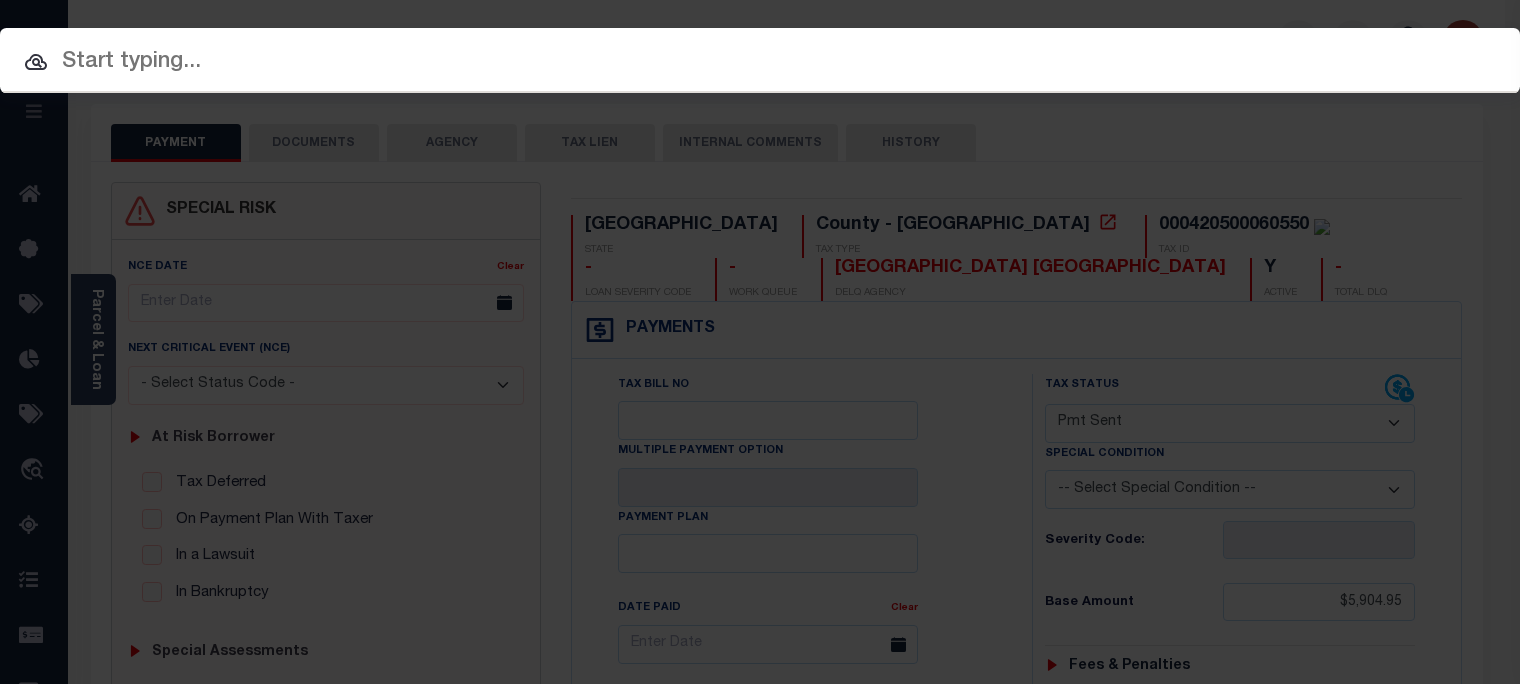 drag, startPoint x: 247, startPoint y: 60, endPoint x: 247, endPoint y: 79, distance: 19 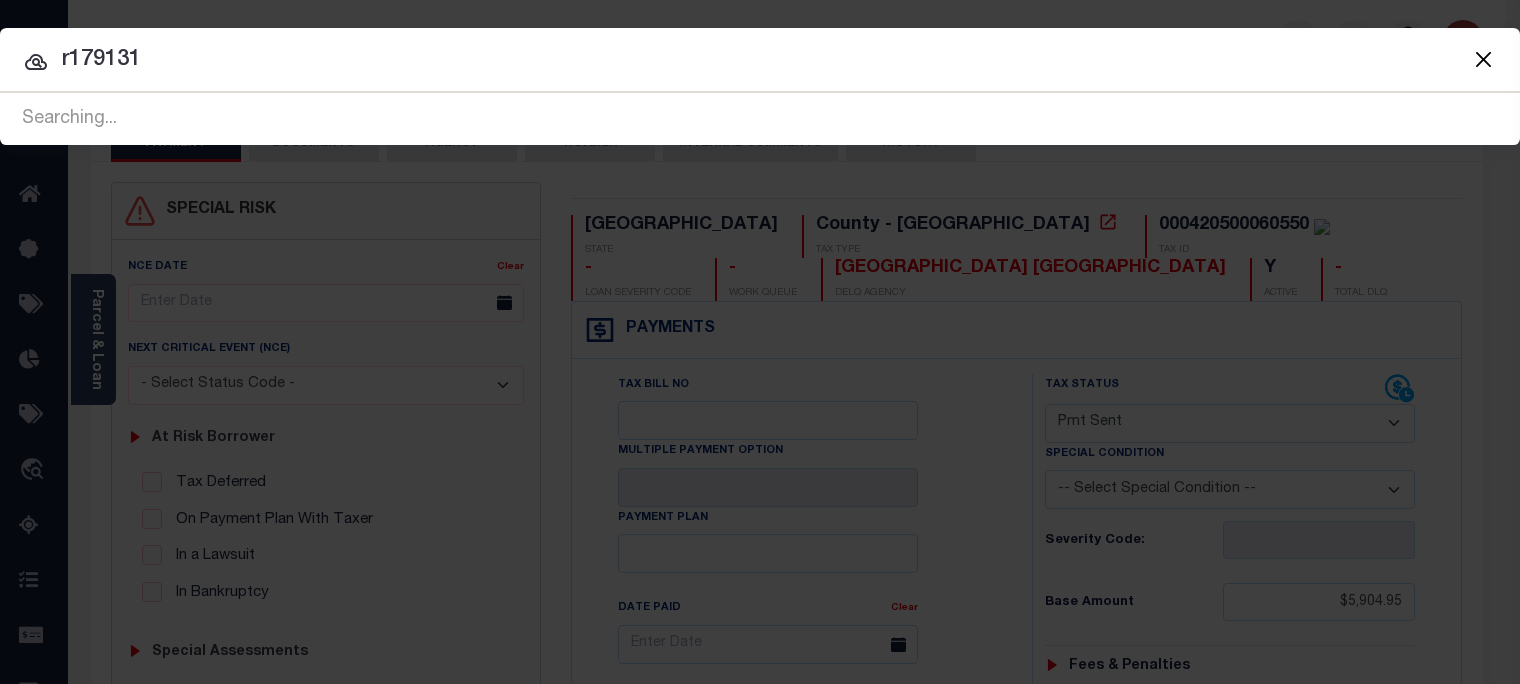 type on "r179131" 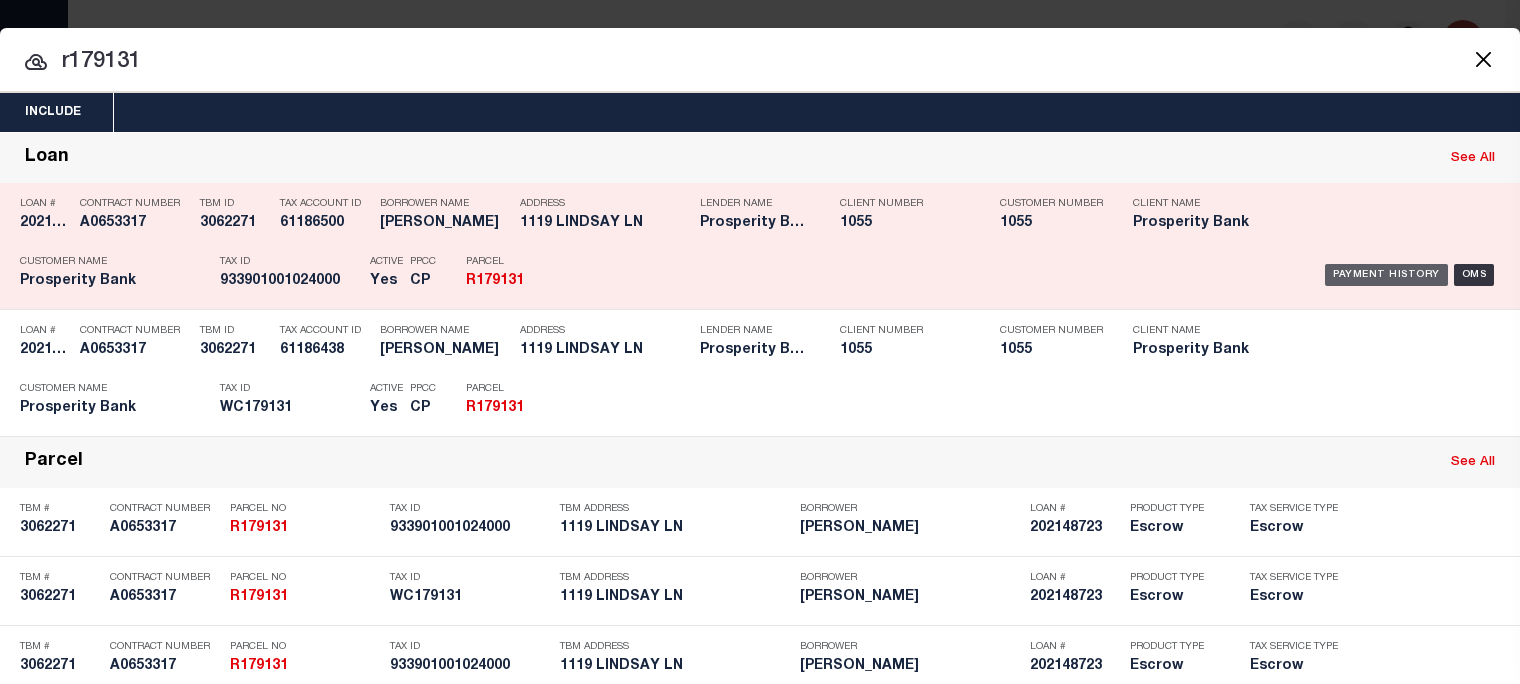 click on "Payment History" at bounding box center (1386, 275) 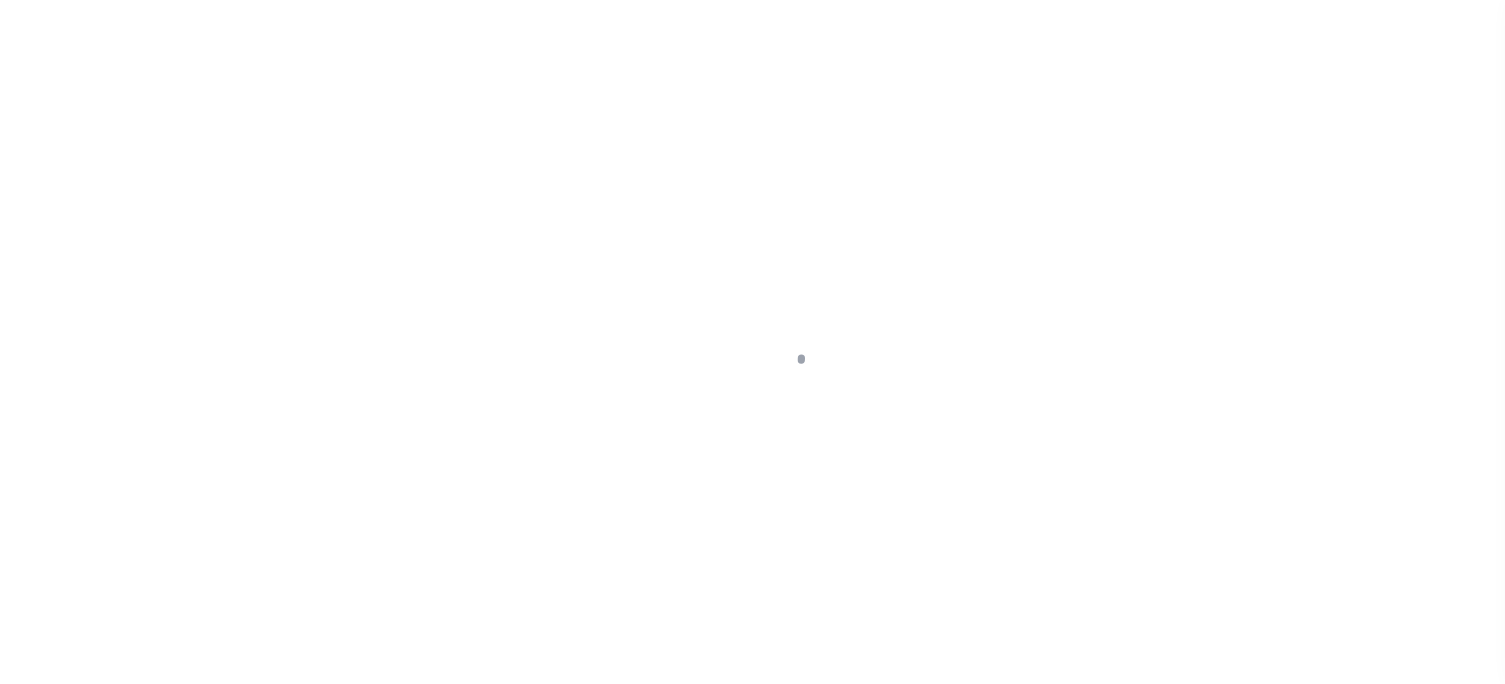 scroll, scrollTop: 0, scrollLeft: 0, axis: both 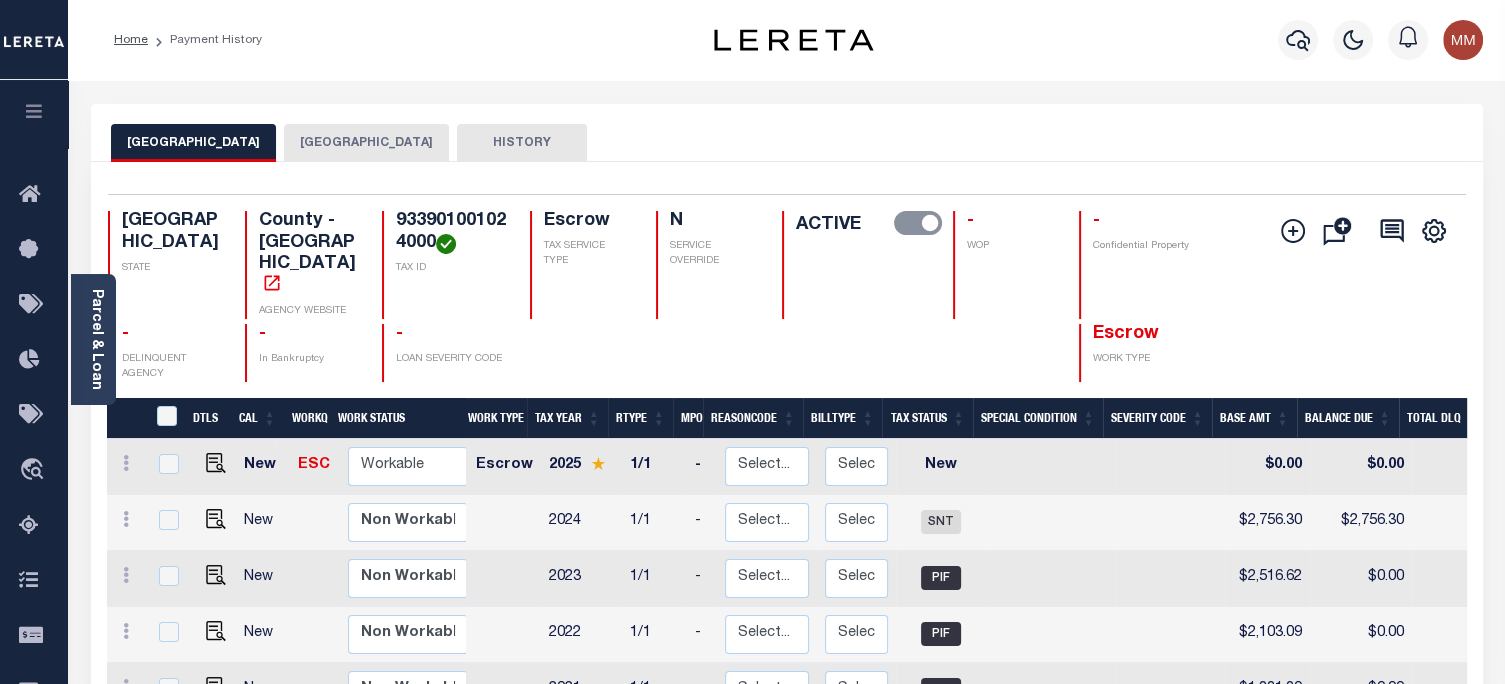 click on "WALLER COUNTY" at bounding box center (193, 143) 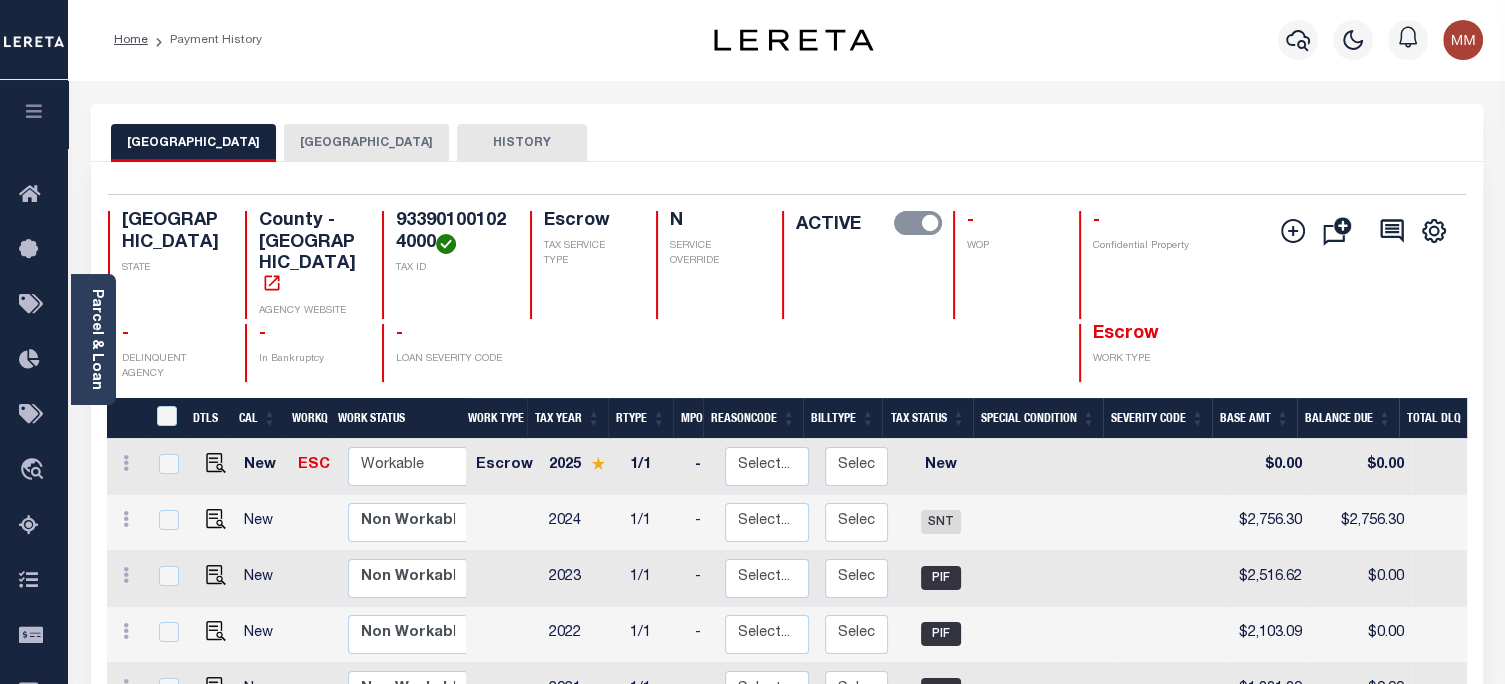 scroll, scrollTop: 100, scrollLeft: 0, axis: vertical 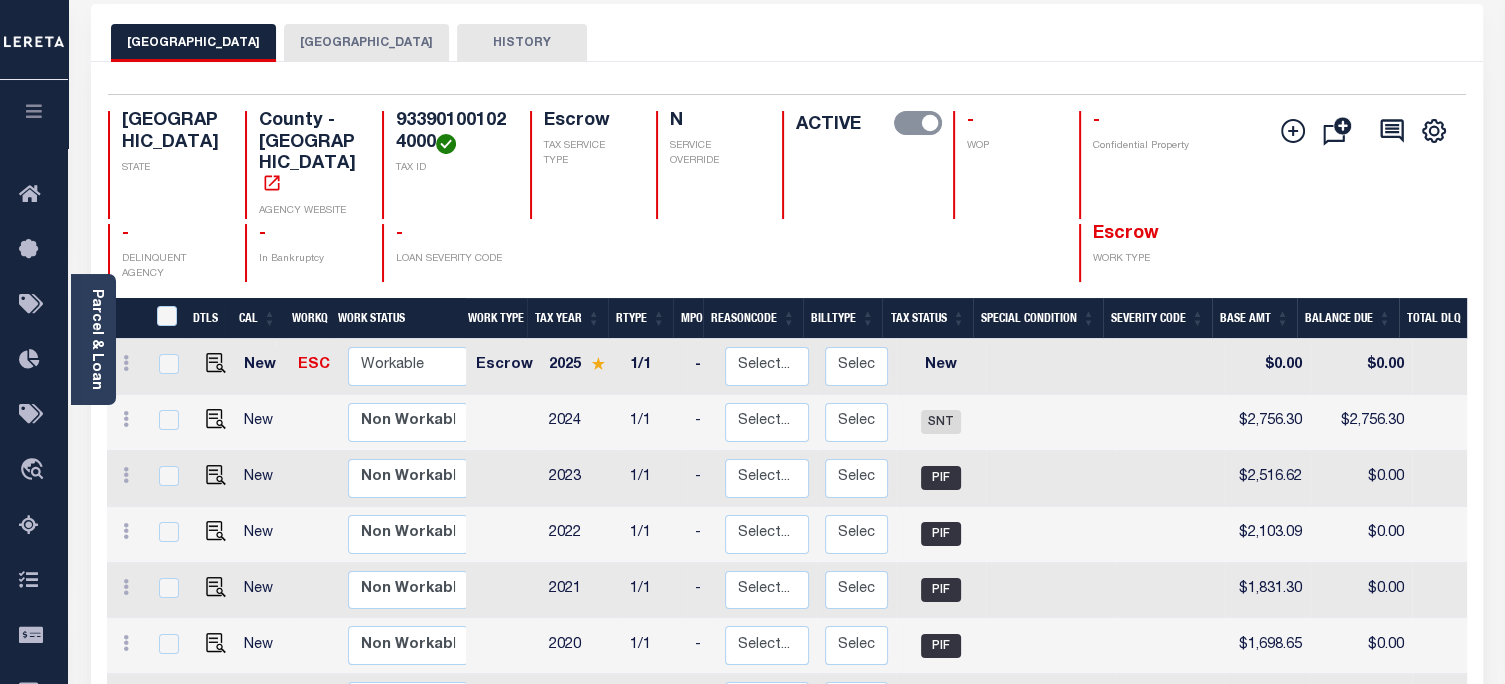 click on "FORT BEND COUNTY" at bounding box center [366, 43] 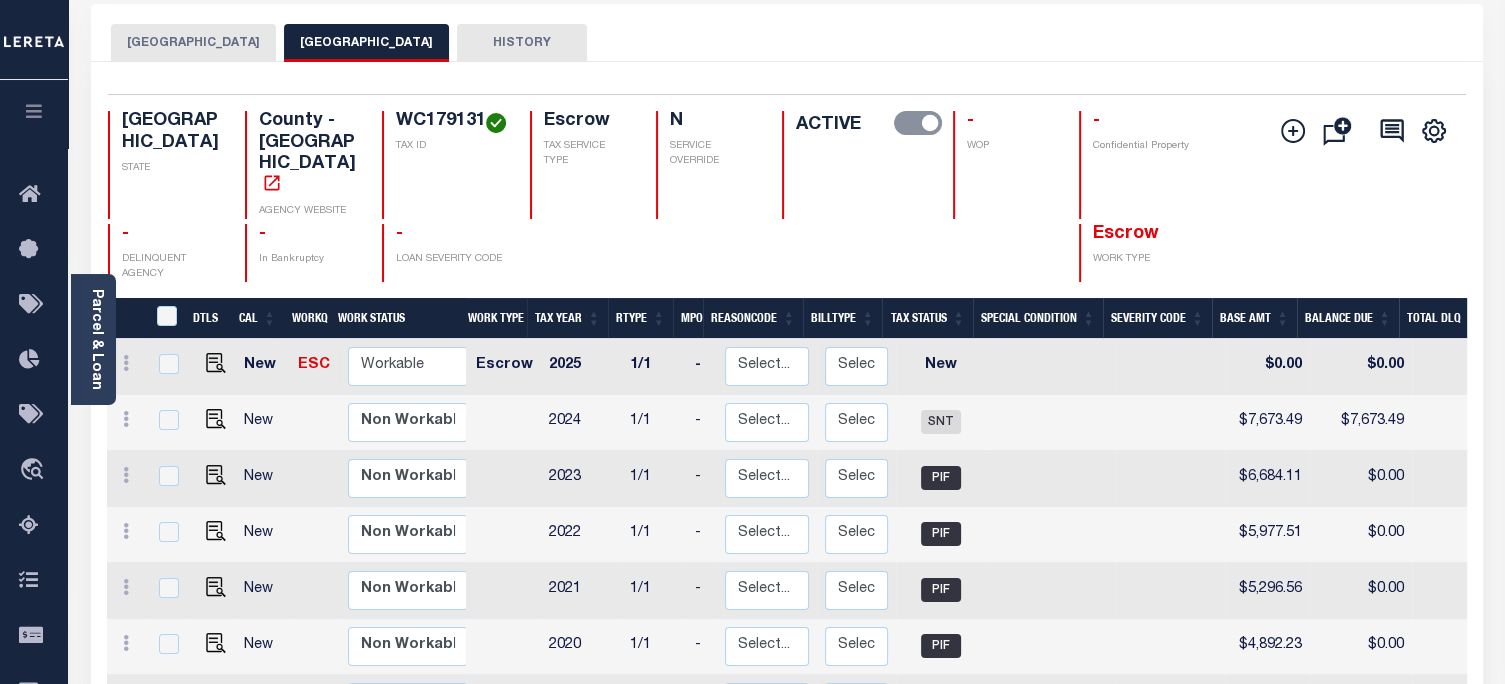 click on "WALLER COUNTY" at bounding box center (193, 43) 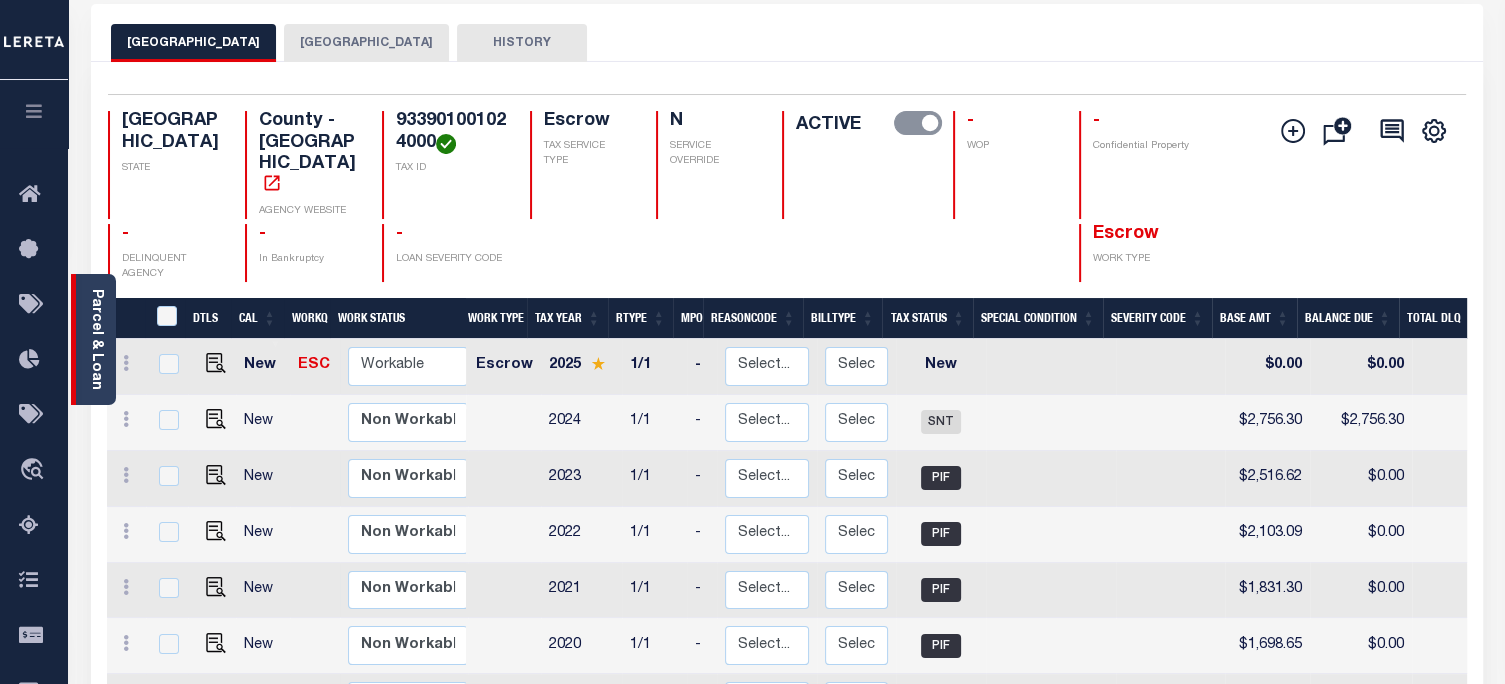 click on "Parcel & Loan" at bounding box center (96, 339) 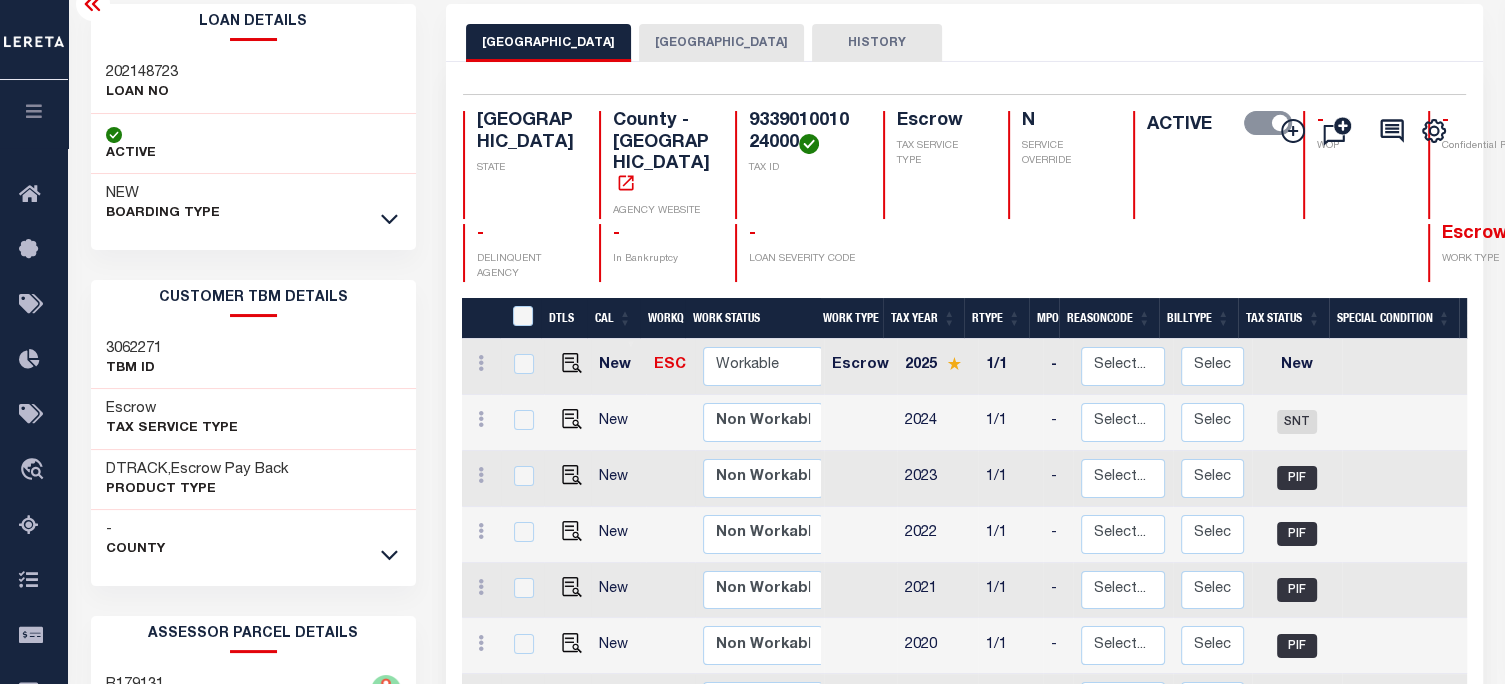 scroll, scrollTop: 0, scrollLeft: 0, axis: both 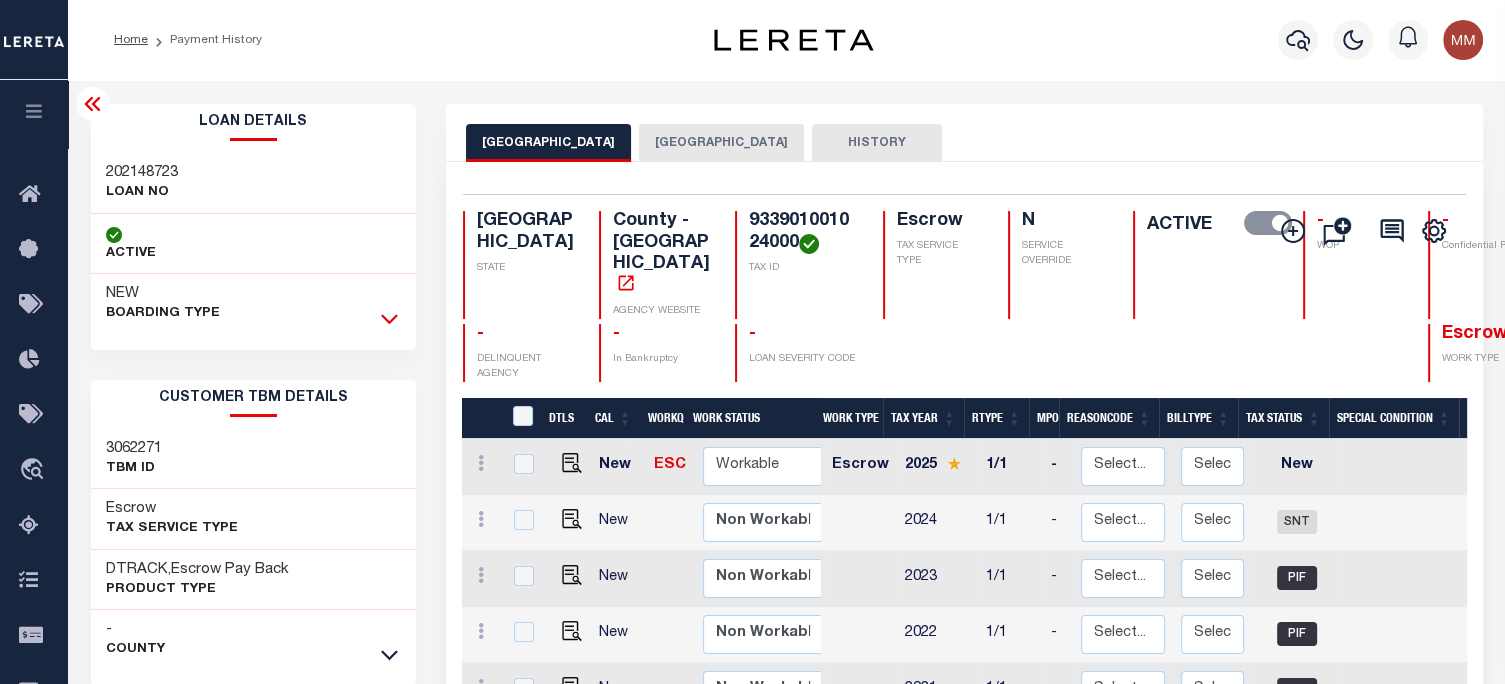 click 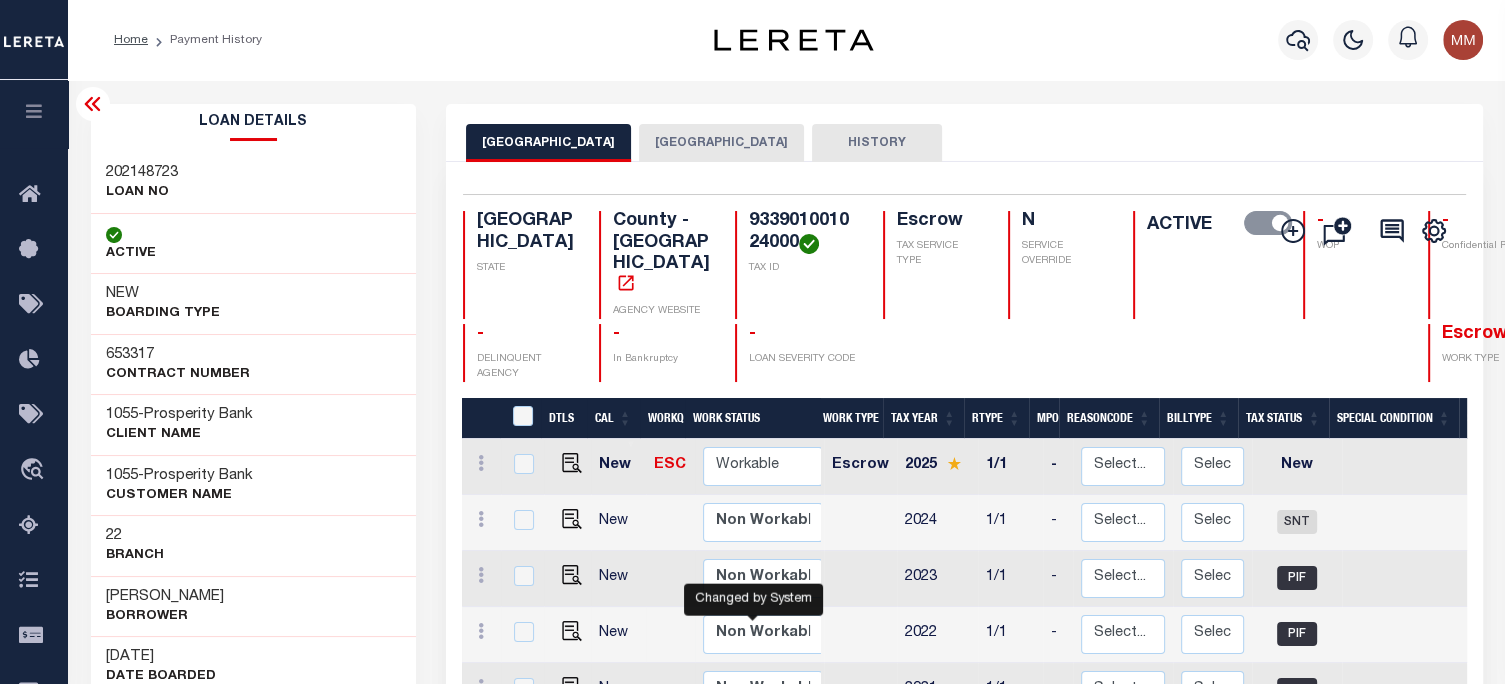 scroll, scrollTop: 1, scrollLeft: 0, axis: vertical 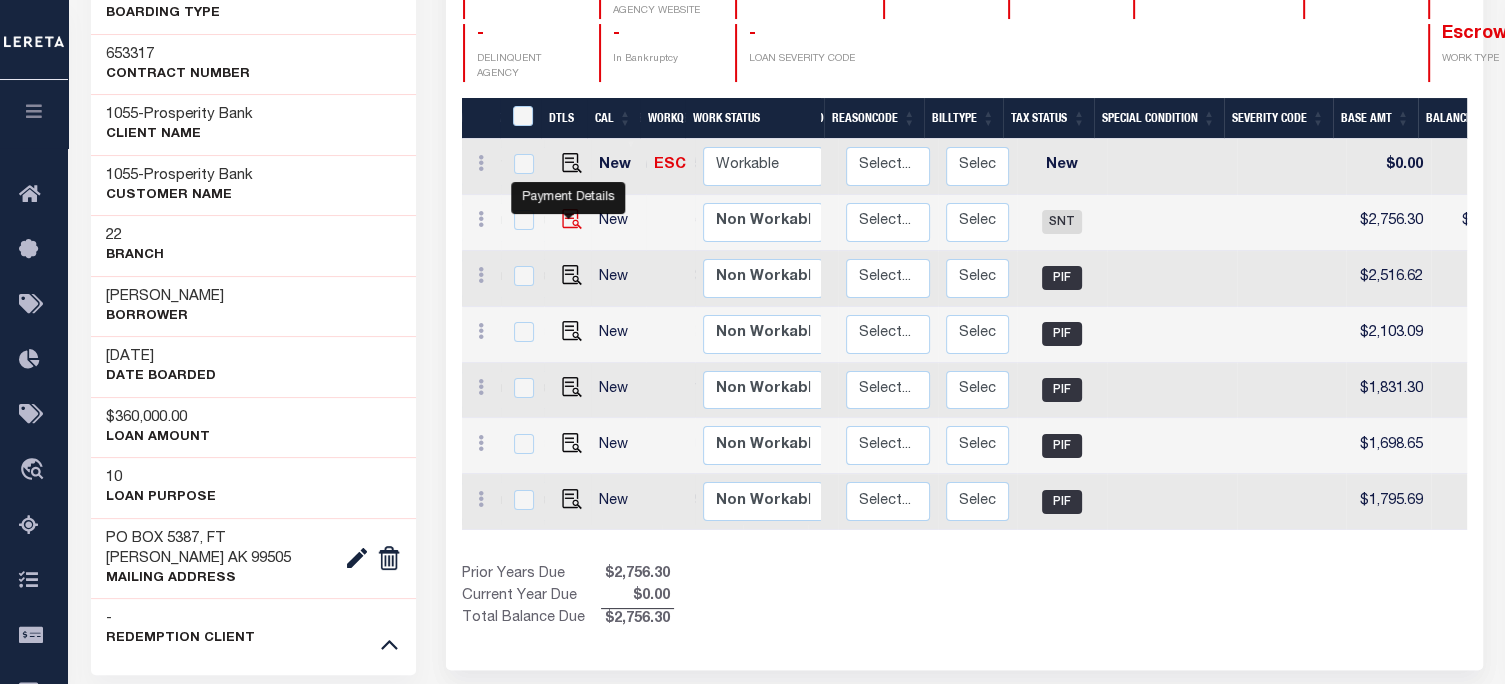 click at bounding box center [572, 219] 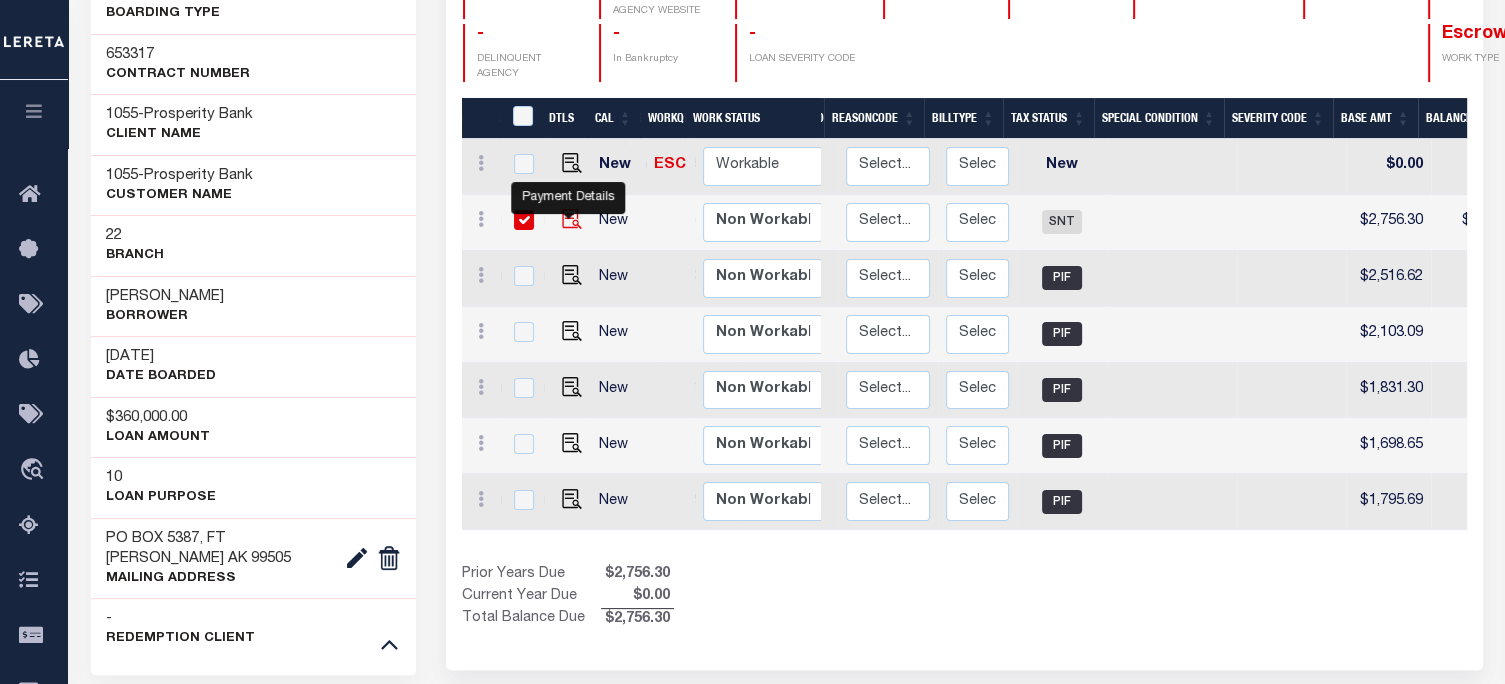 checkbox on "true" 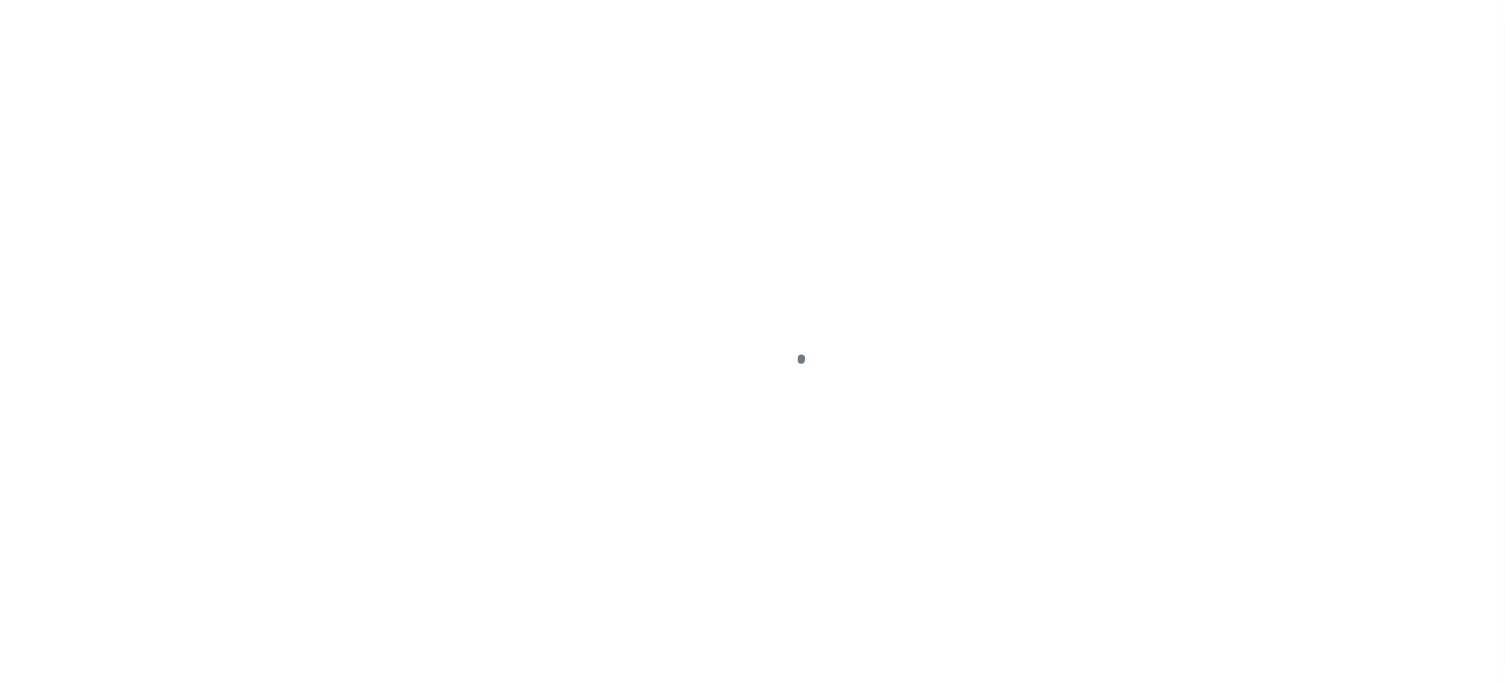 select on "SNT" 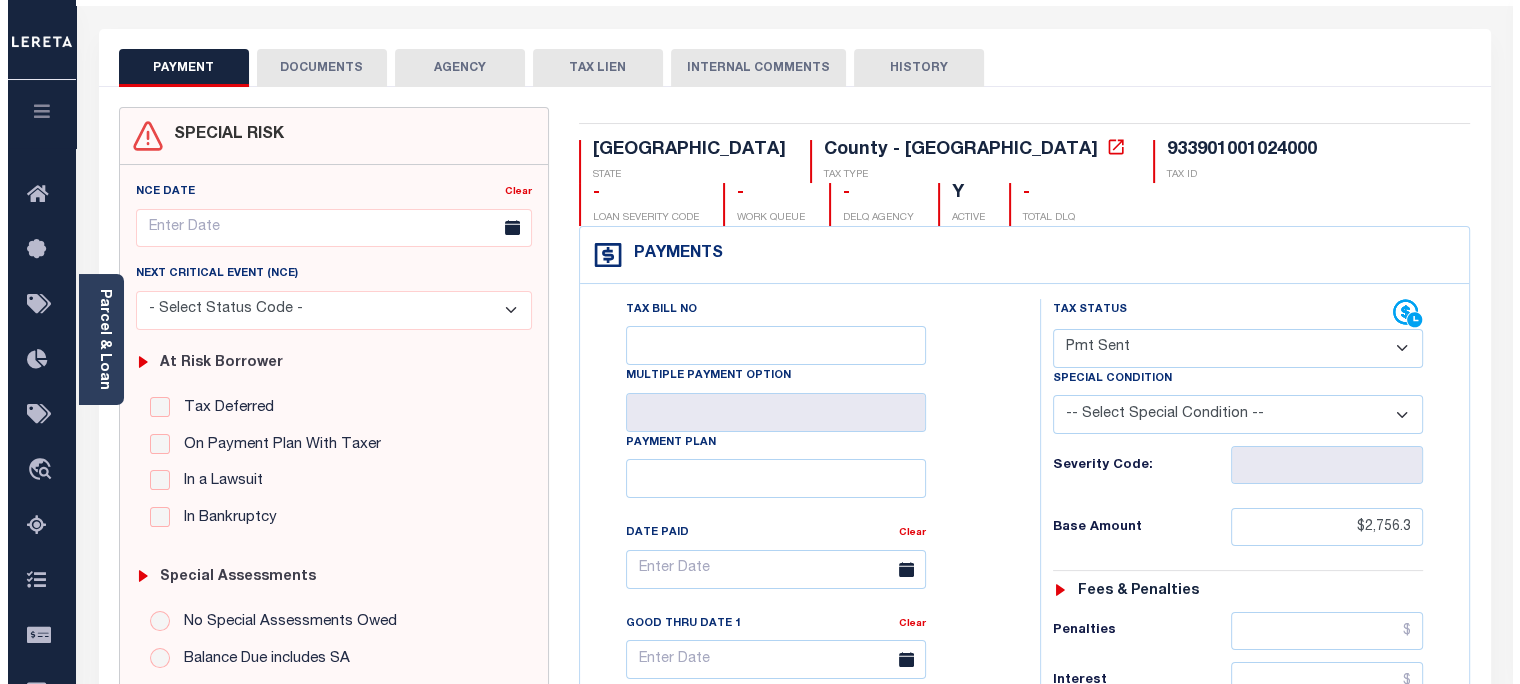 scroll, scrollTop: 0, scrollLeft: 0, axis: both 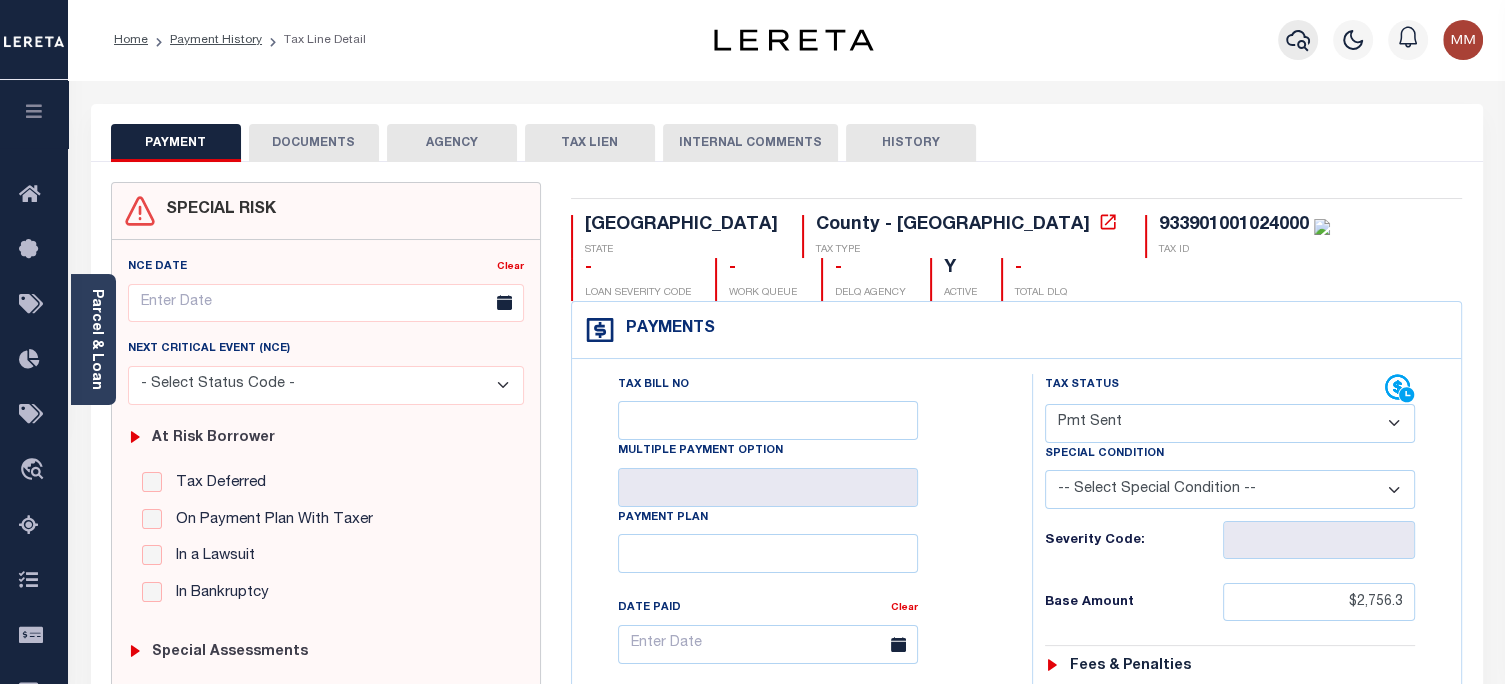 click 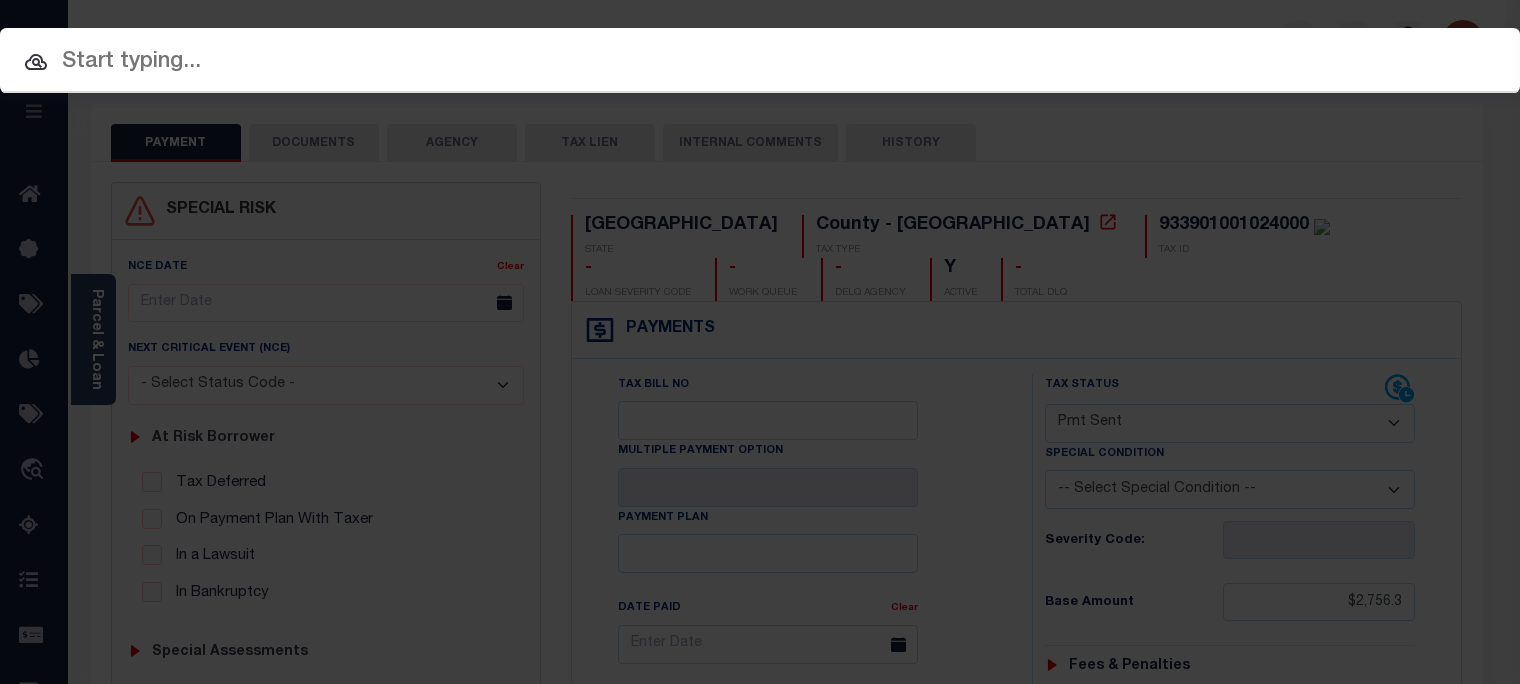 click at bounding box center [760, 62] 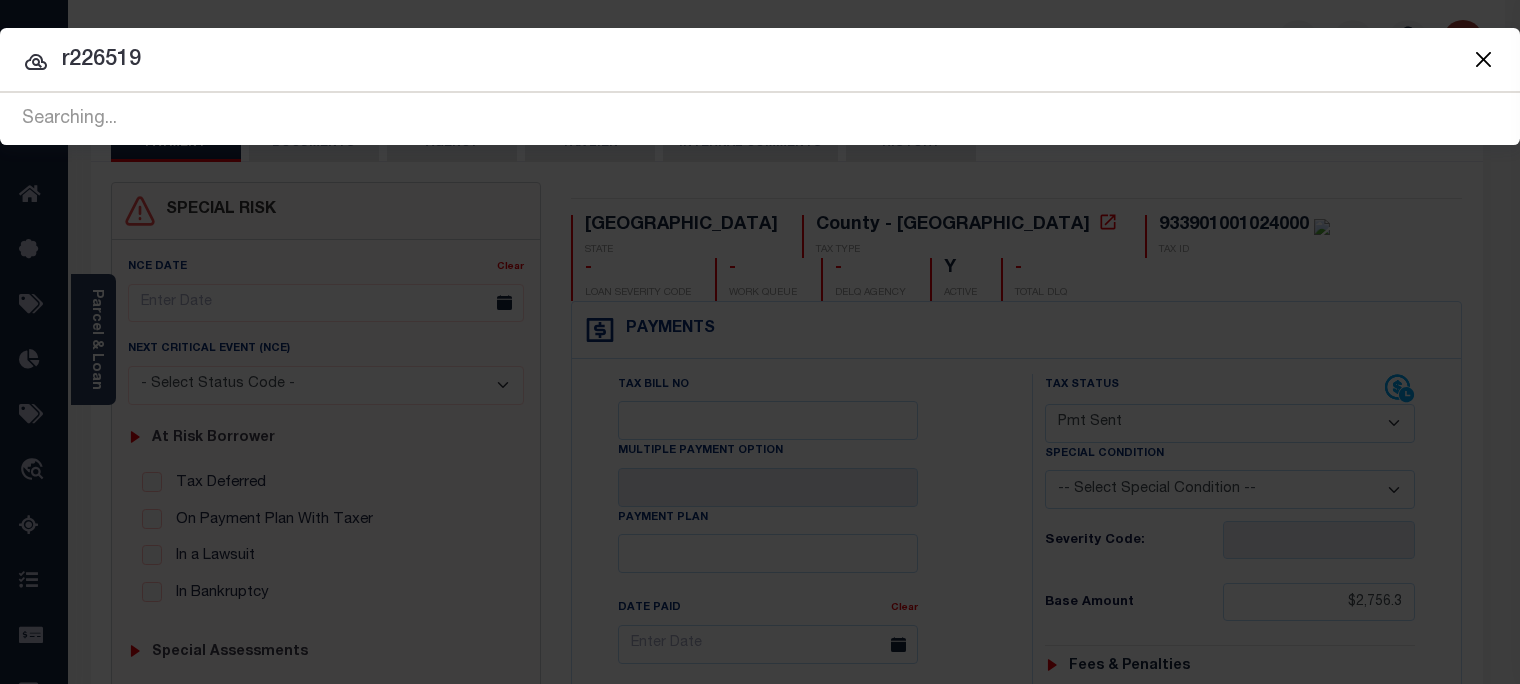 type on "r226519" 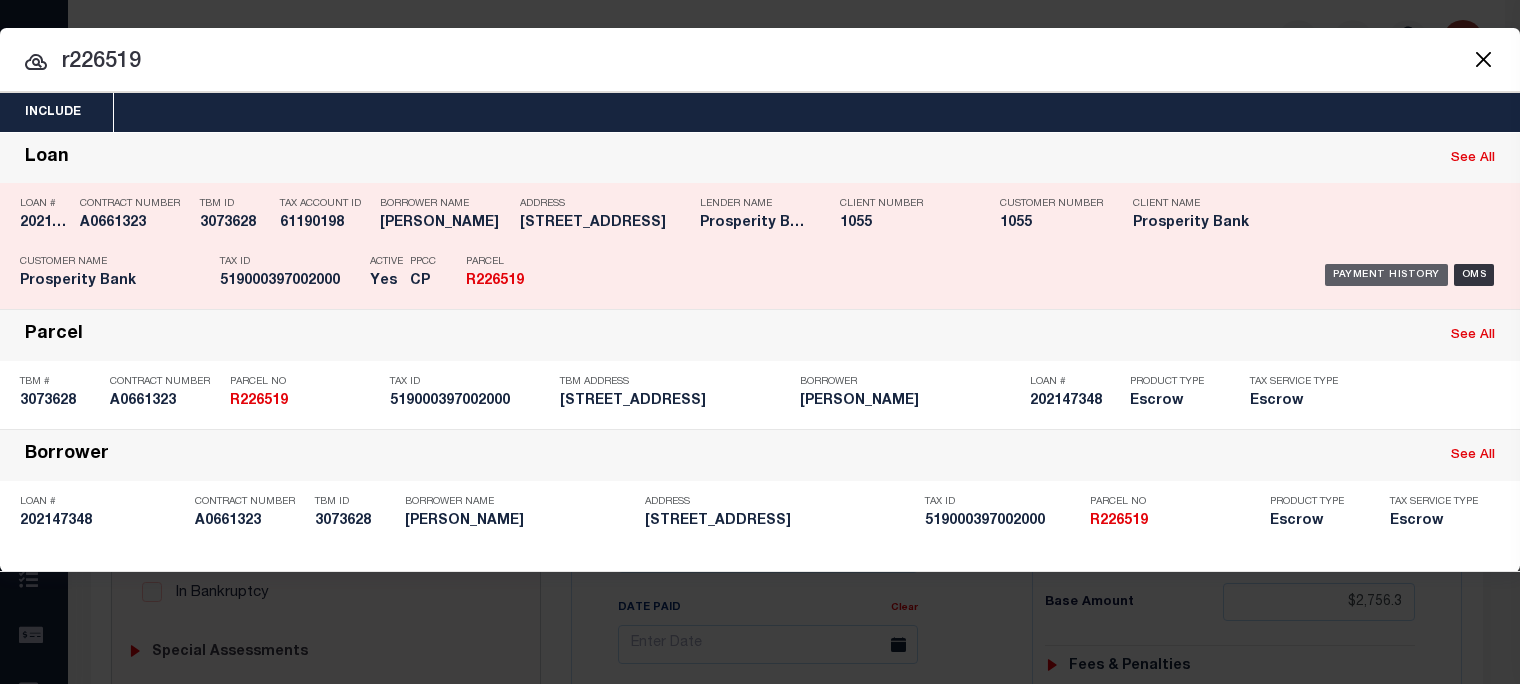 click on "Payment History" at bounding box center [1386, 275] 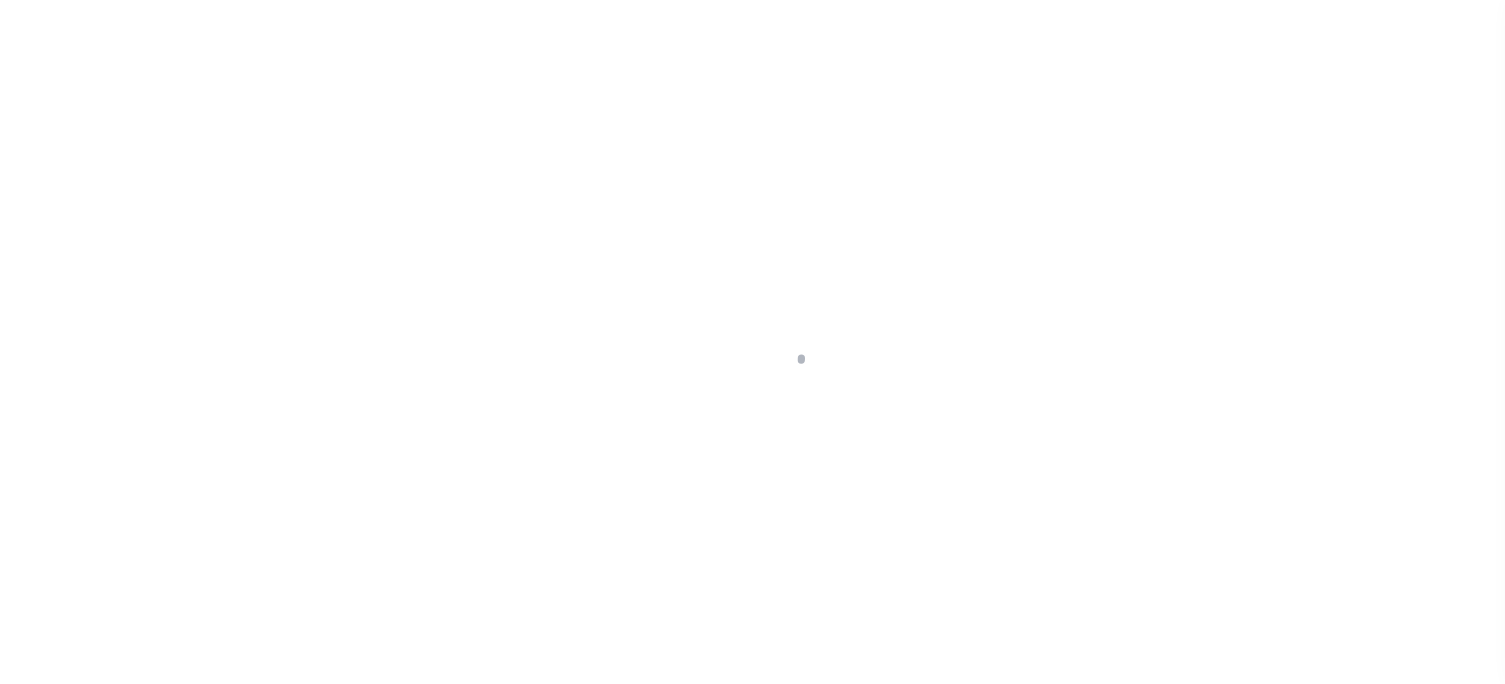 scroll, scrollTop: 0, scrollLeft: 0, axis: both 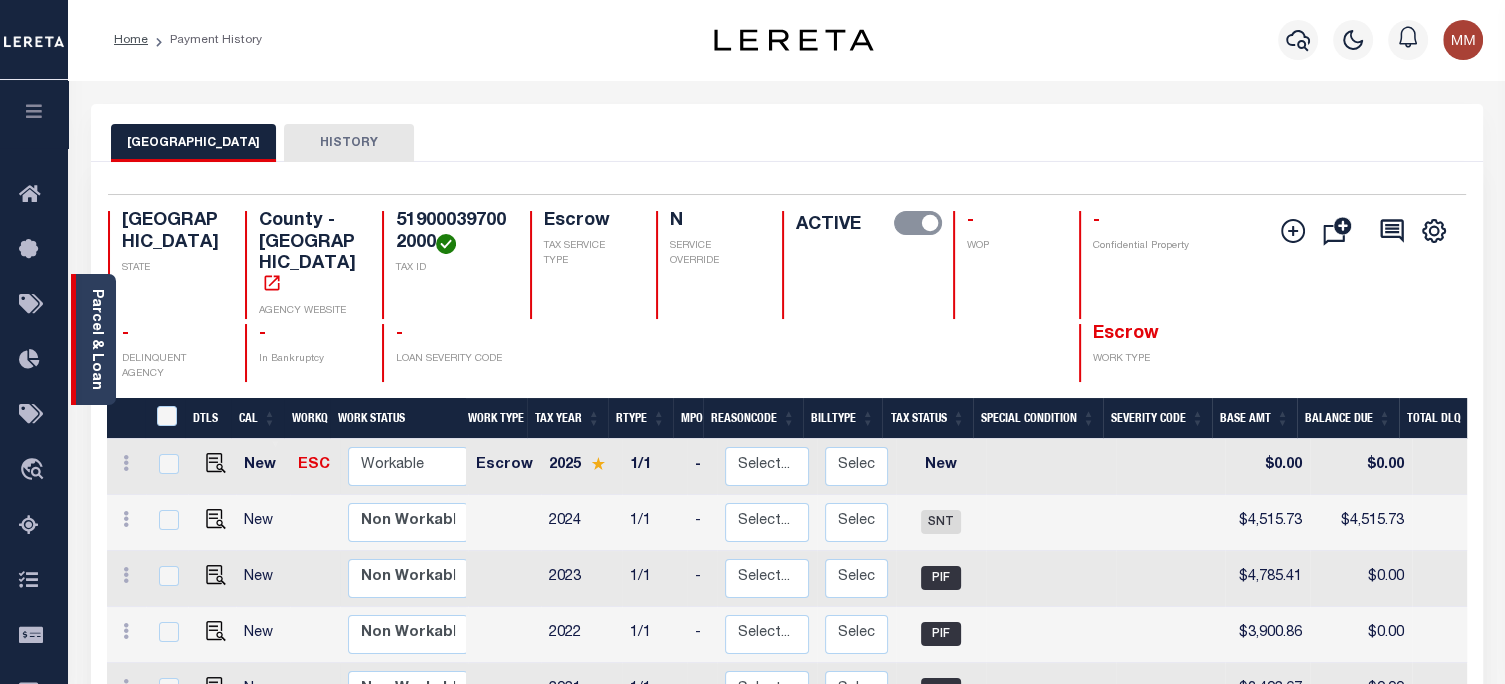 click on "Parcel & Loan" at bounding box center (96, 339) 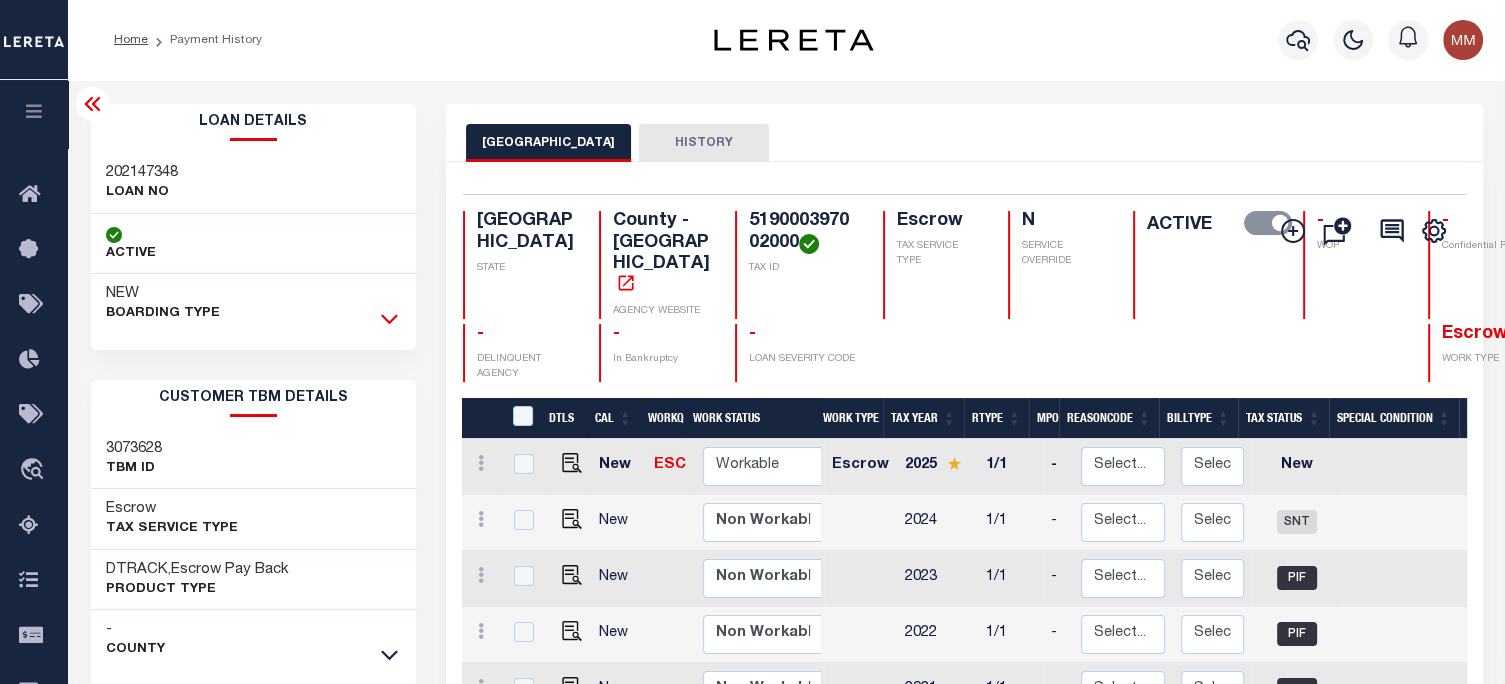 click 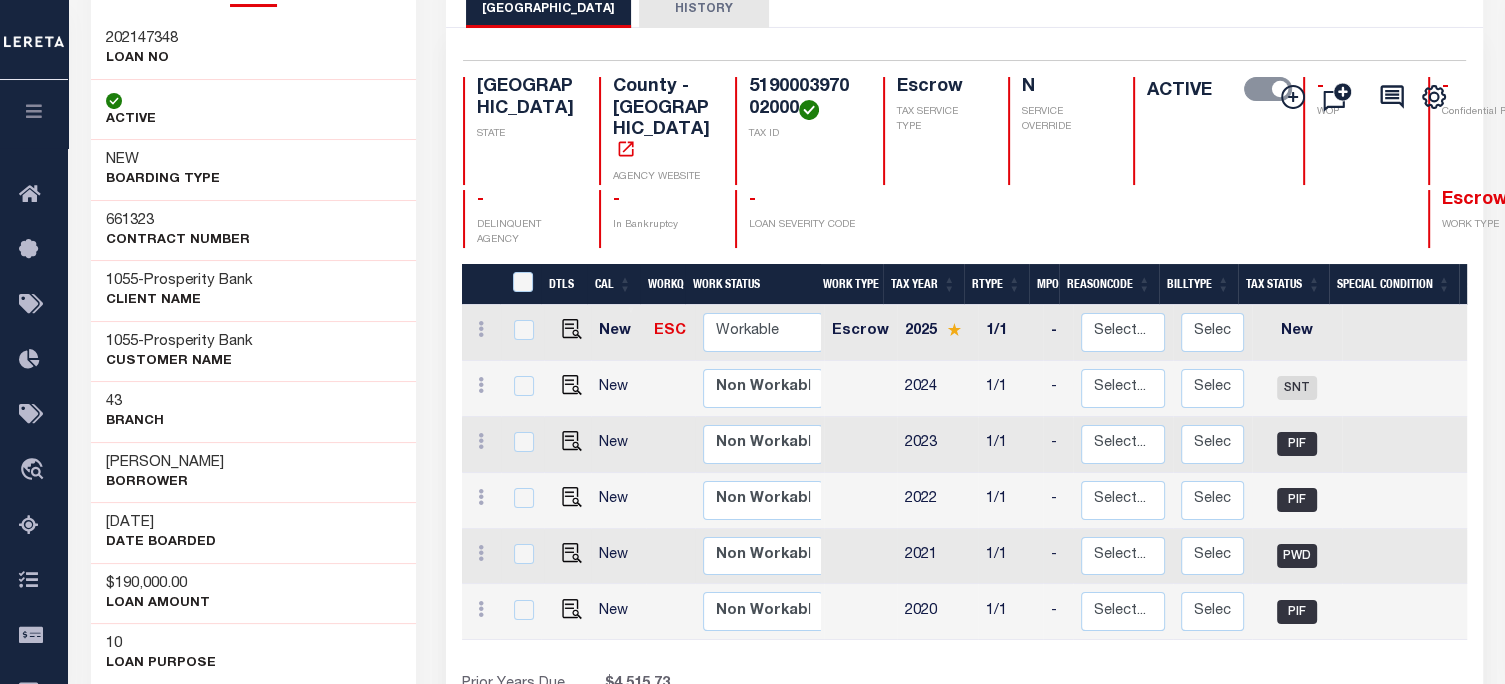 scroll, scrollTop: 200, scrollLeft: 0, axis: vertical 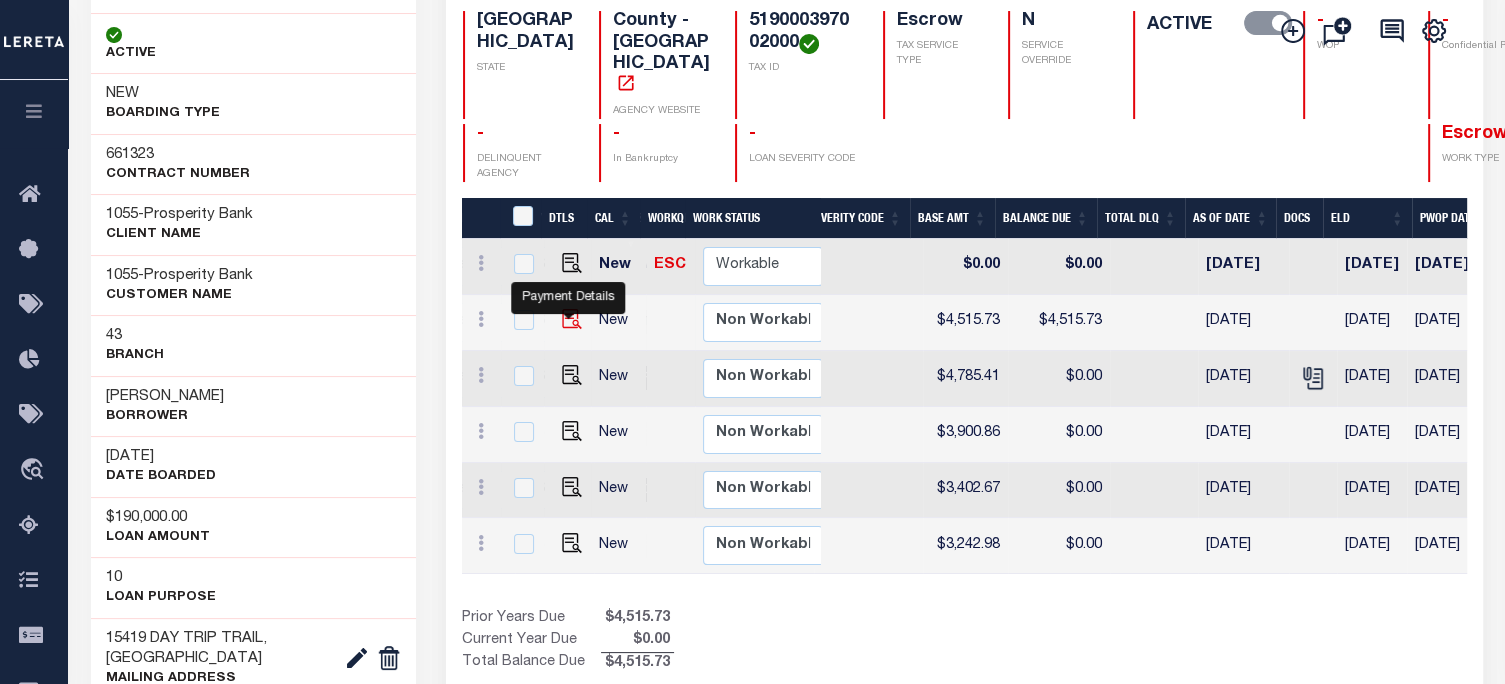 click at bounding box center [572, 319] 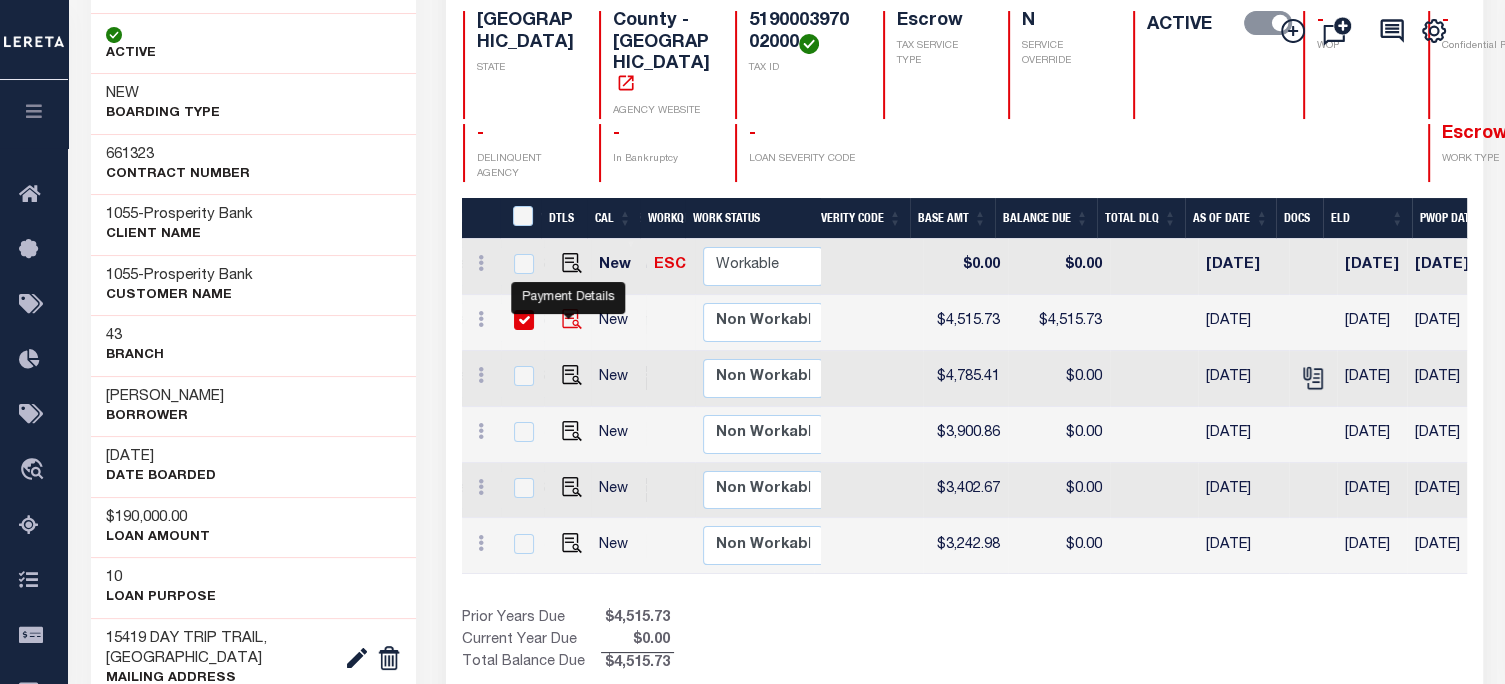 checkbox on "true" 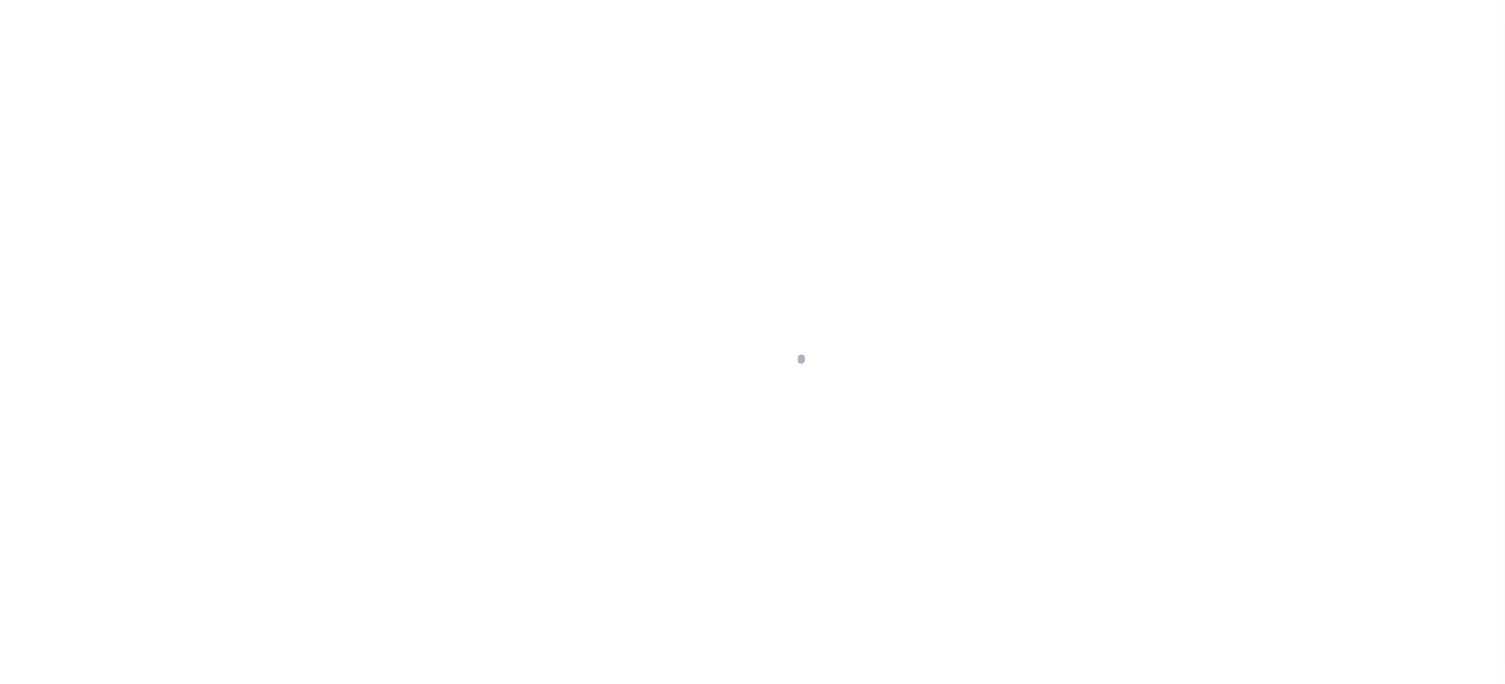 select on "SNT" 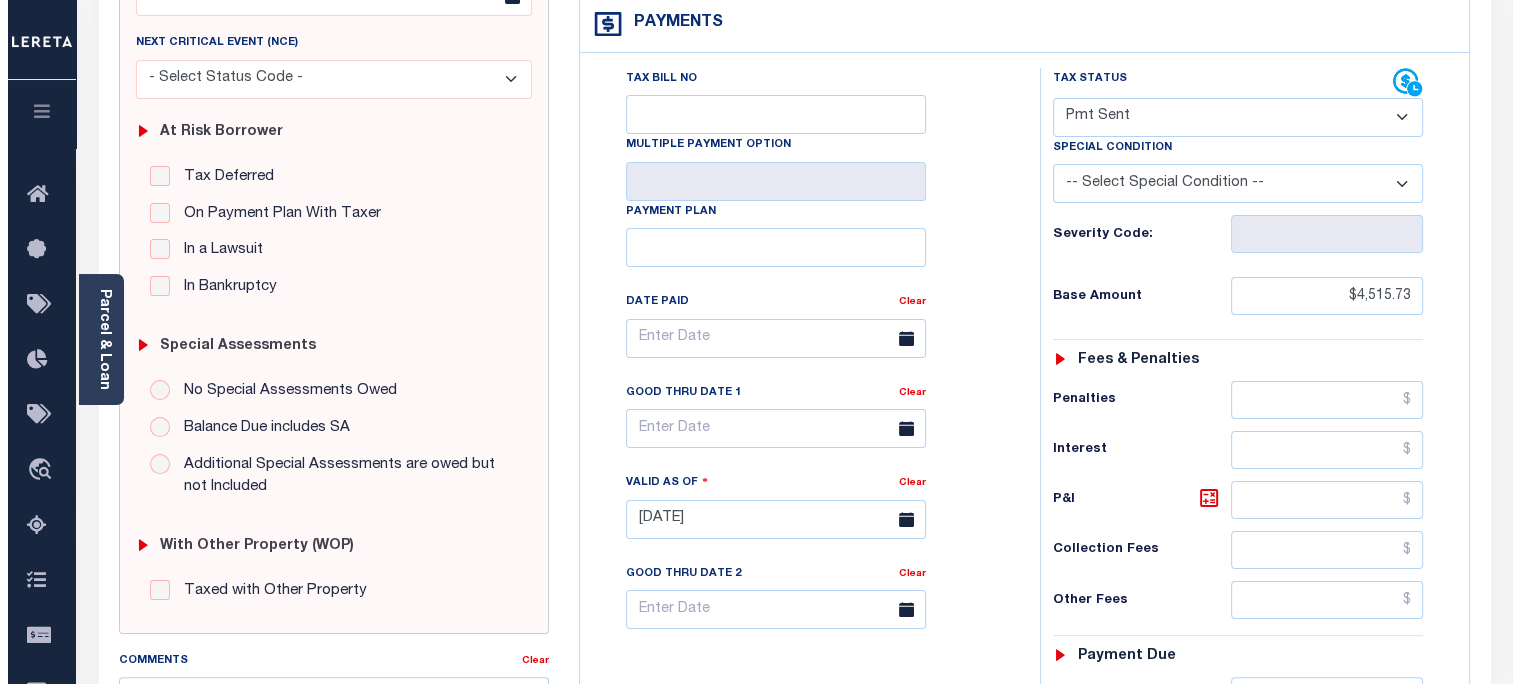 scroll, scrollTop: 24, scrollLeft: 0, axis: vertical 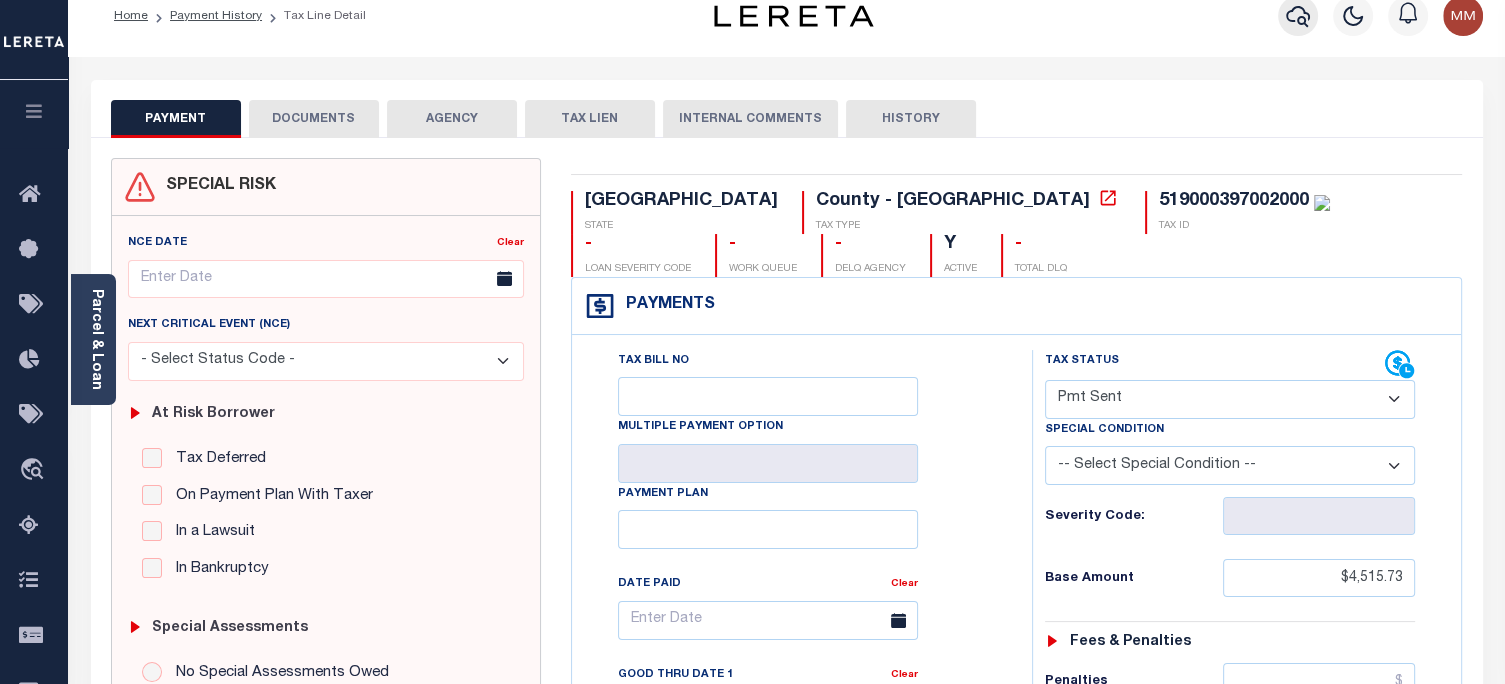 click 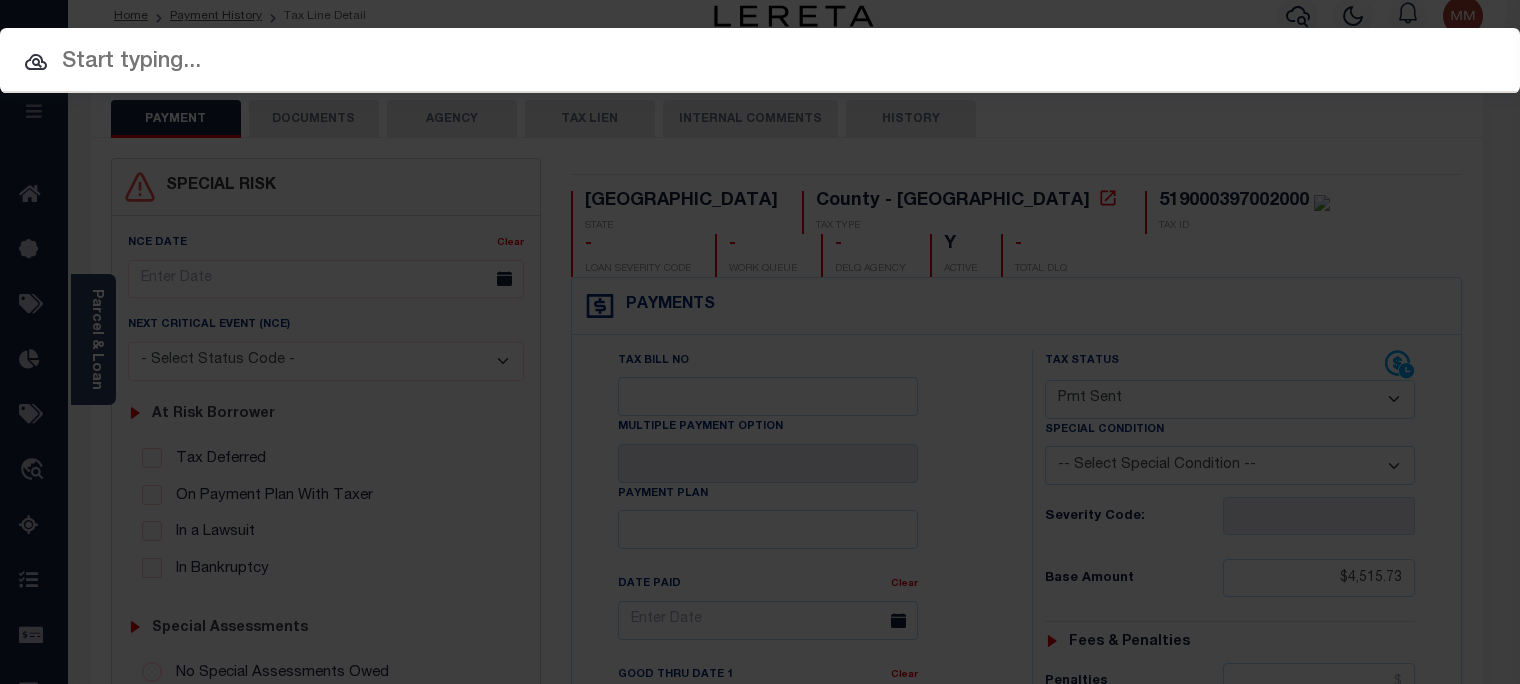 click at bounding box center (760, 62) 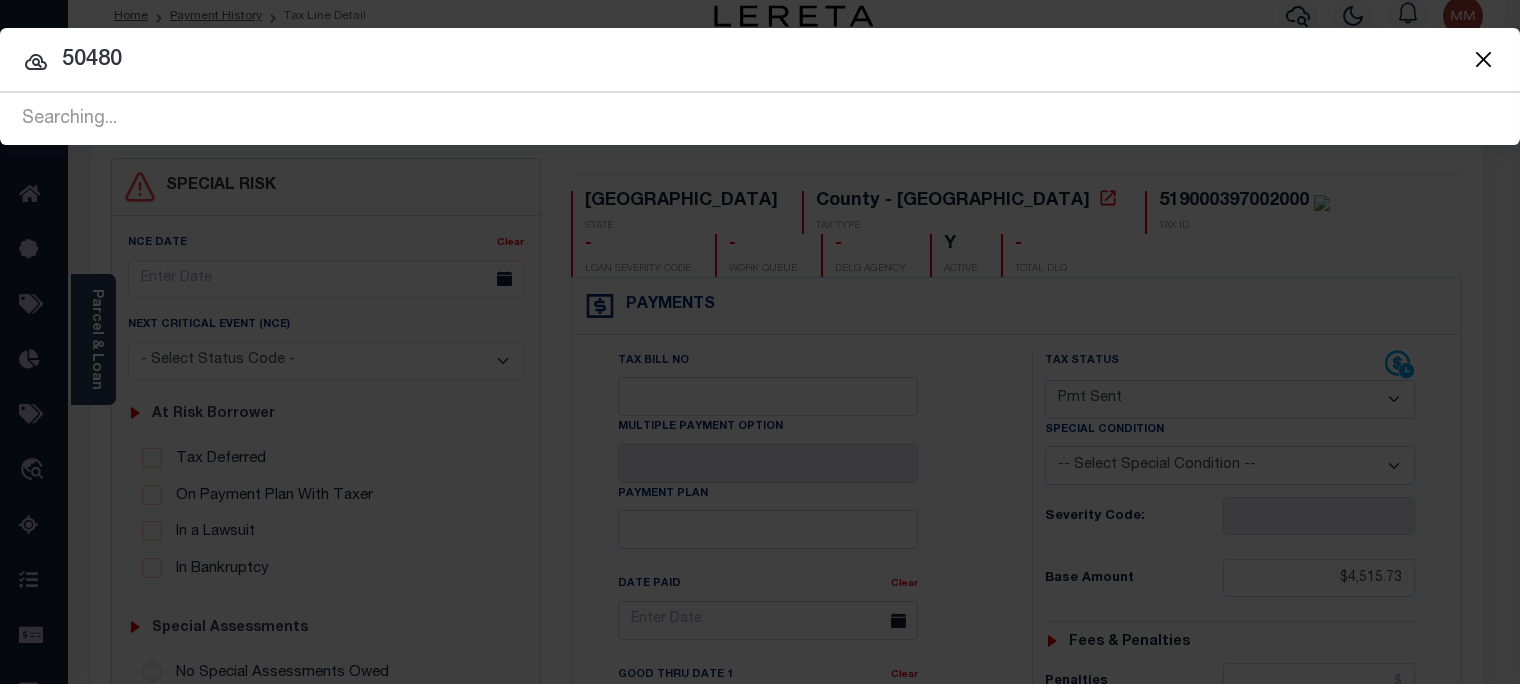 type on "50480" 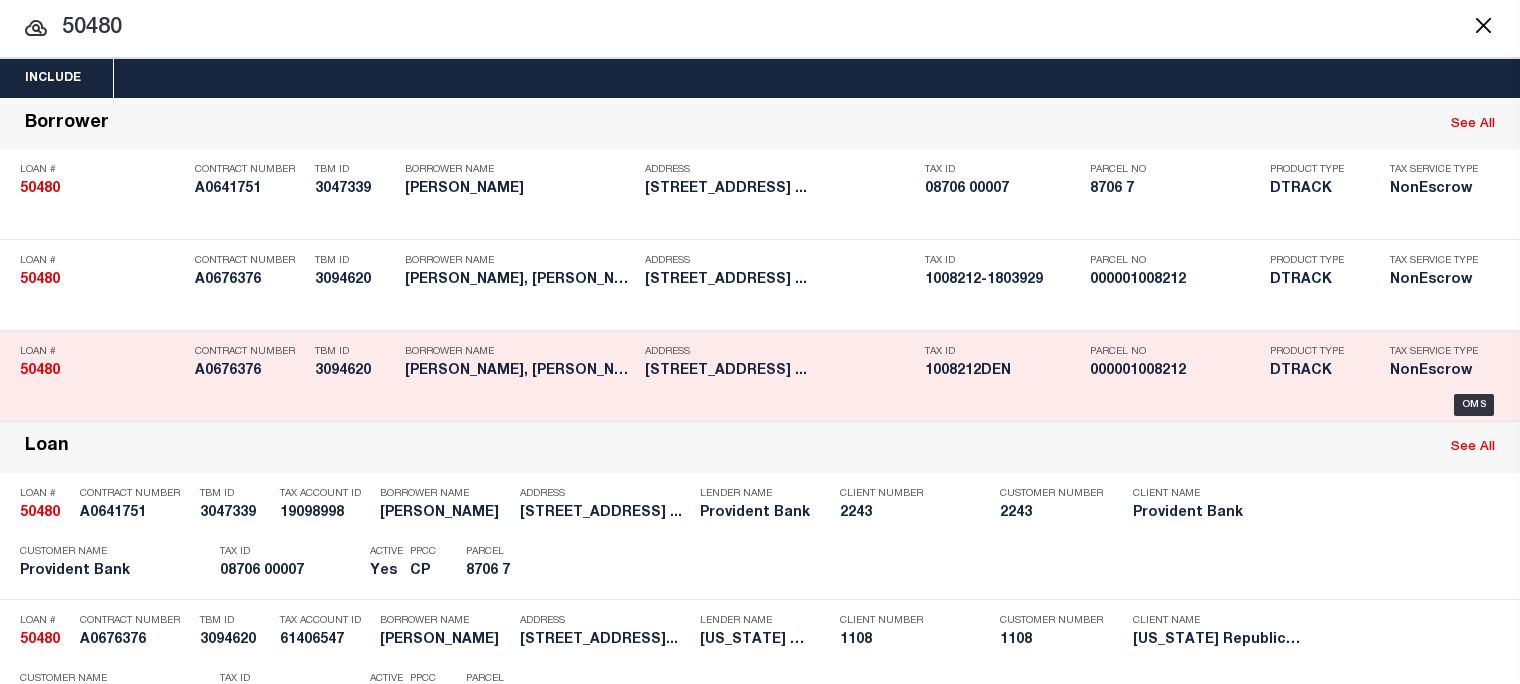 scroll, scrollTop: 0, scrollLeft: 0, axis: both 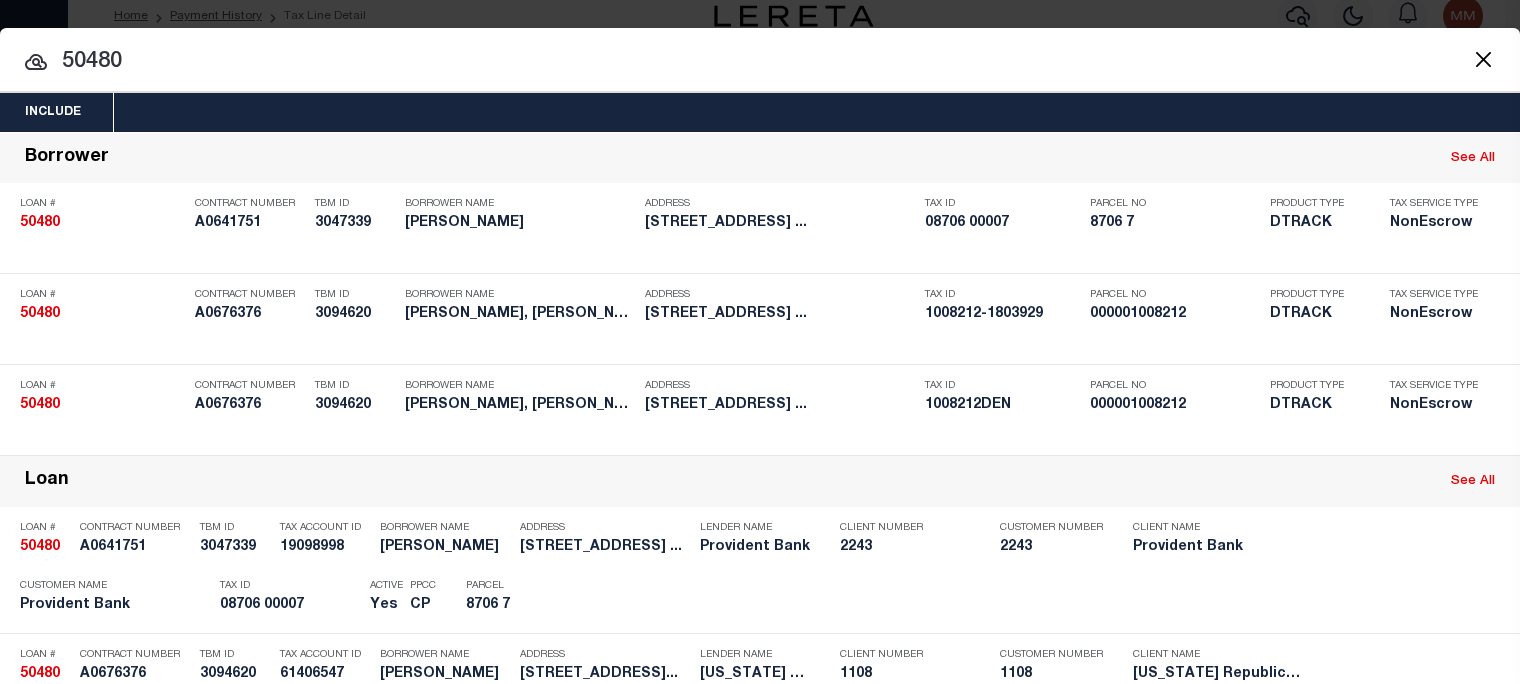 drag, startPoint x: 320, startPoint y: 80, endPoint x: -368, endPoint y: 144, distance: 690.97034 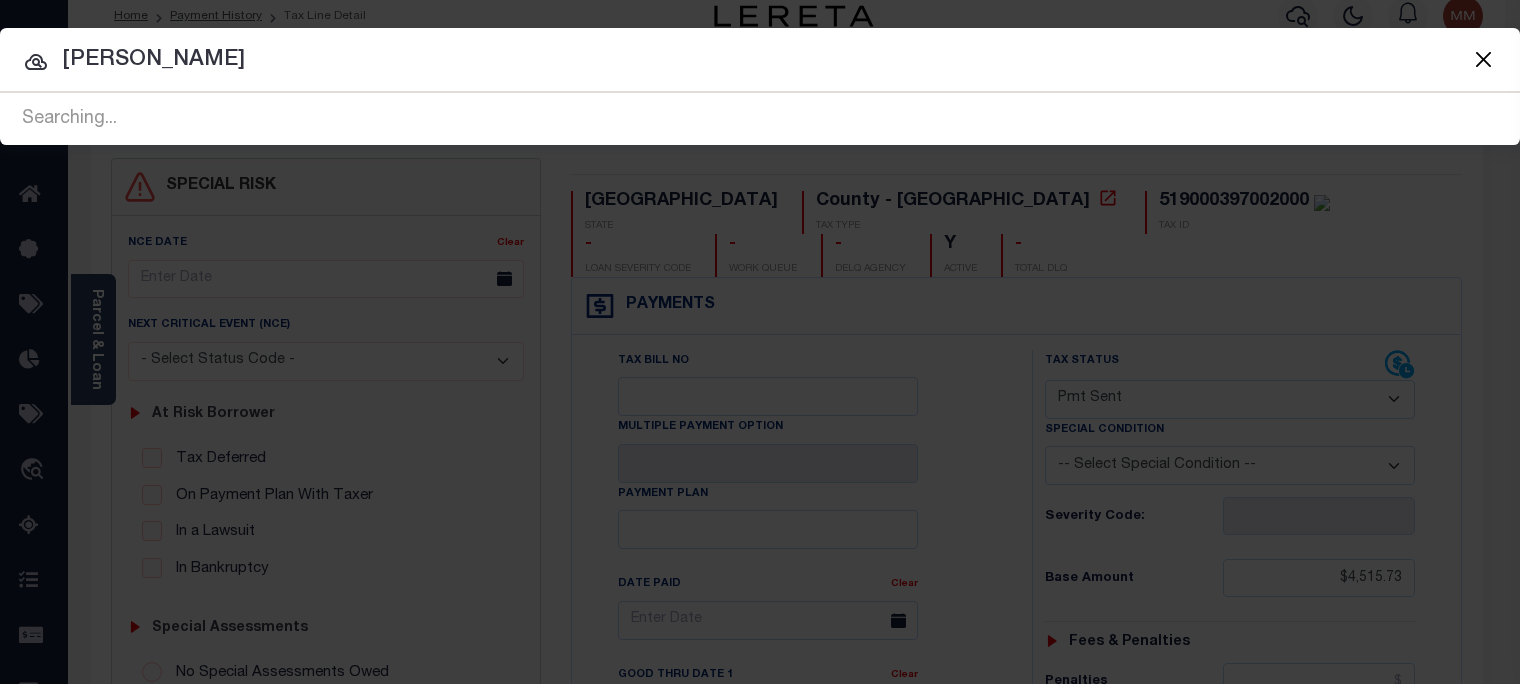 type on "jessica thornton" 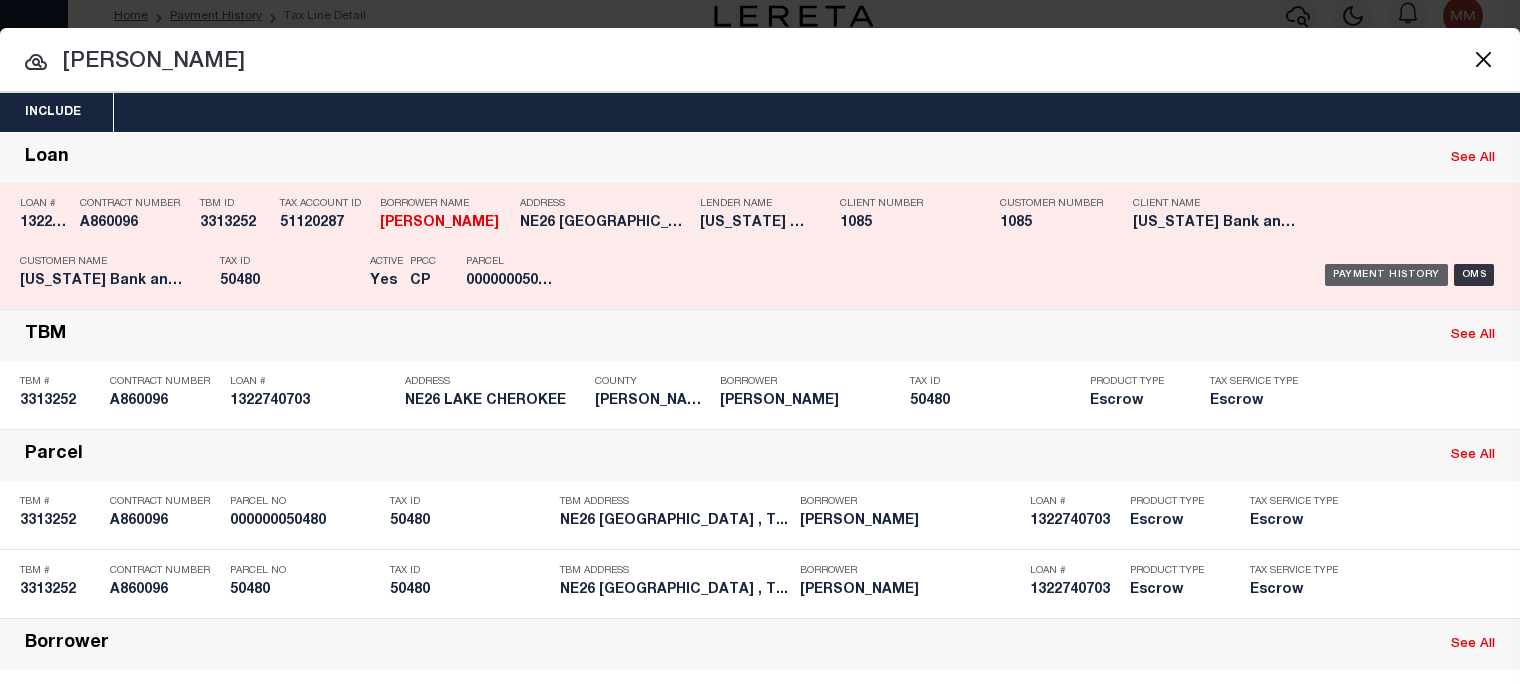 click on "Payment History" at bounding box center (1386, 275) 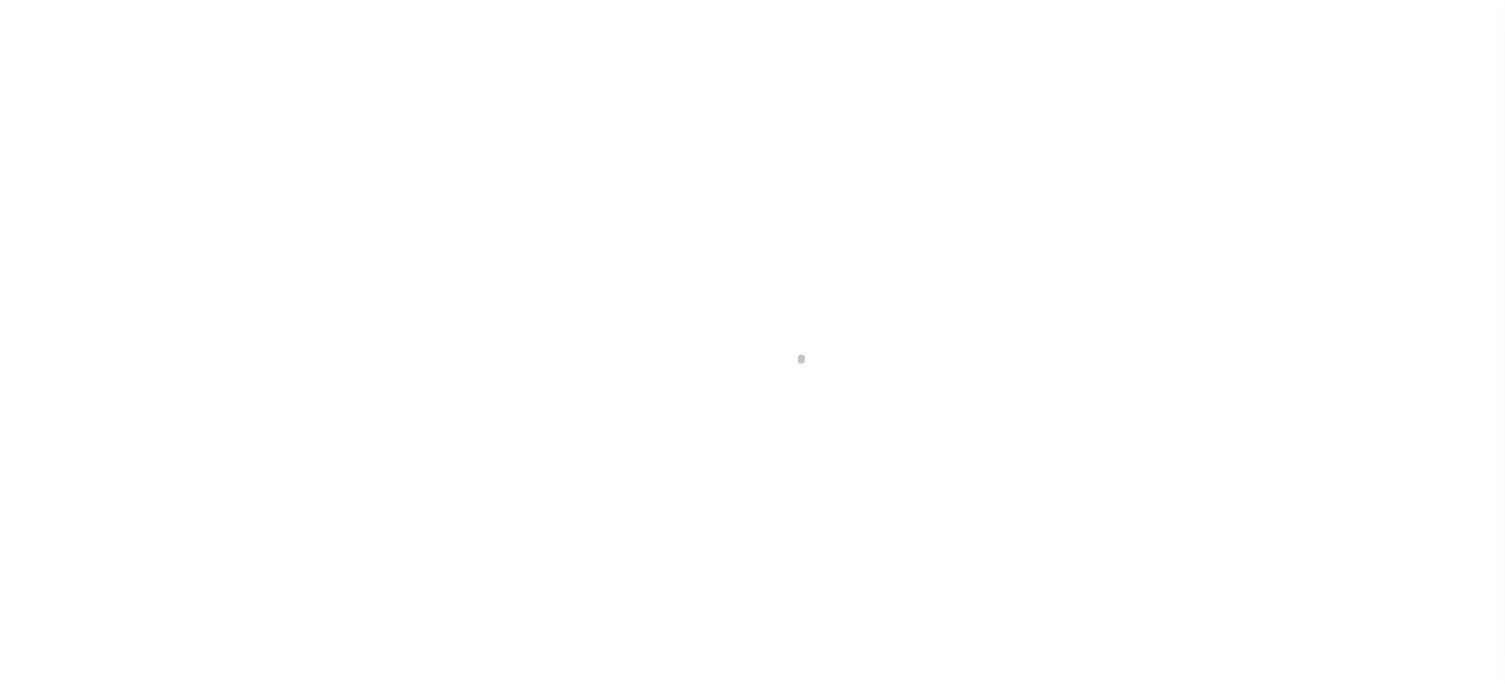 scroll, scrollTop: 0, scrollLeft: 0, axis: both 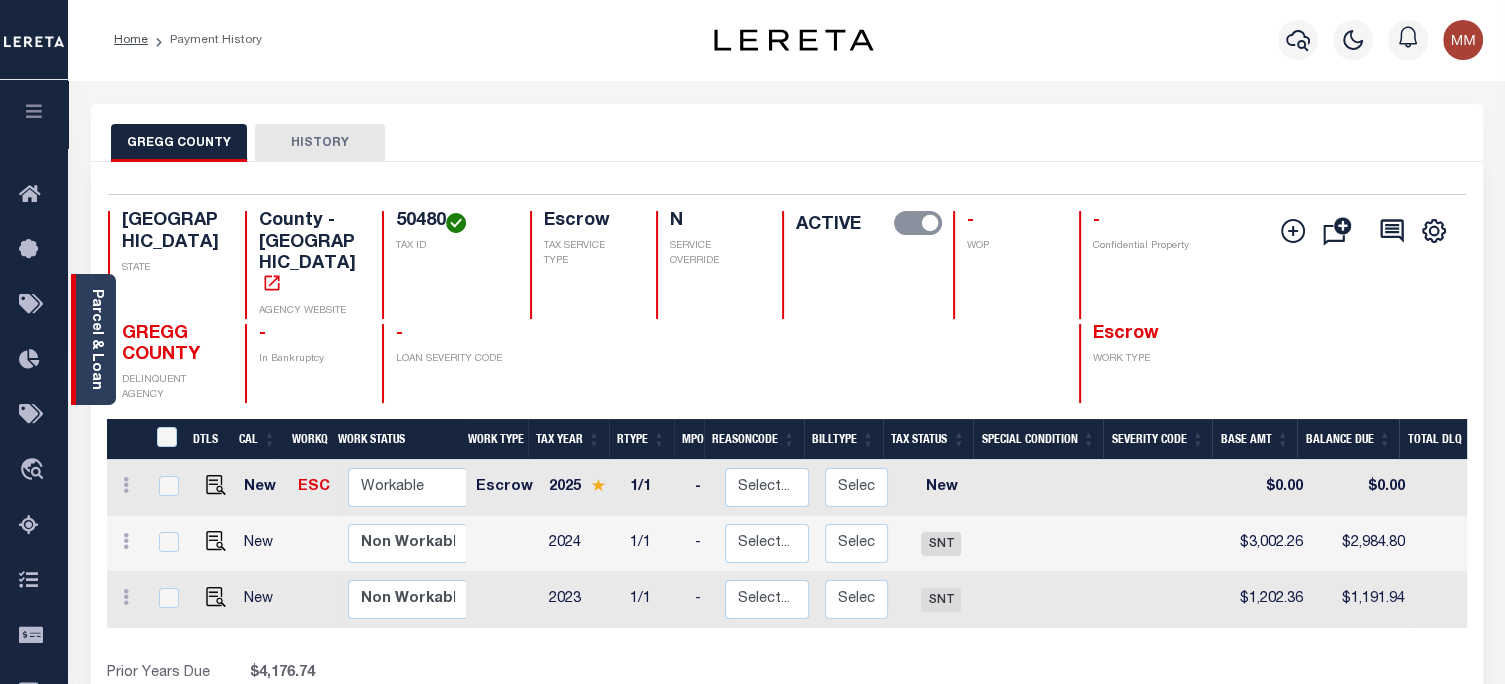click on "Parcel & Loan" at bounding box center [96, 339] 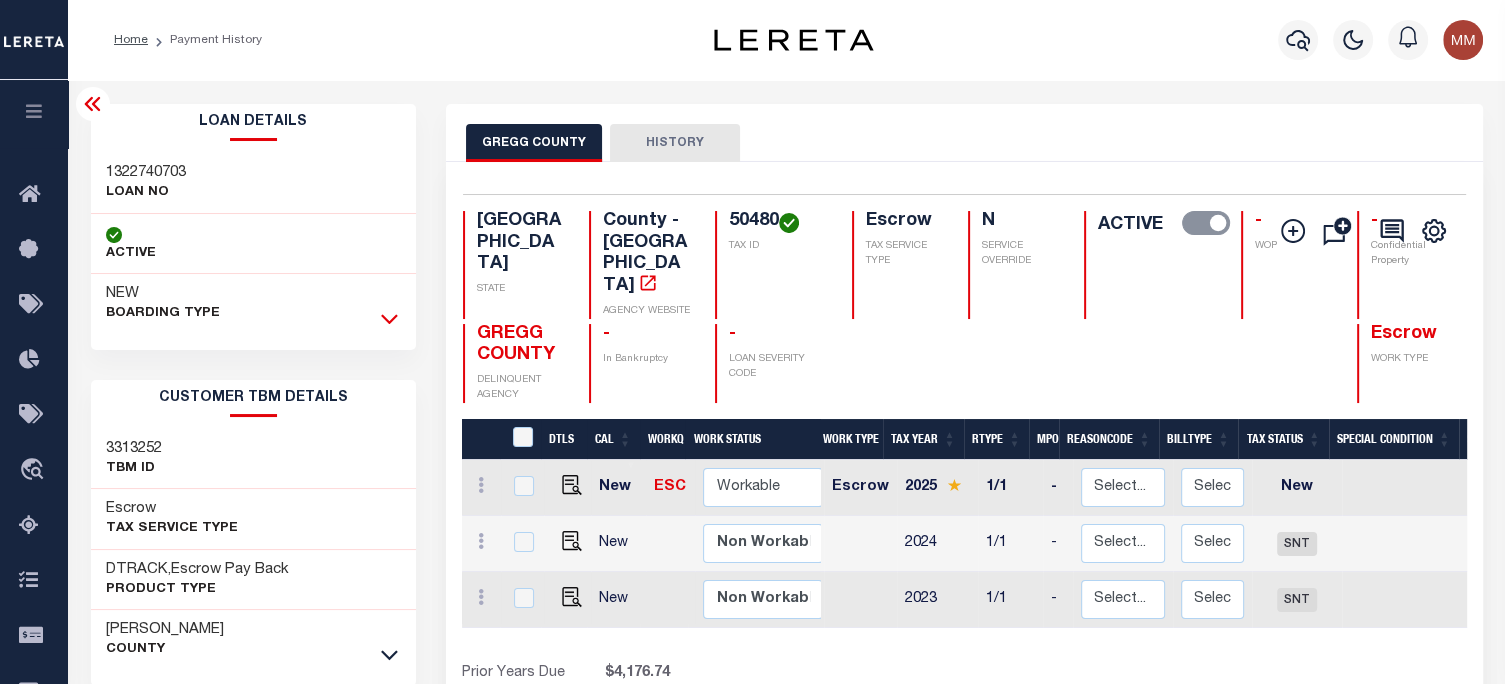 click at bounding box center (389, 318) 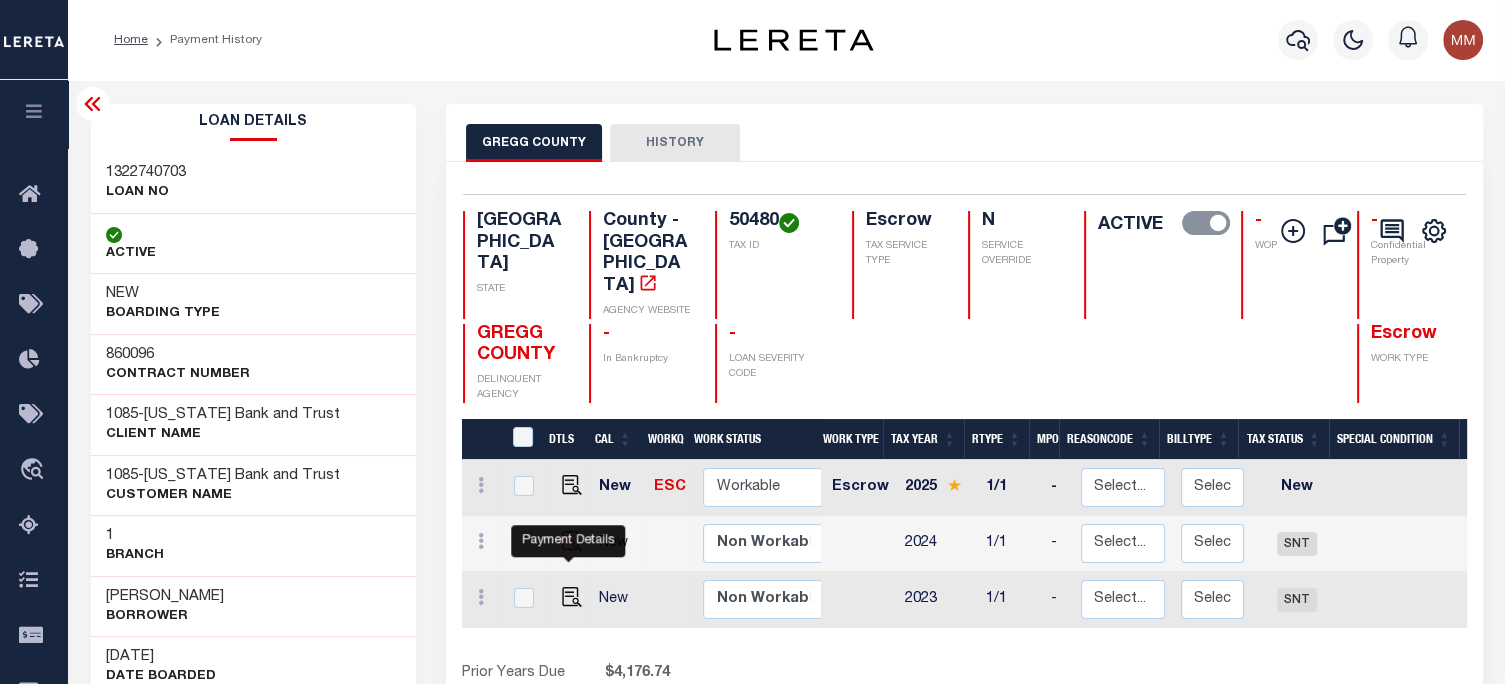 click at bounding box center [572, 541] 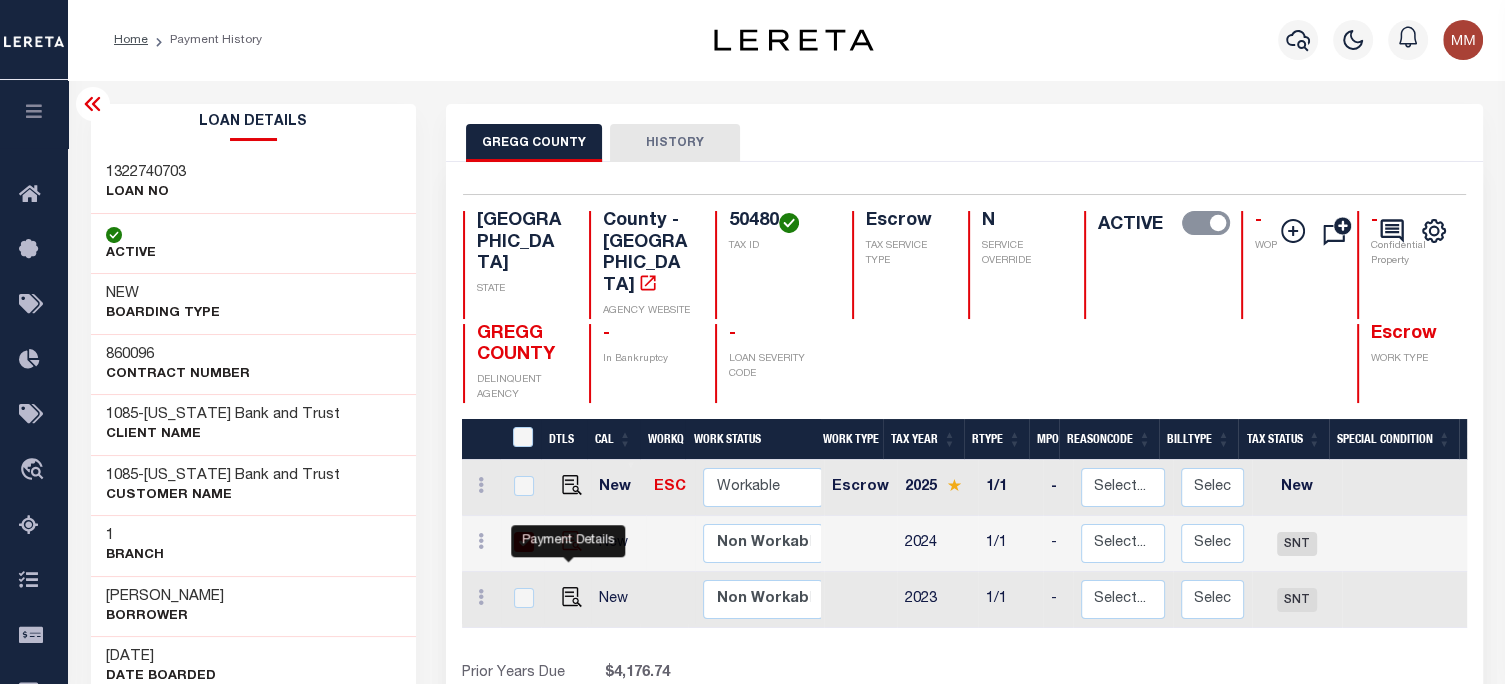 checkbox on "true" 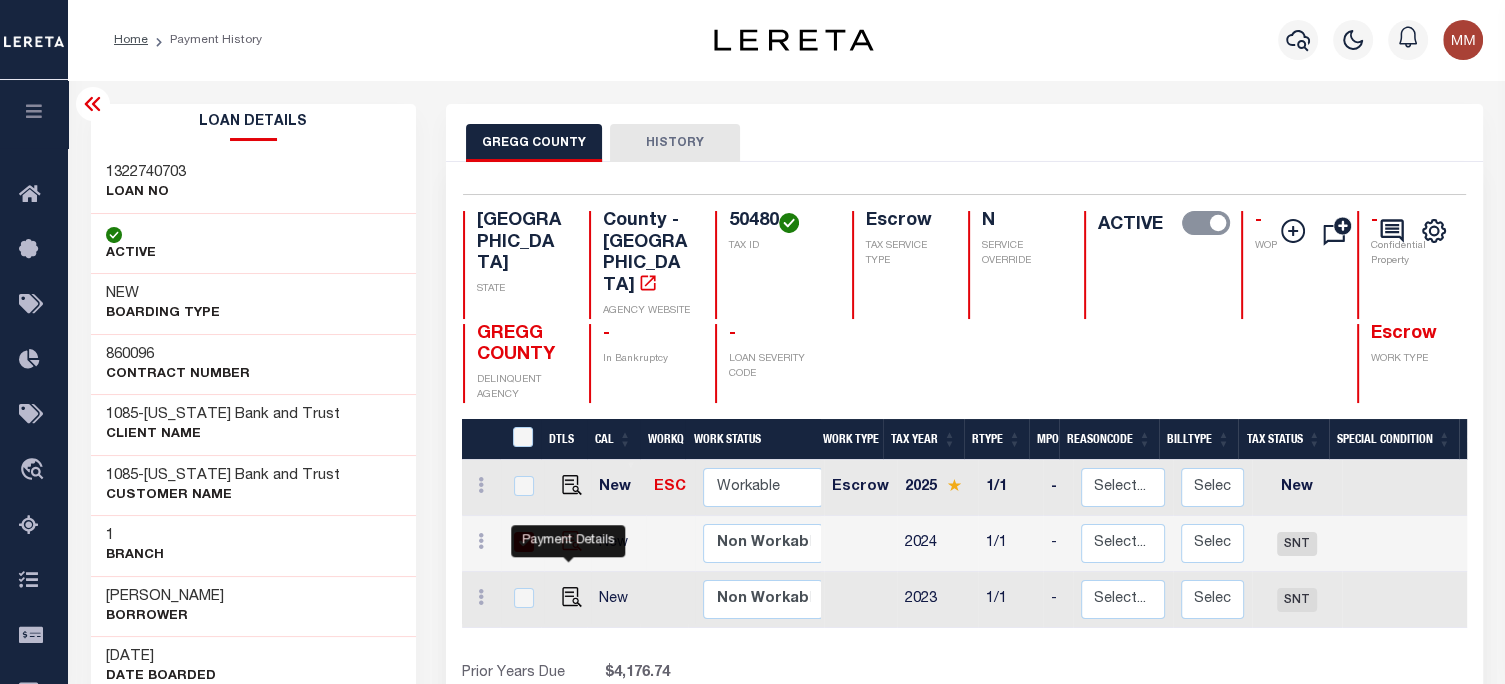 checkbox on "true" 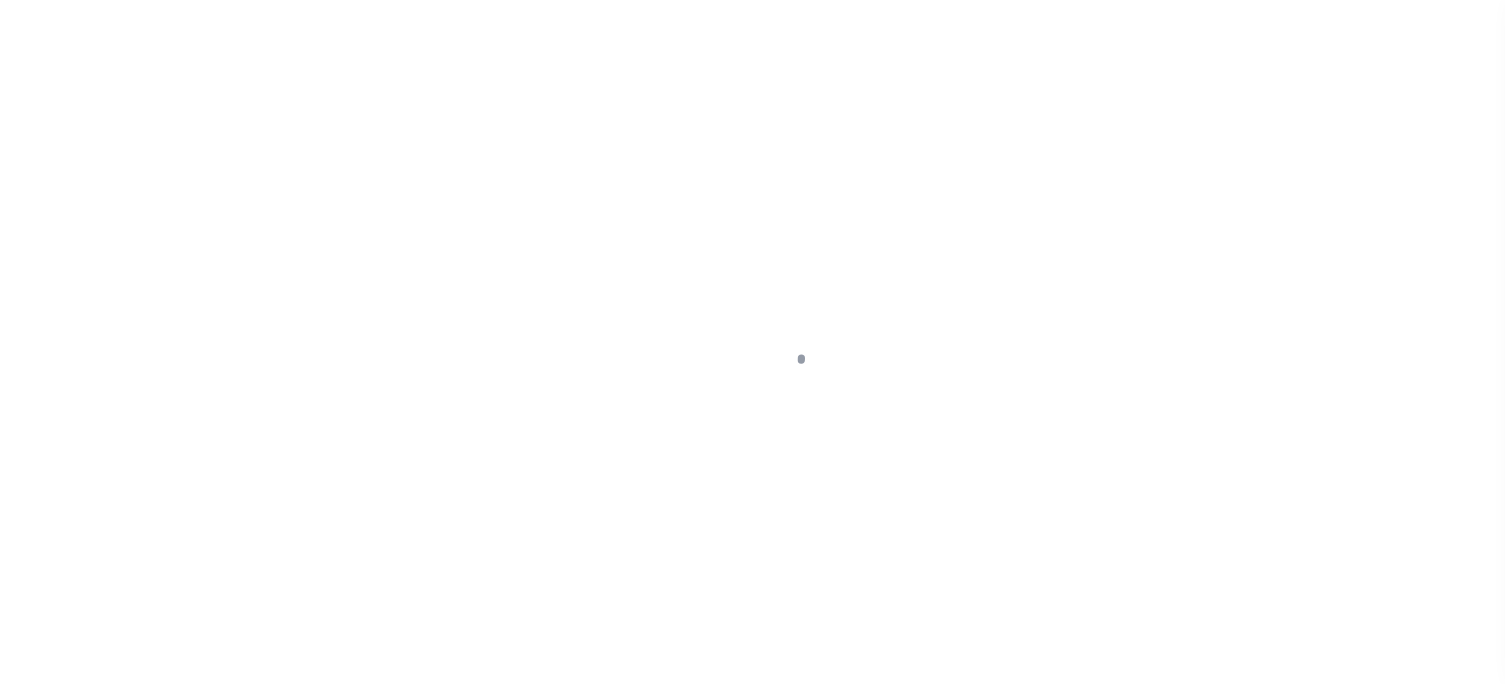 checkbox on "false" 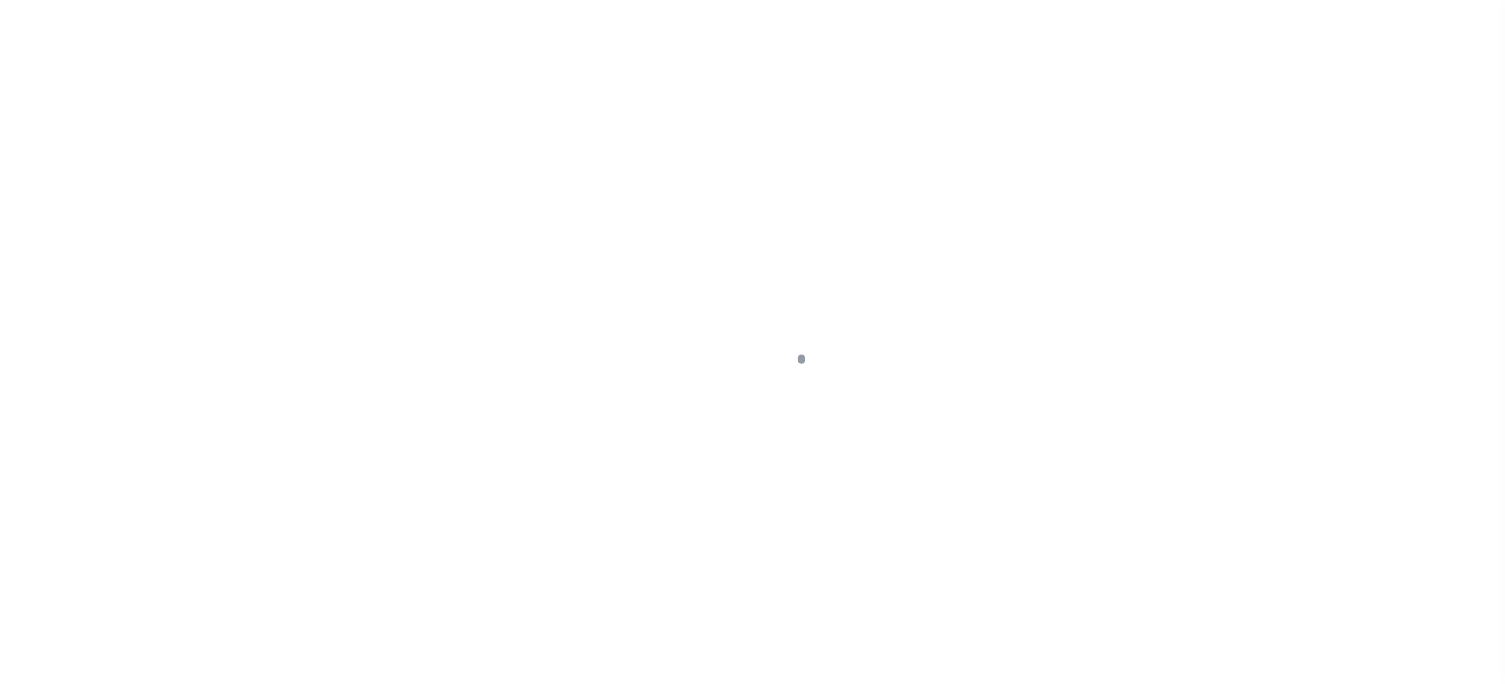 select on "SNT" 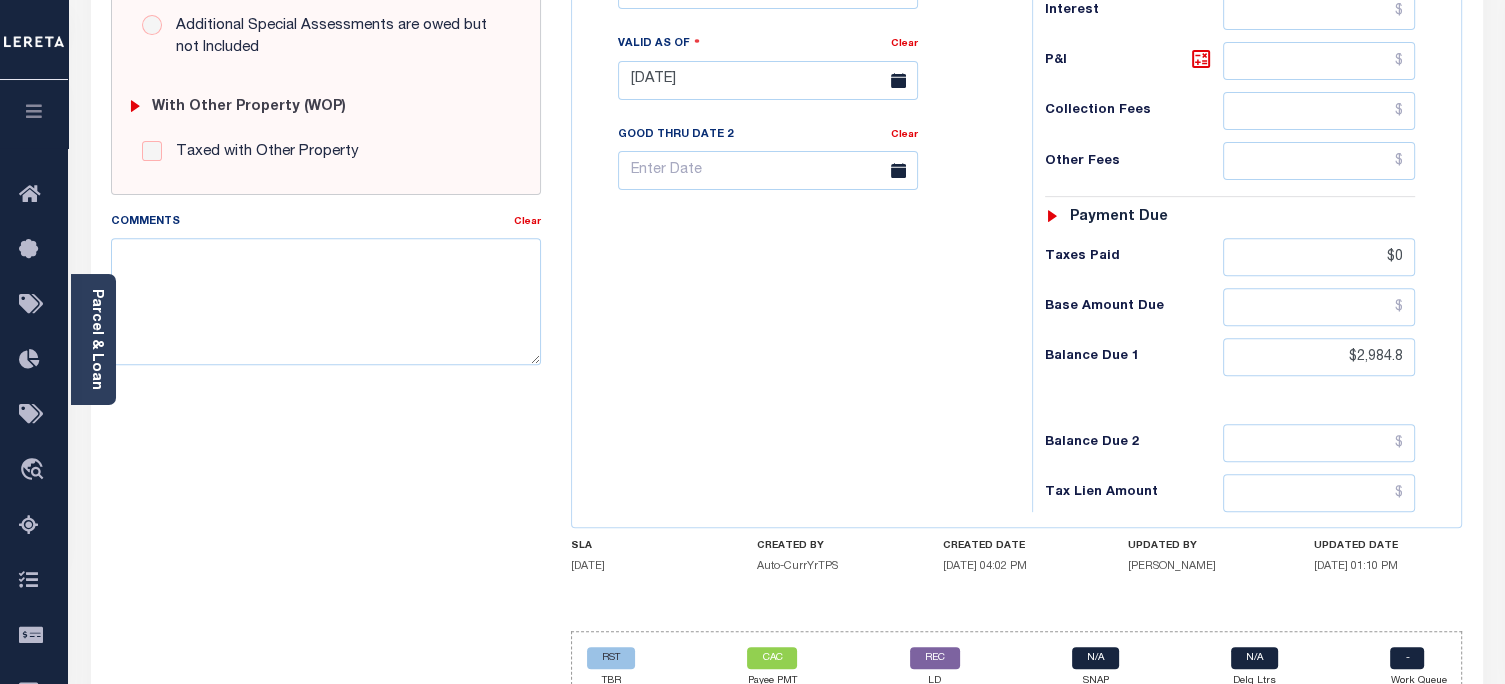 scroll, scrollTop: 824, scrollLeft: 0, axis: vertical 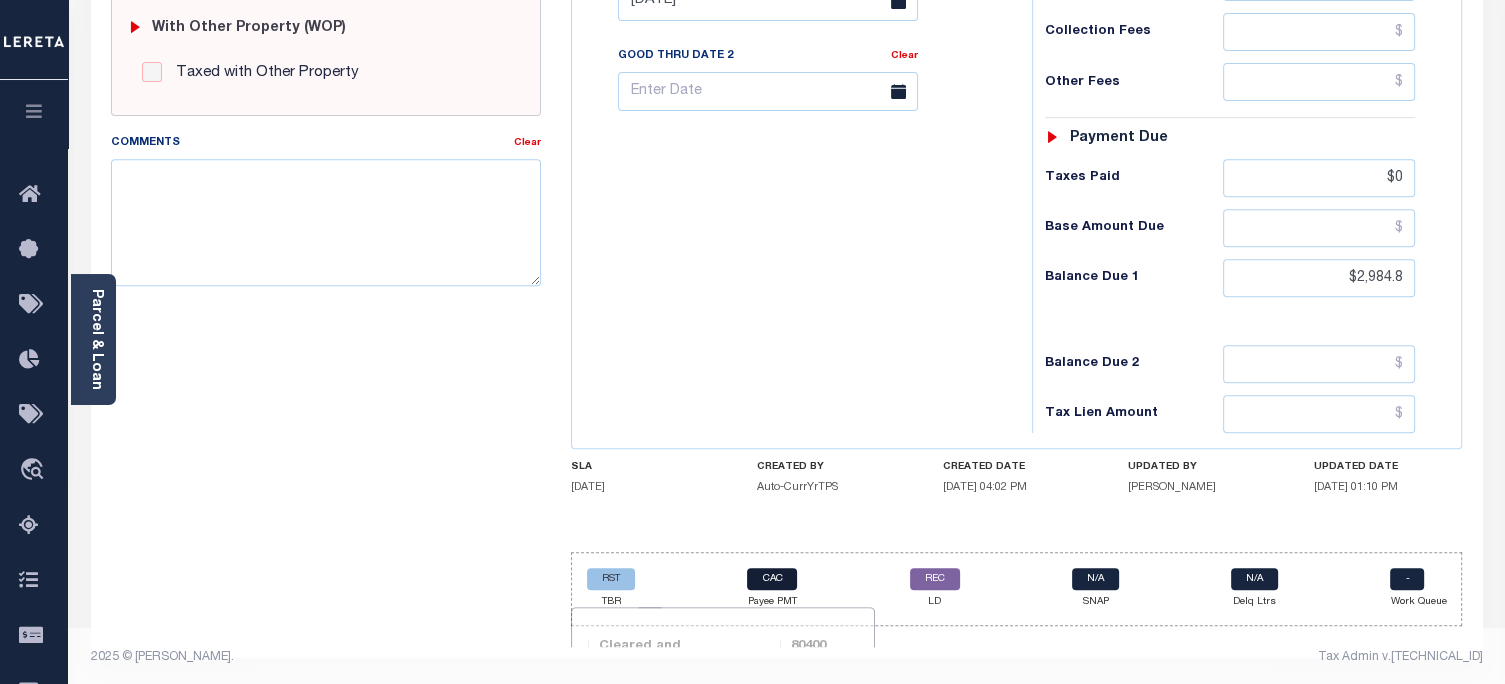 click on "CAC" at bounding box center [772, 579] 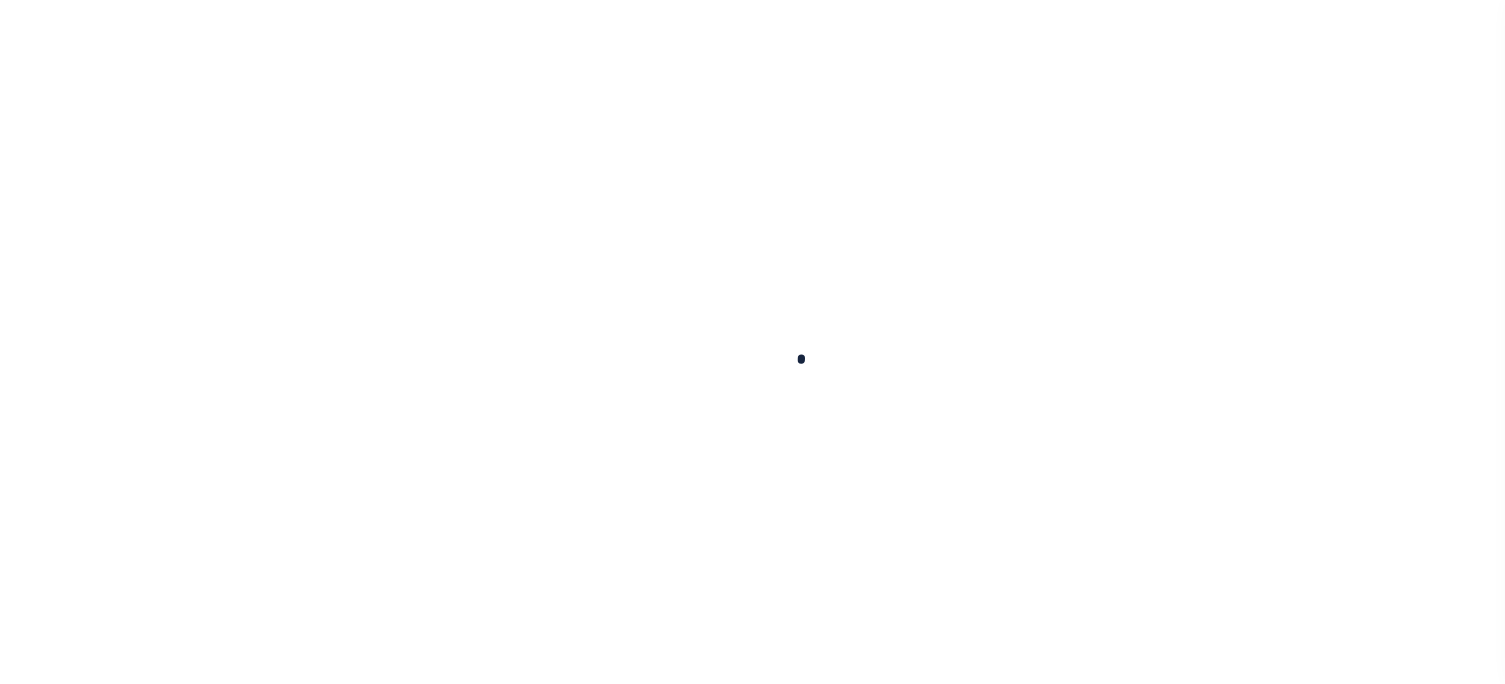 scroll, scrollTop: 0, scrollLeft: 0, axis: both 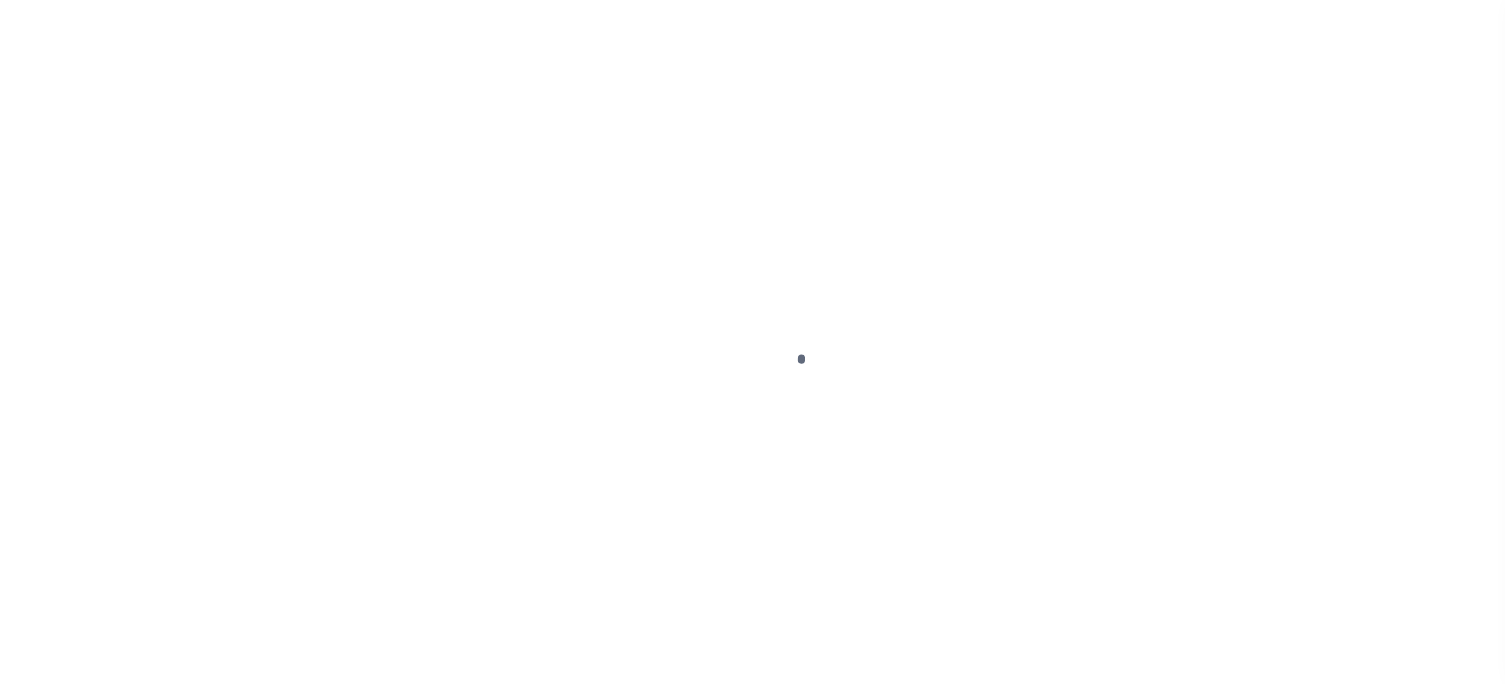 select on "CAC" 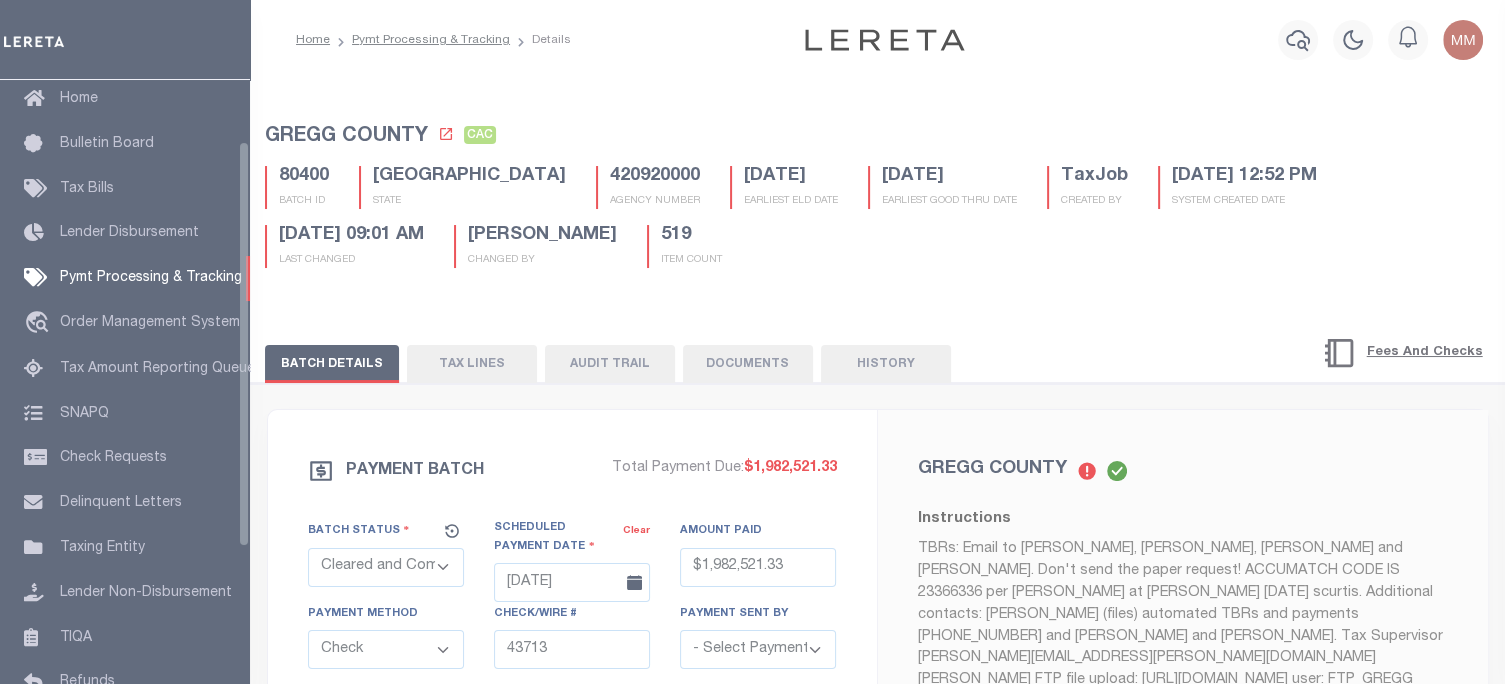 scroll, scrollTop: 91, scrollLeft: 0, axis: vertical 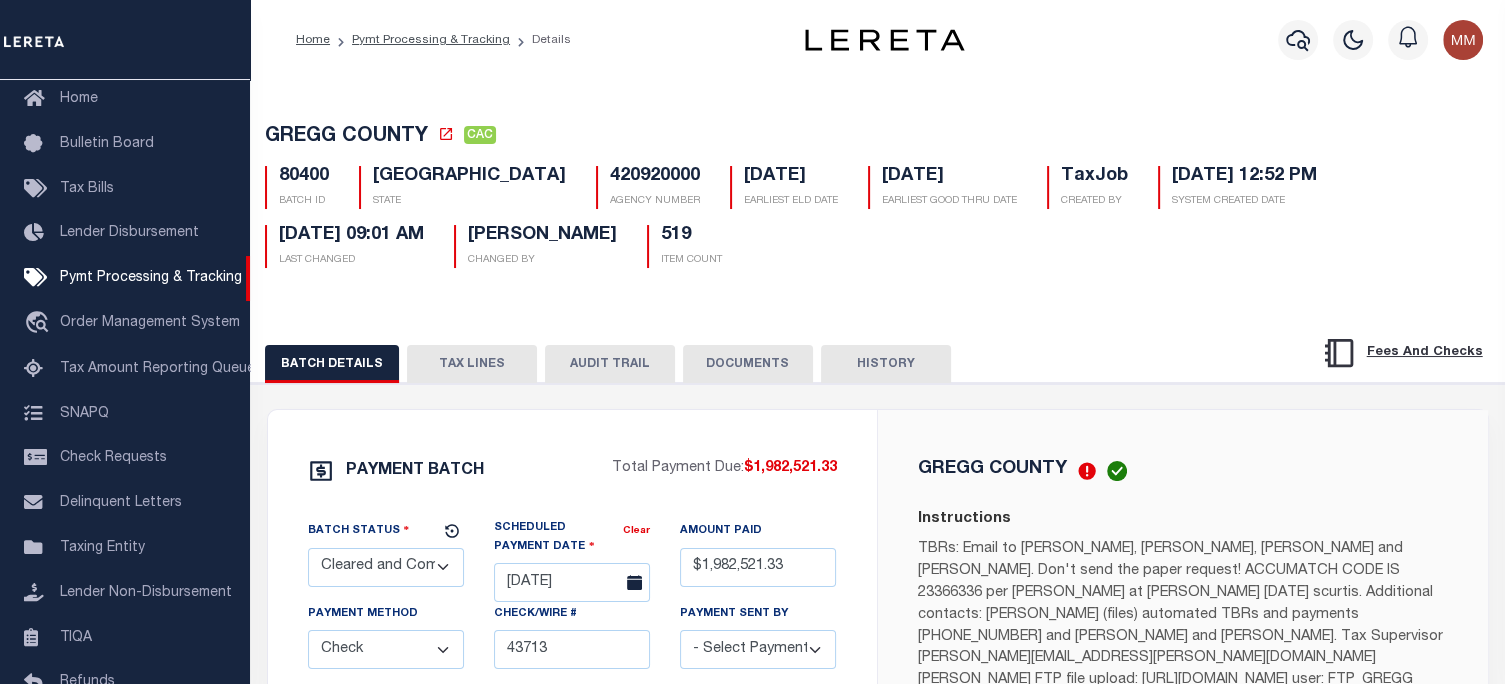click on "TAX LINES" at bounding box center [472, 364] 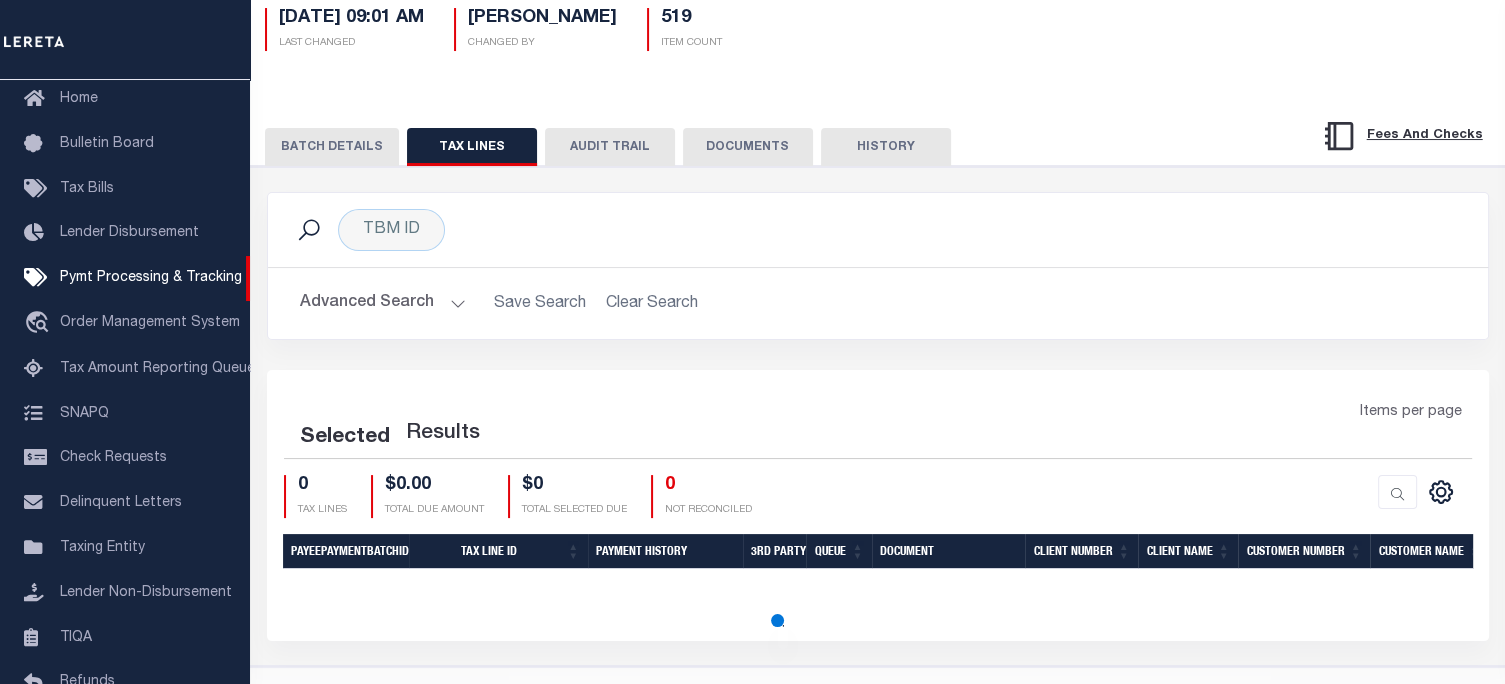 scroll, scrollTop: 261, scrollLeft: 0, axis: vertical 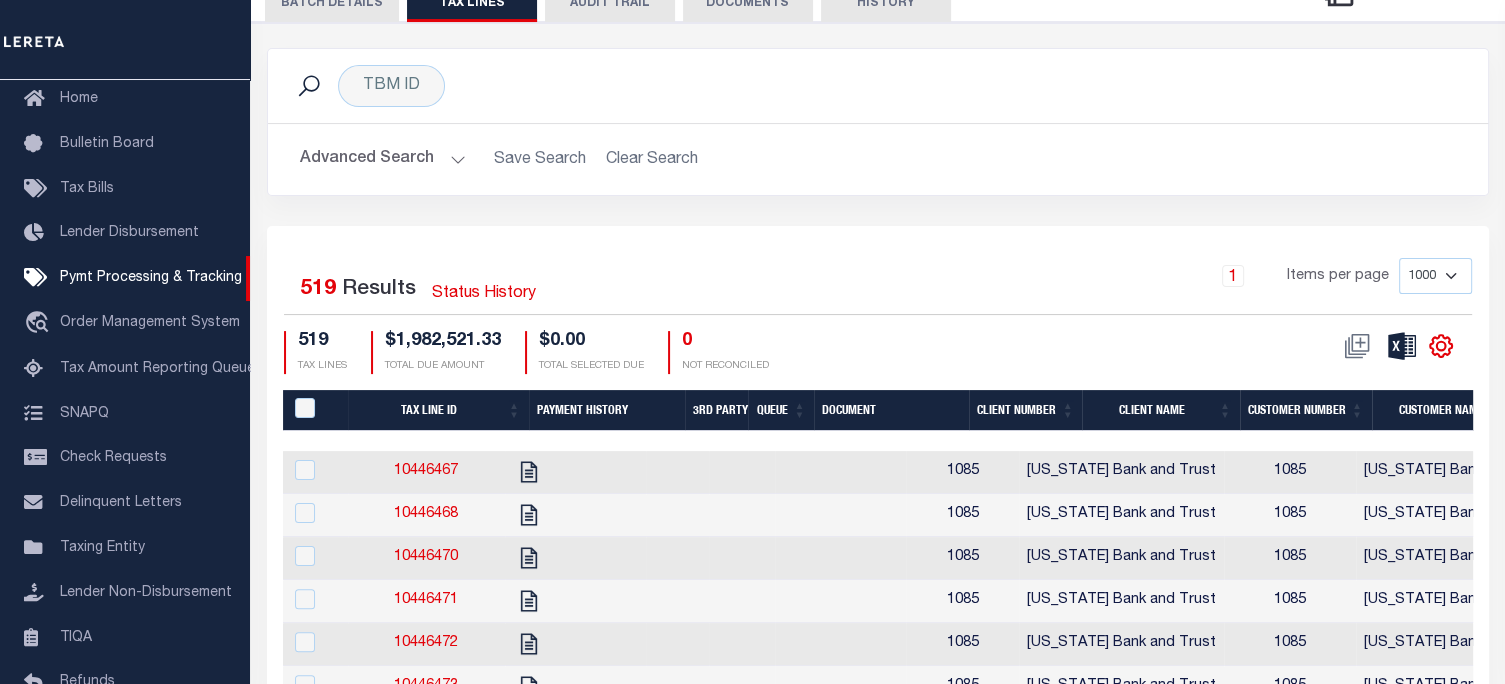 click 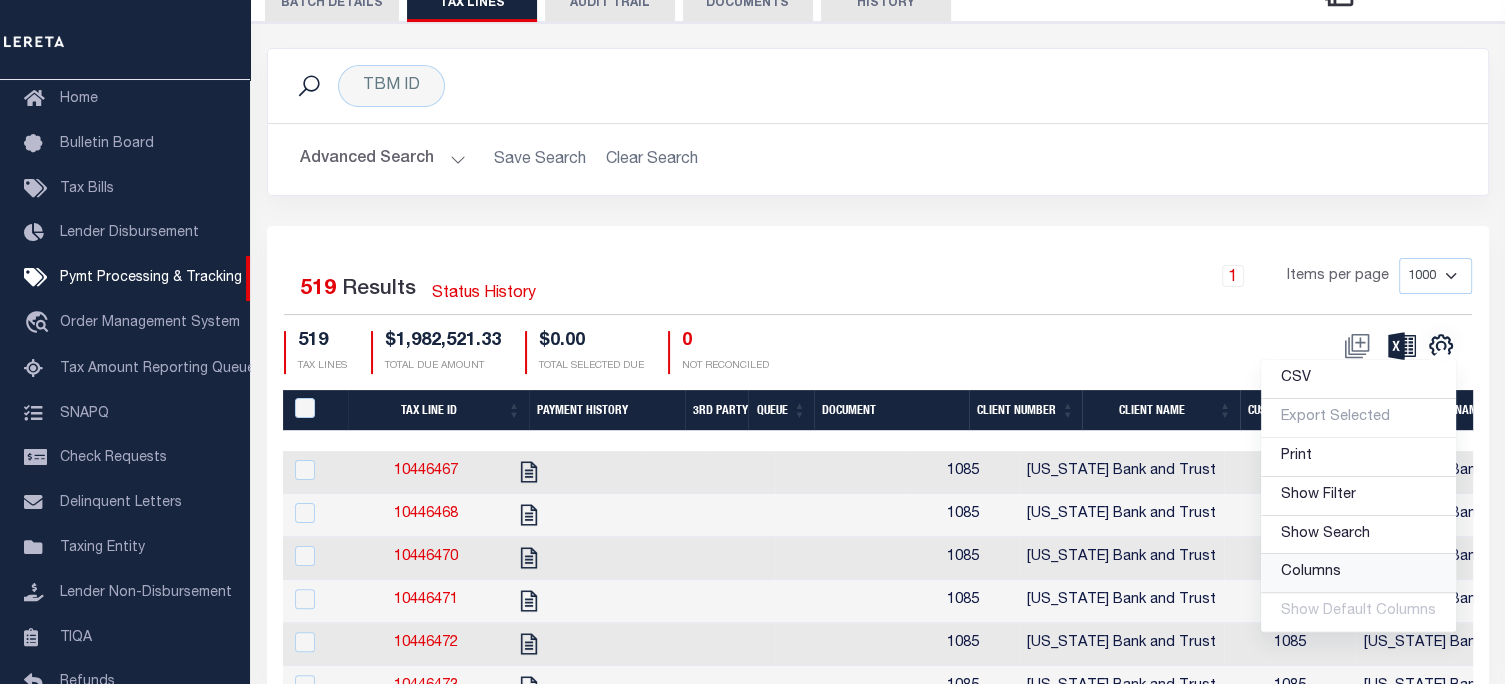 click on "Columns" at bounding box center [1358, 573] 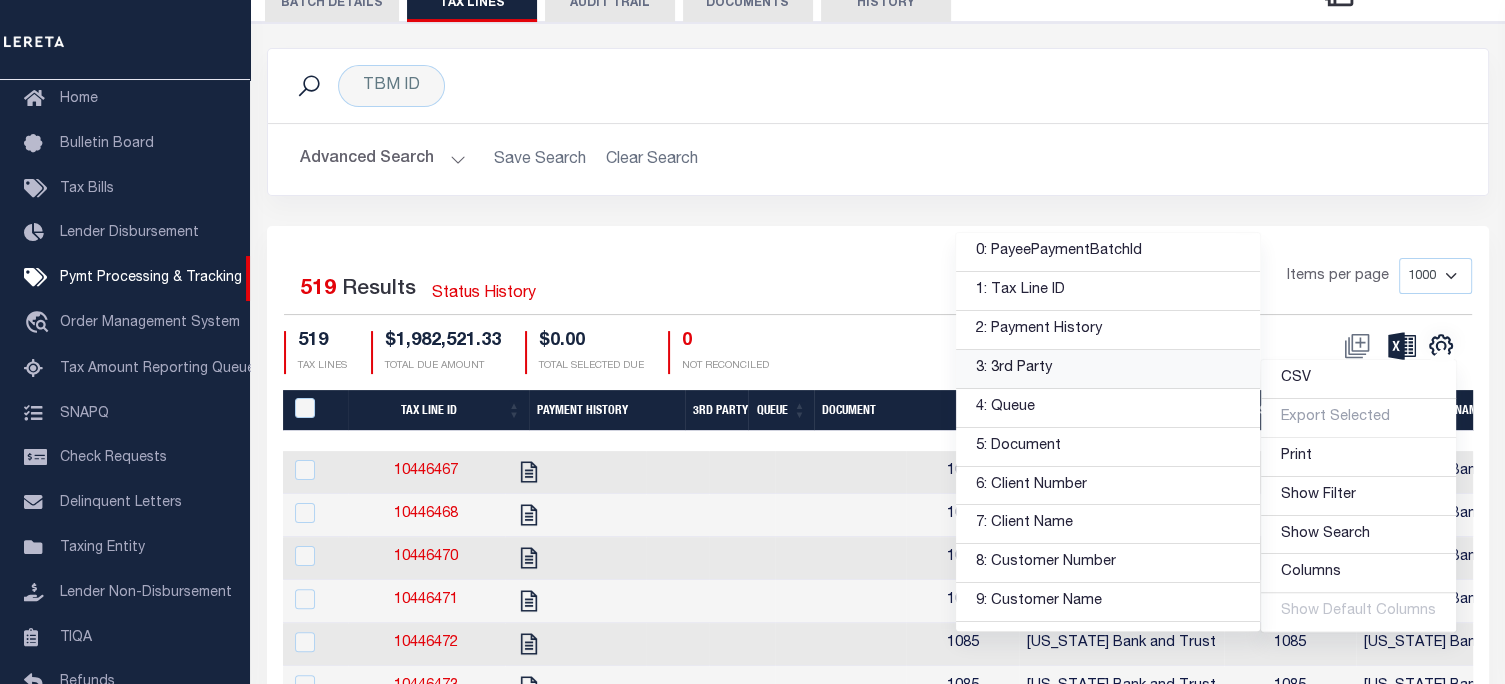 click on "3: 3rd Party" at bounding box center [1108, 369] 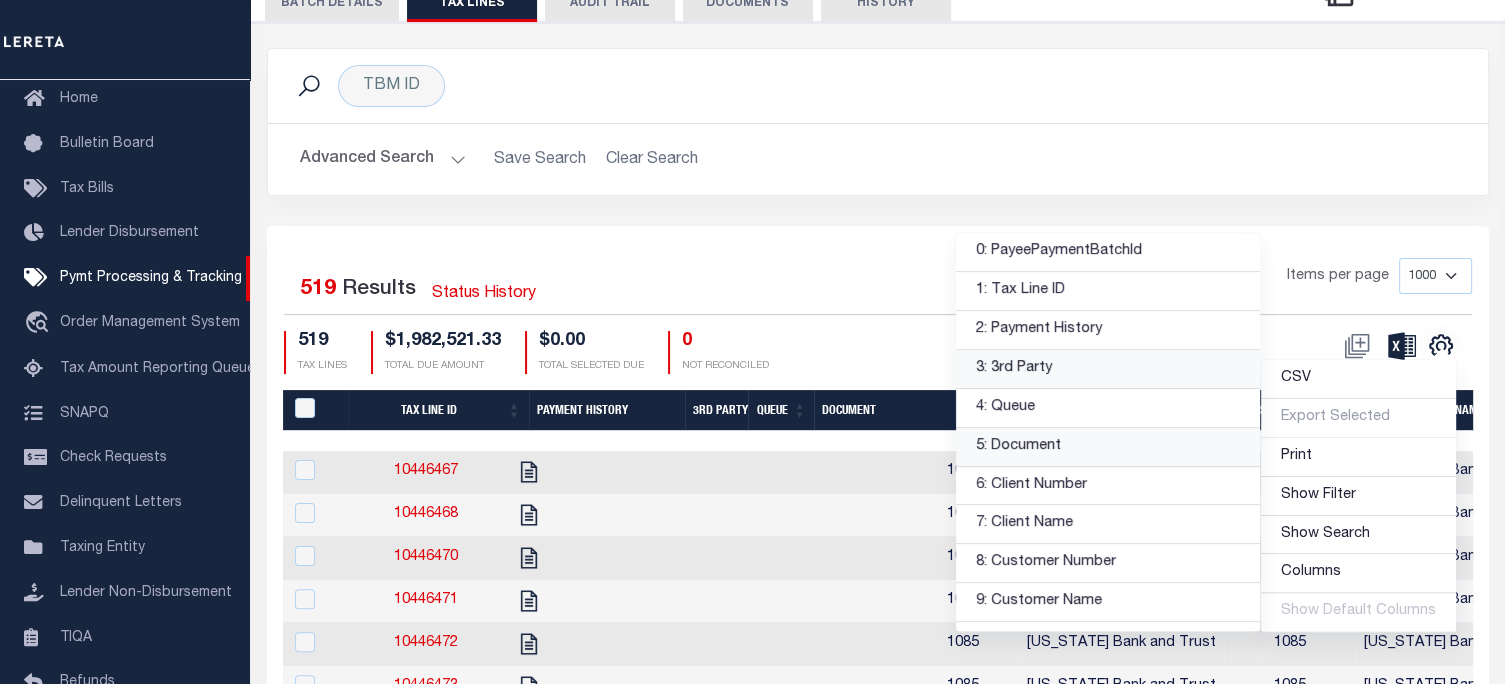 click on "3: 3rd Party" at bounding box center (1108, 369) 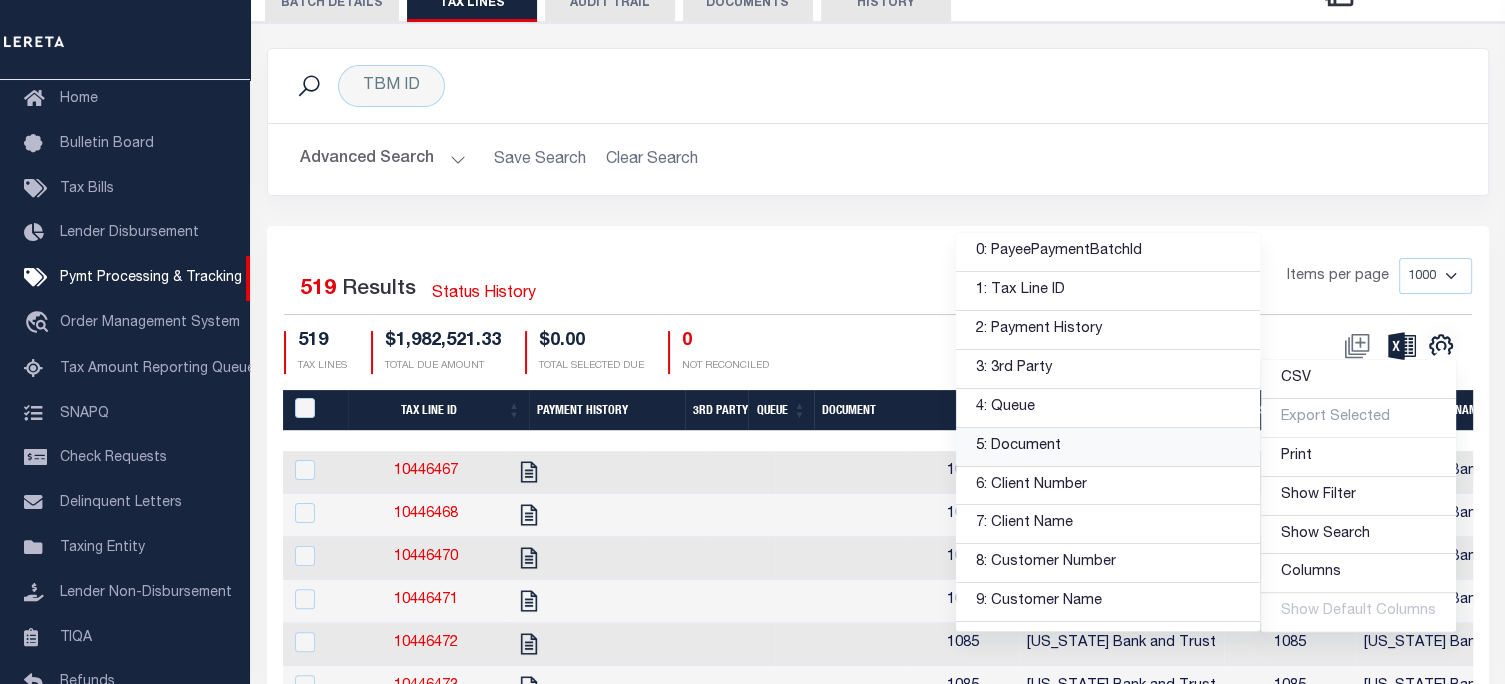 click on "5: Document" at bounding box center (1108, 447) 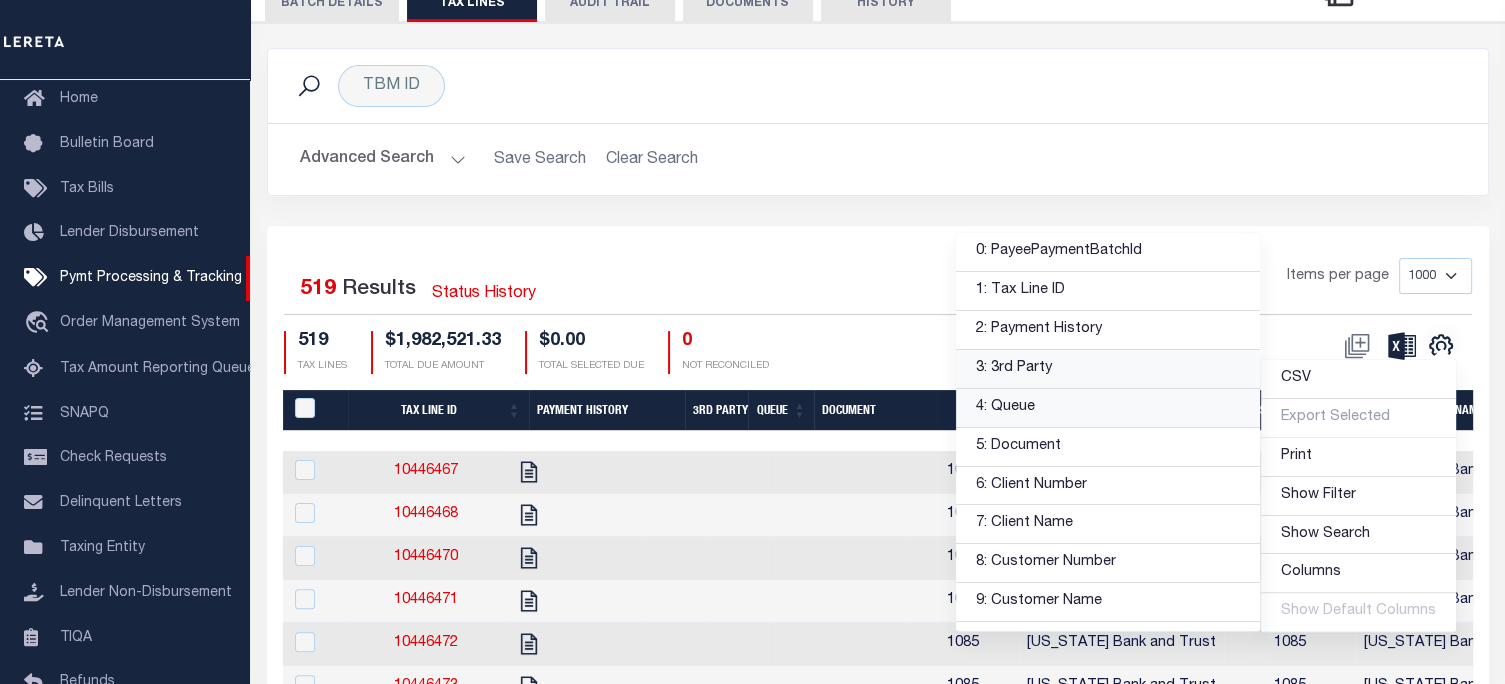 click on "4: Queue" at bounding box center [1108, 408] 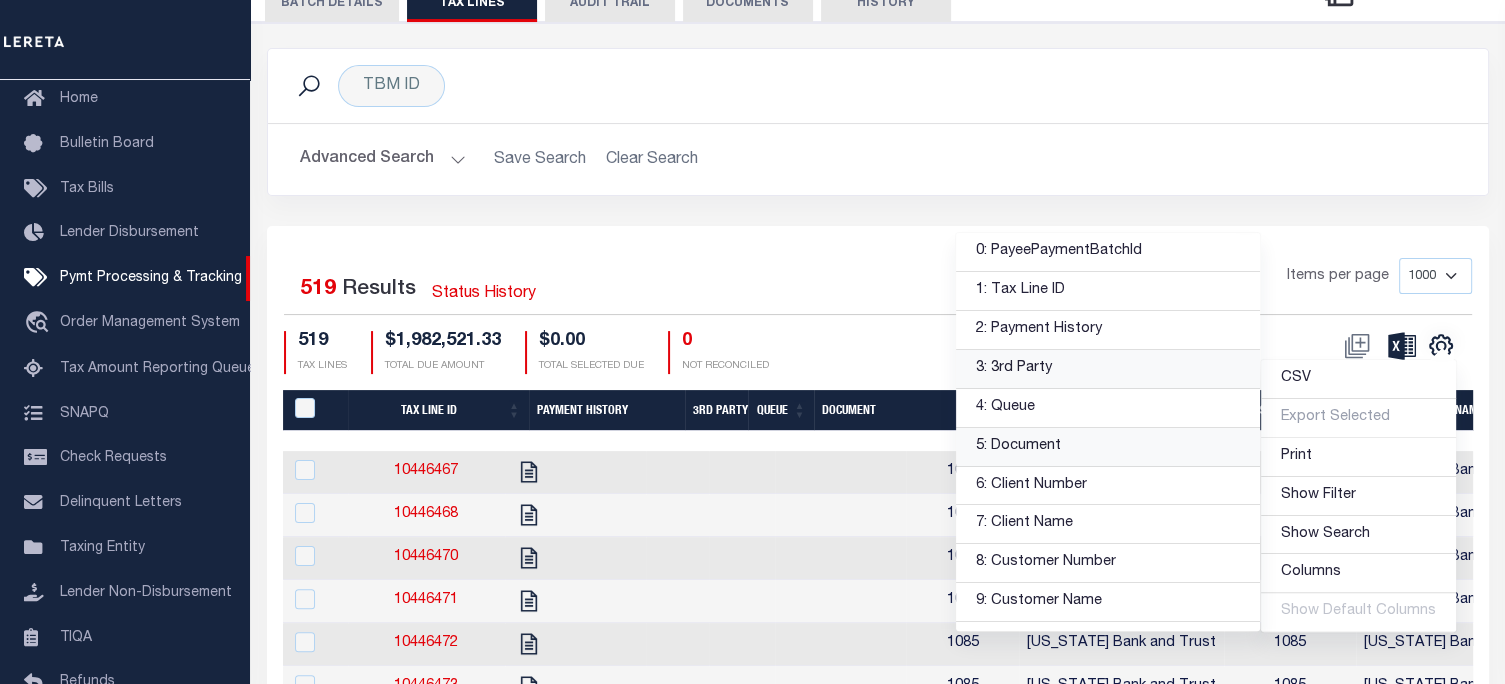 click on "5: Document" at bounding box center [1108, 447] 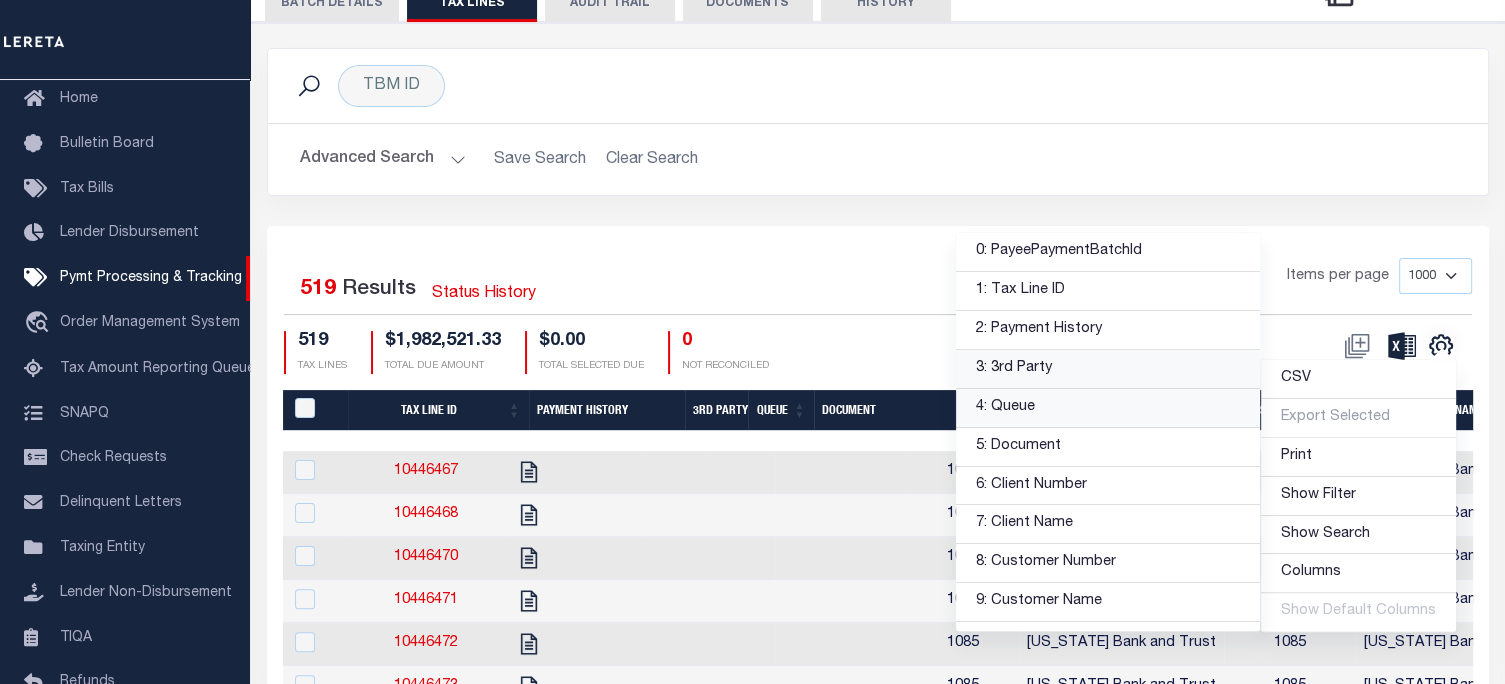 click on "4: Queue" at bounding box center [1108, 408] 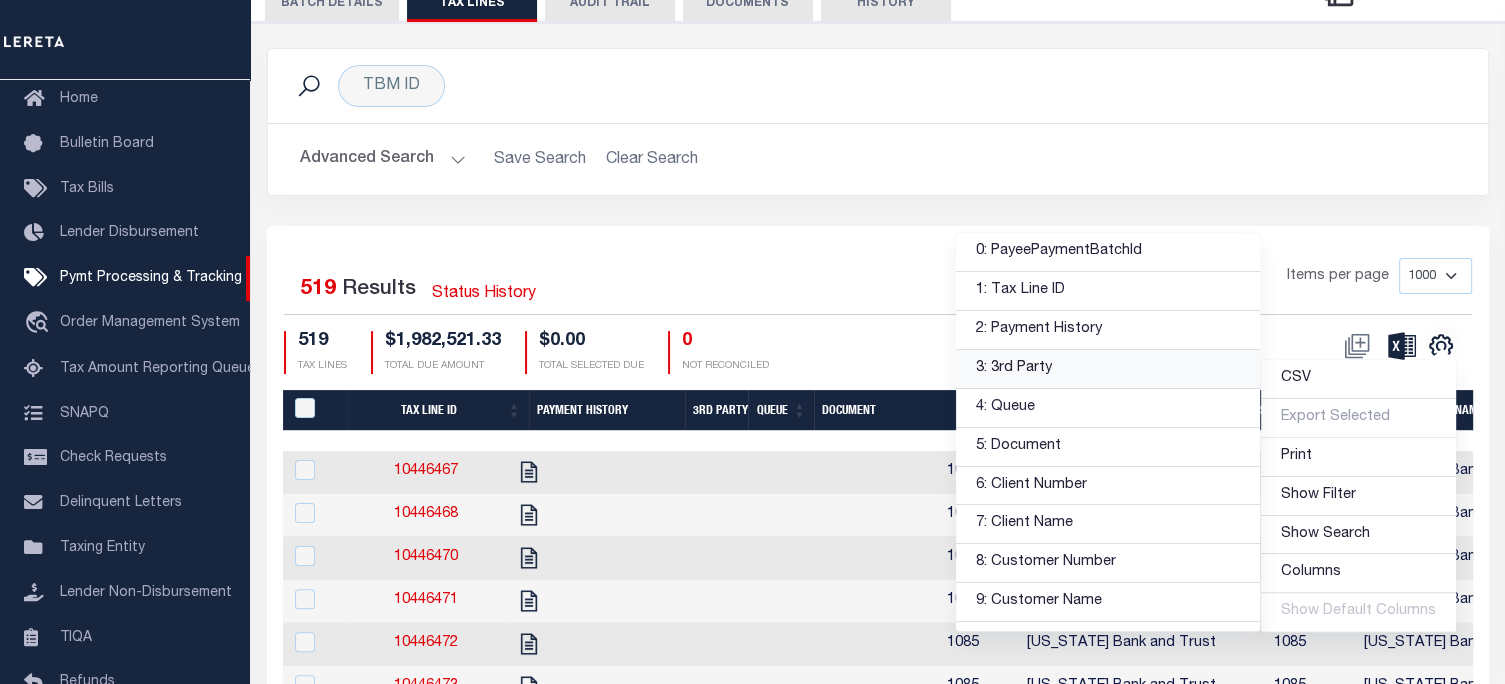 click on "3: 3rd Party" at bounding box center [1108, 369] 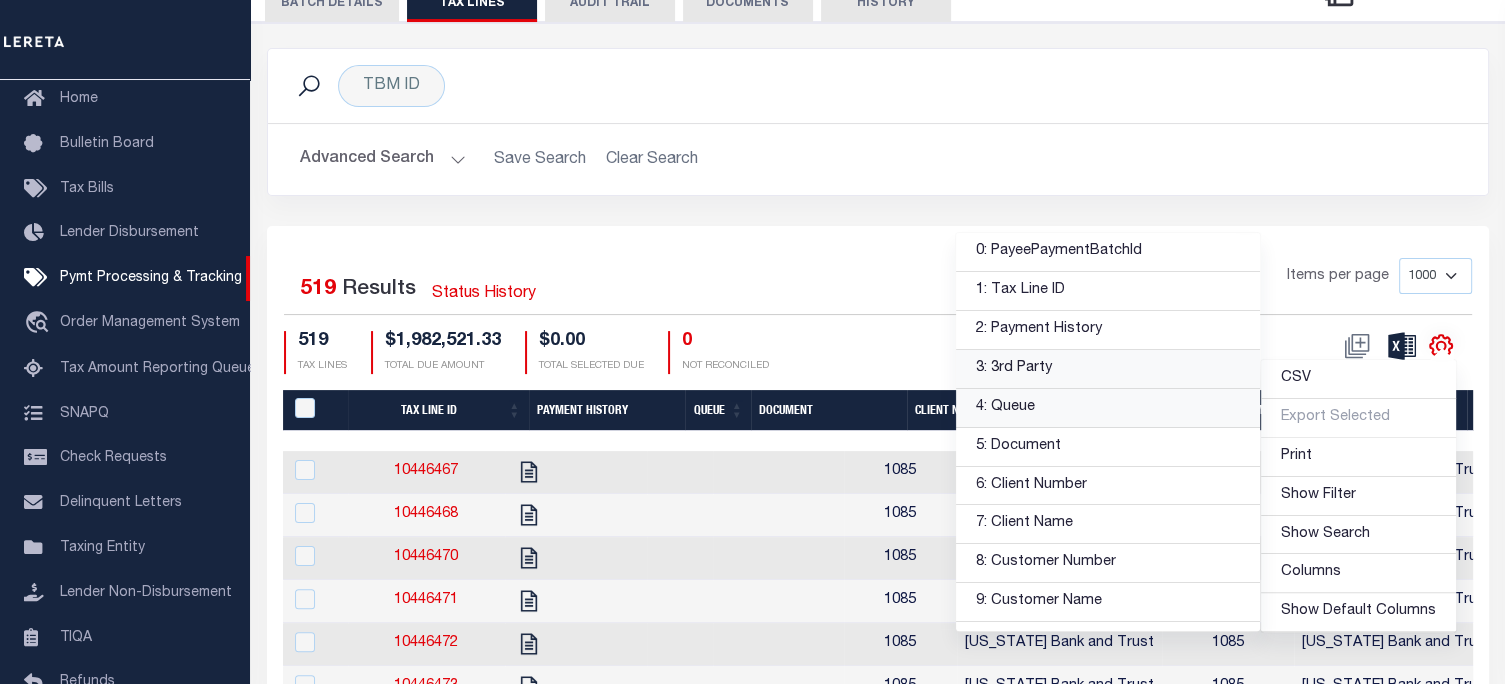 click on "3: 3rd Party" at bounding box center (1108, 369) 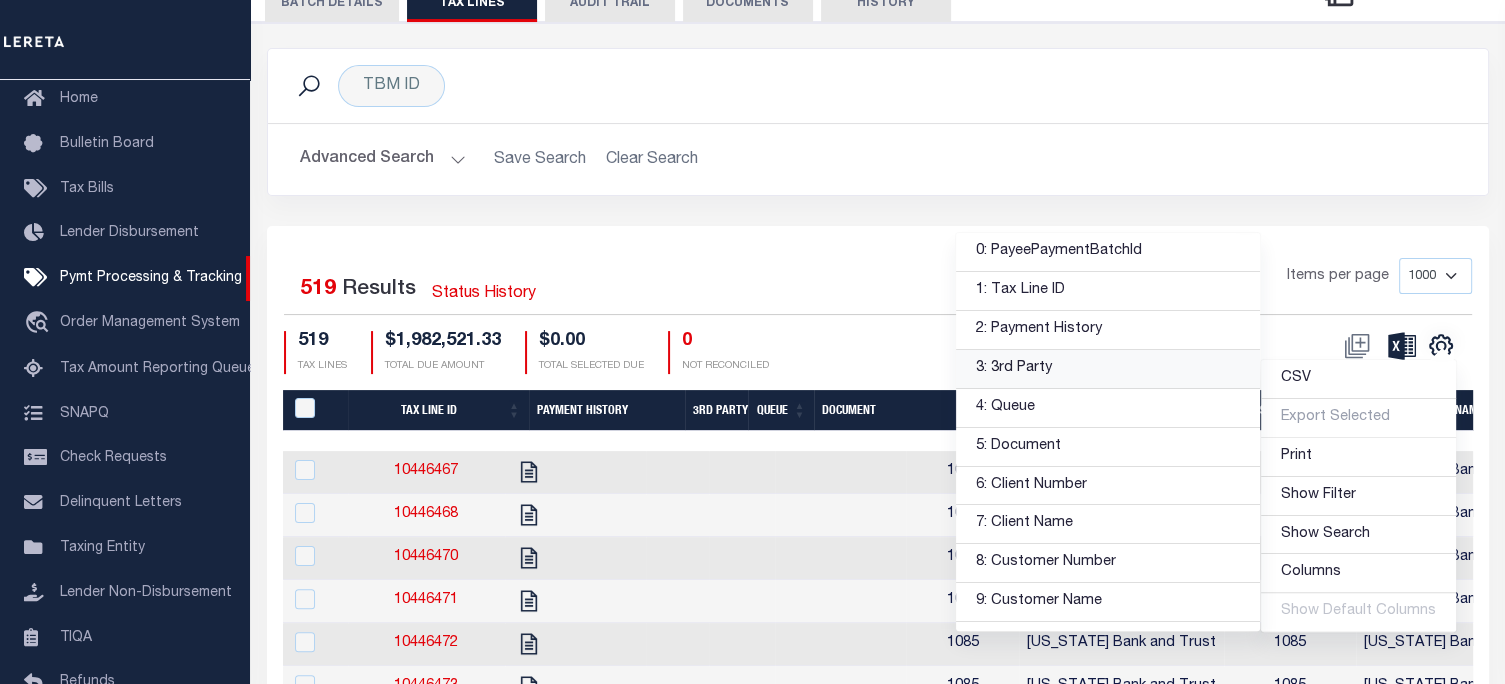 click on "3: 3rd Party" at bounding box center (1108, 369) 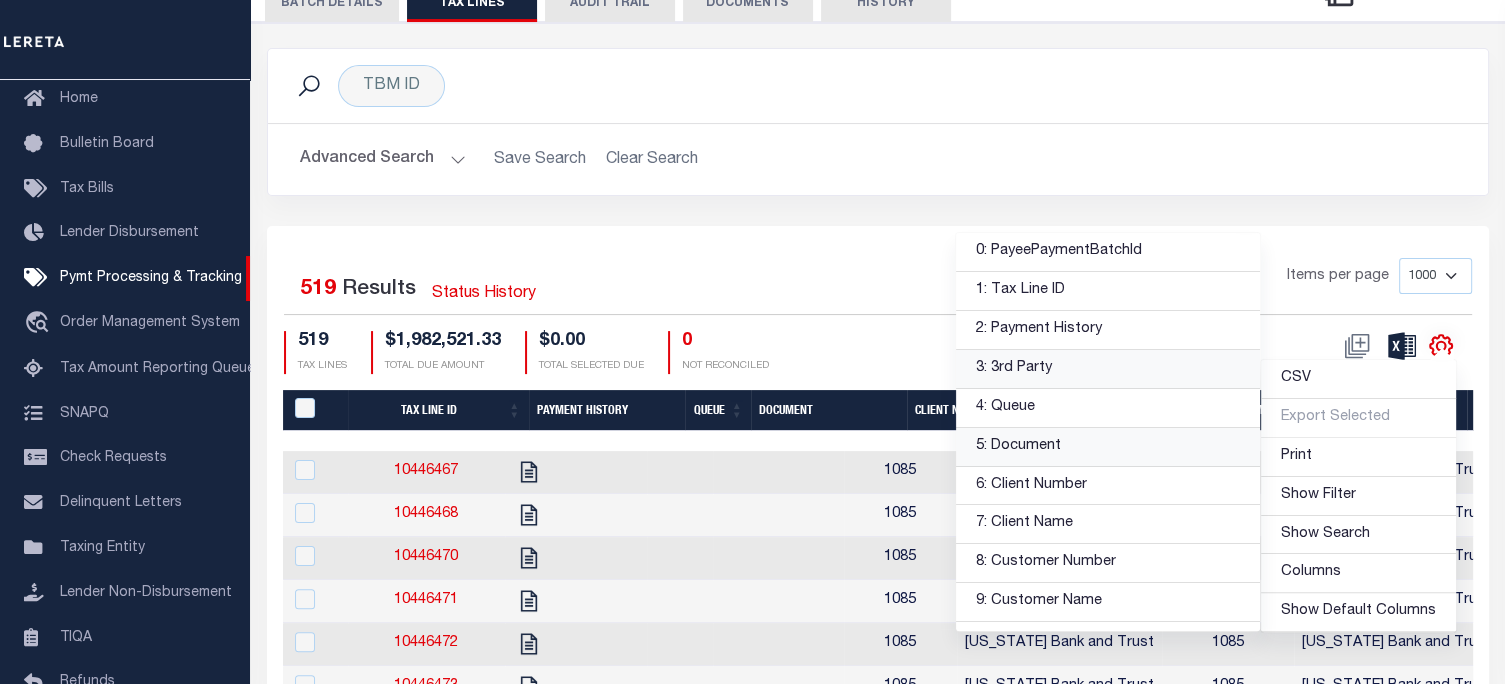 click on "5: Document" at bounding box center (1108, 447) 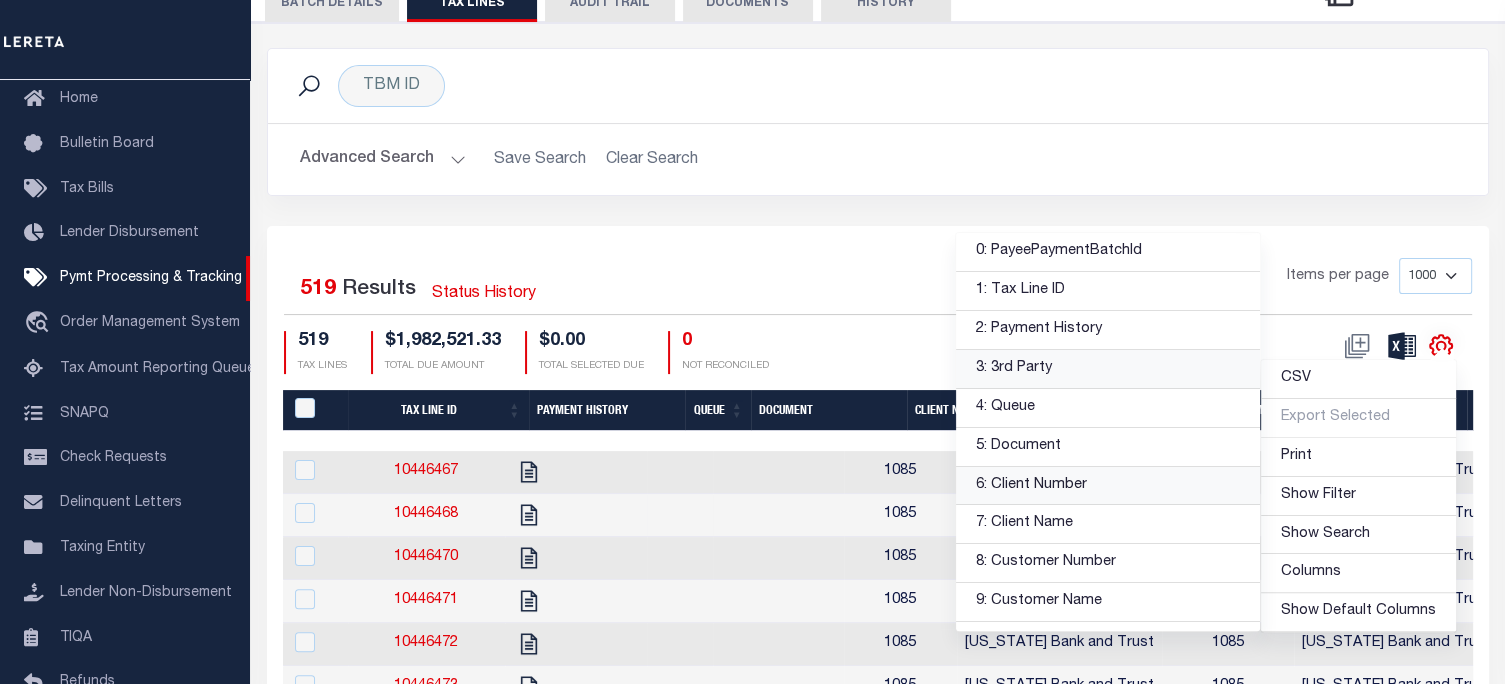 click on "6: Client Number" at bounding box center [1108, 486] 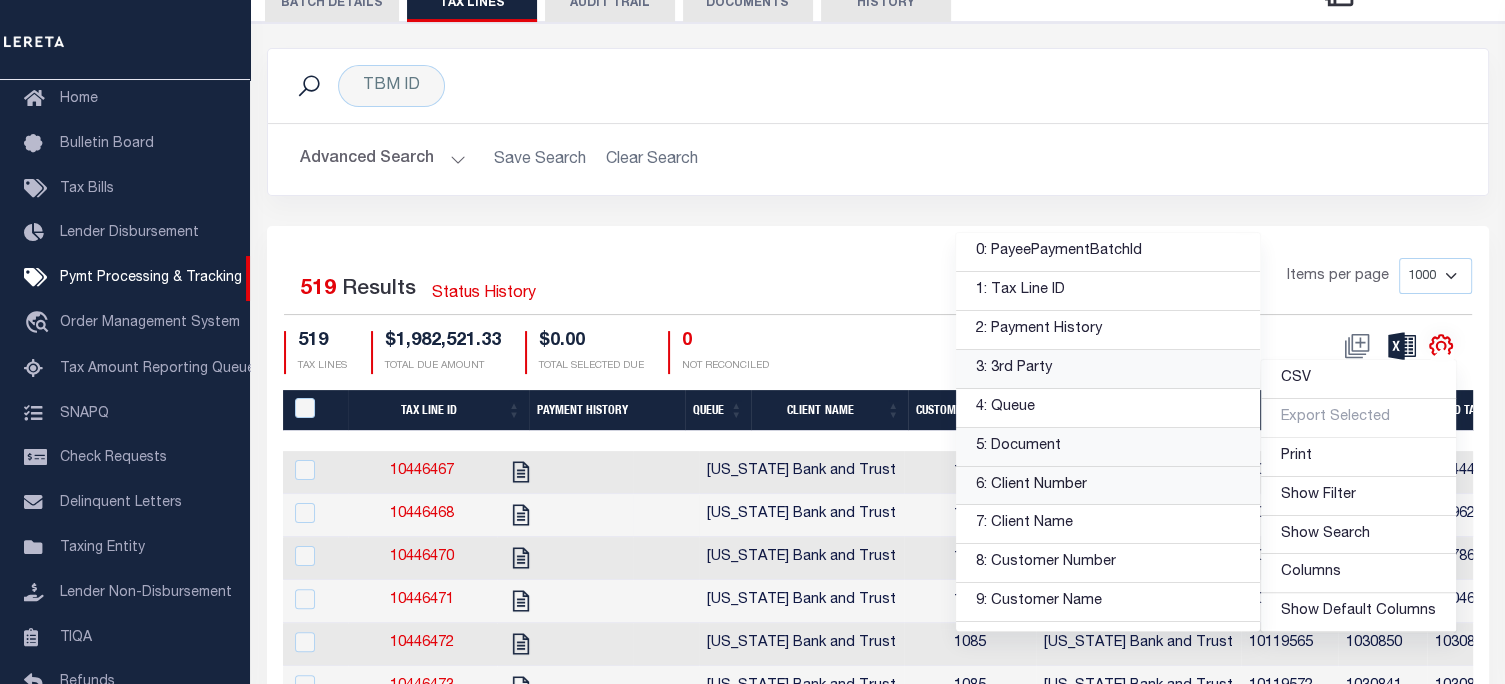 scroll, scrollTop: 561, scrollLeft: 0, axis: vertical 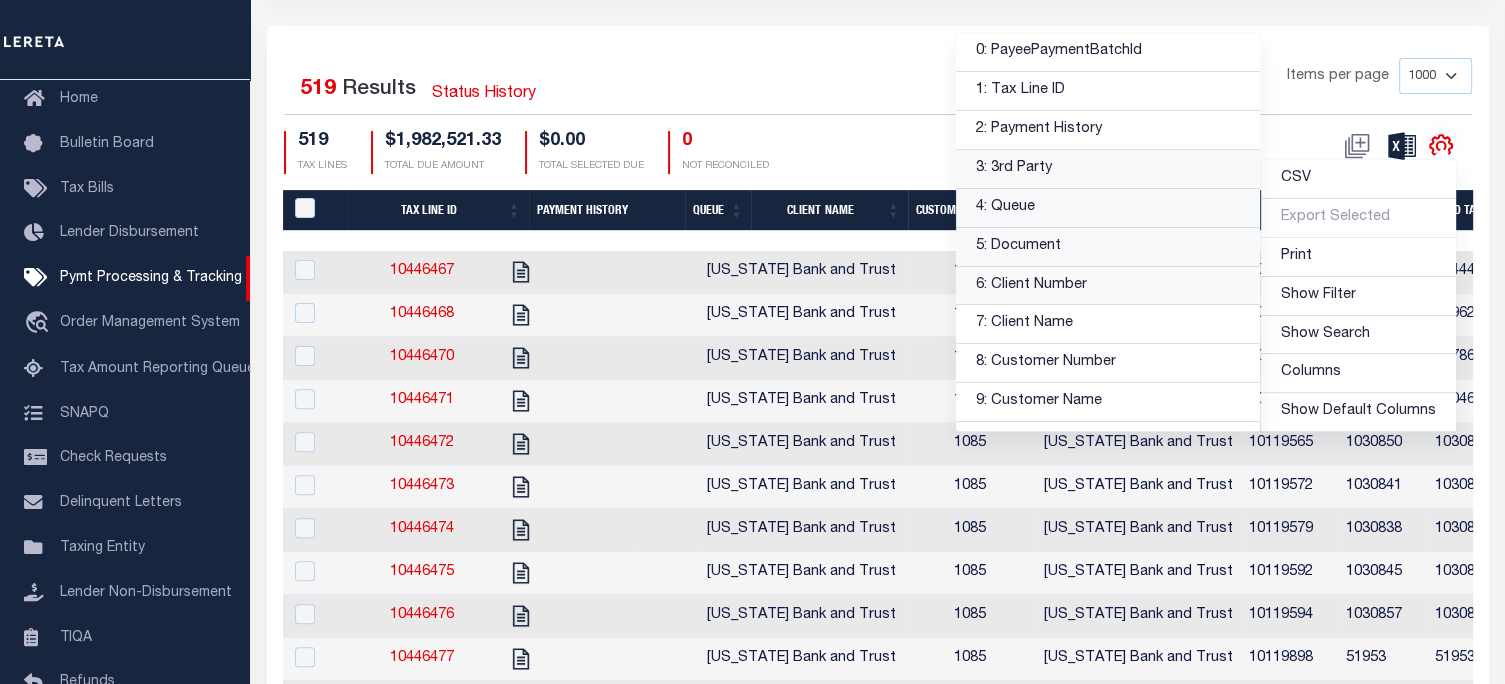 click on "4: Queue" at bounding box center [1108, 208] 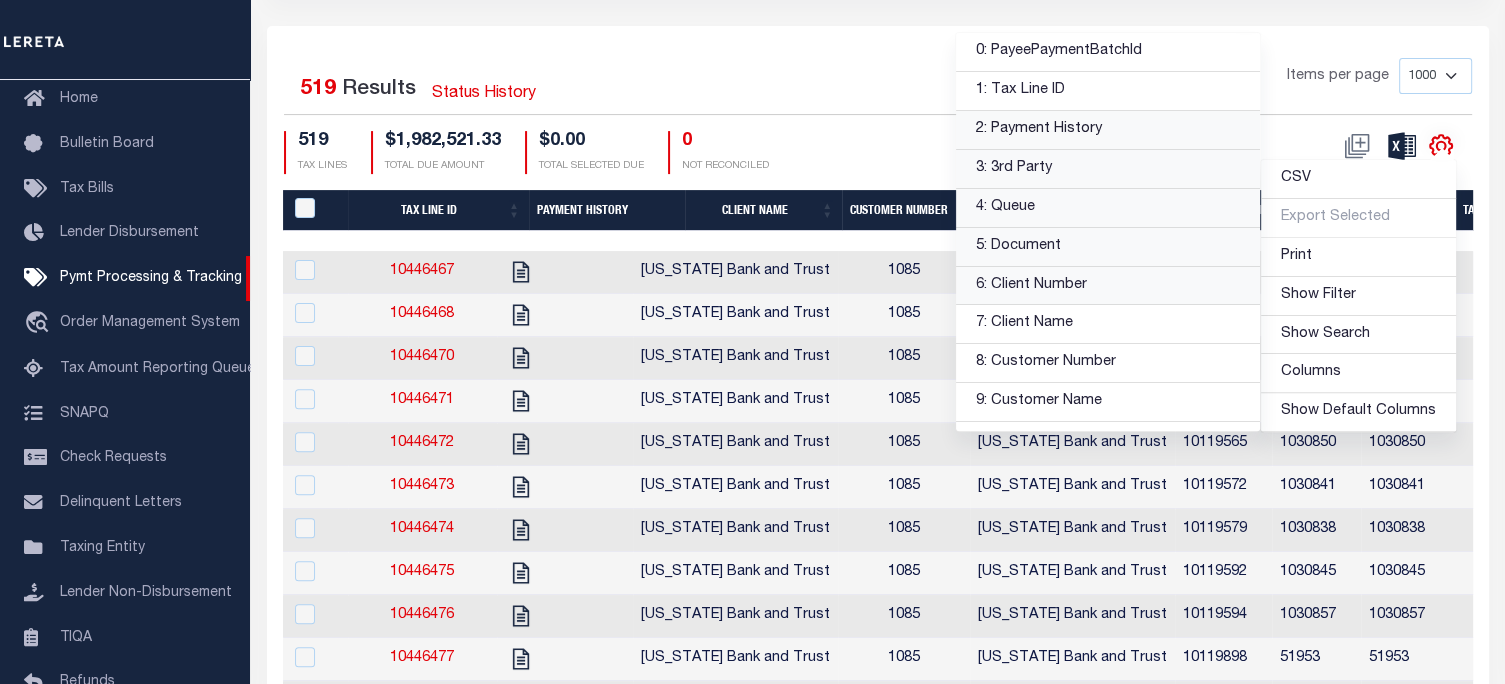 click on "2: Payment History" at bounding box center [1108, 130] 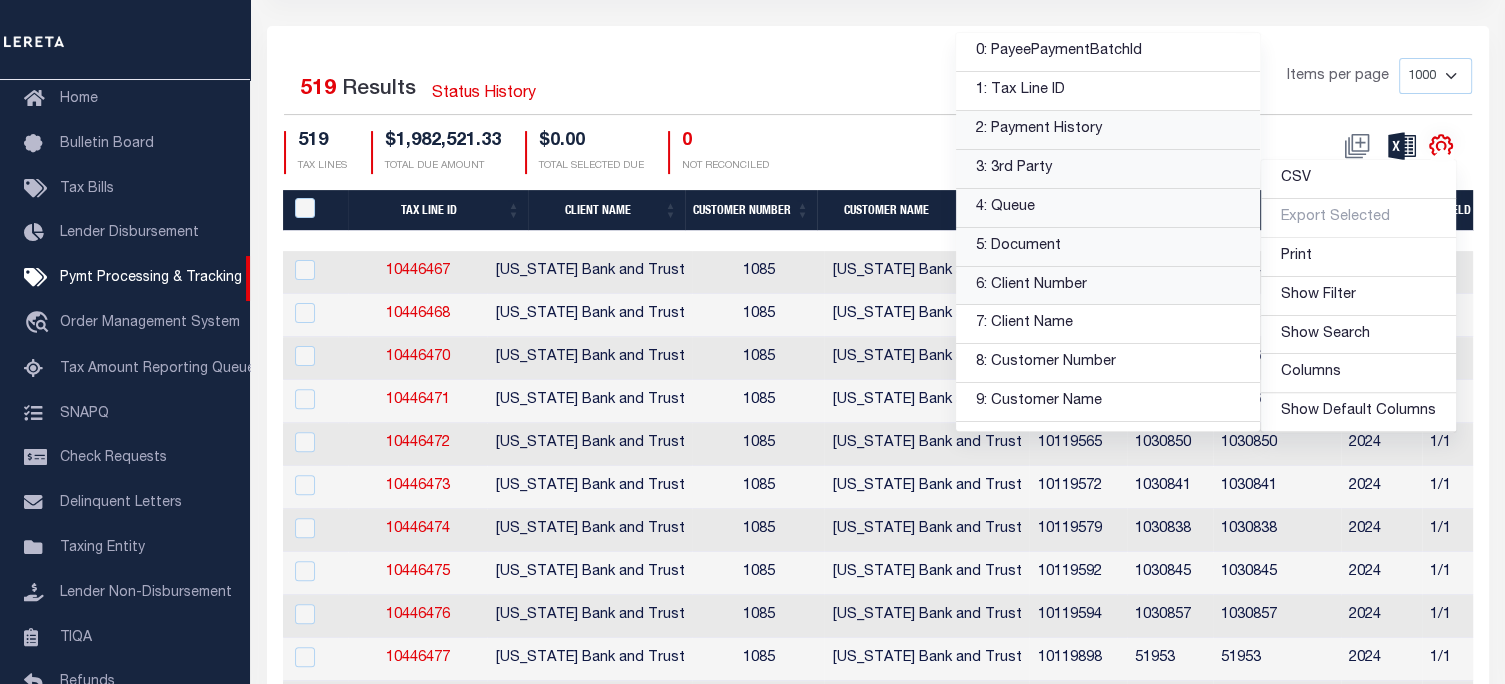 click on "Selected
519   Results Status History
1
Items per page   1000 2500 5000 10000
519
TAX LINES
$1,982,521.33" at bounding box center [878, 115] 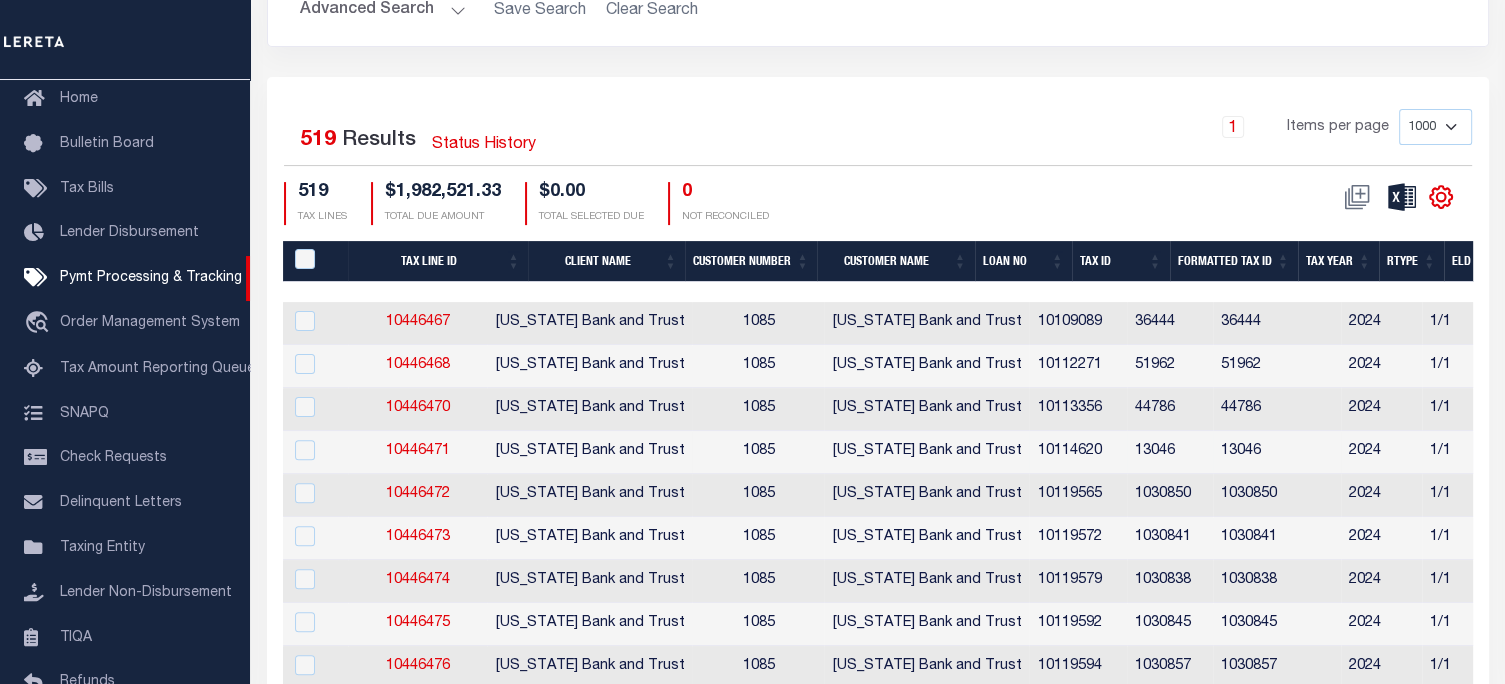 scroll, scrollTop: 461, scrollLeft: 0, axis: vertical 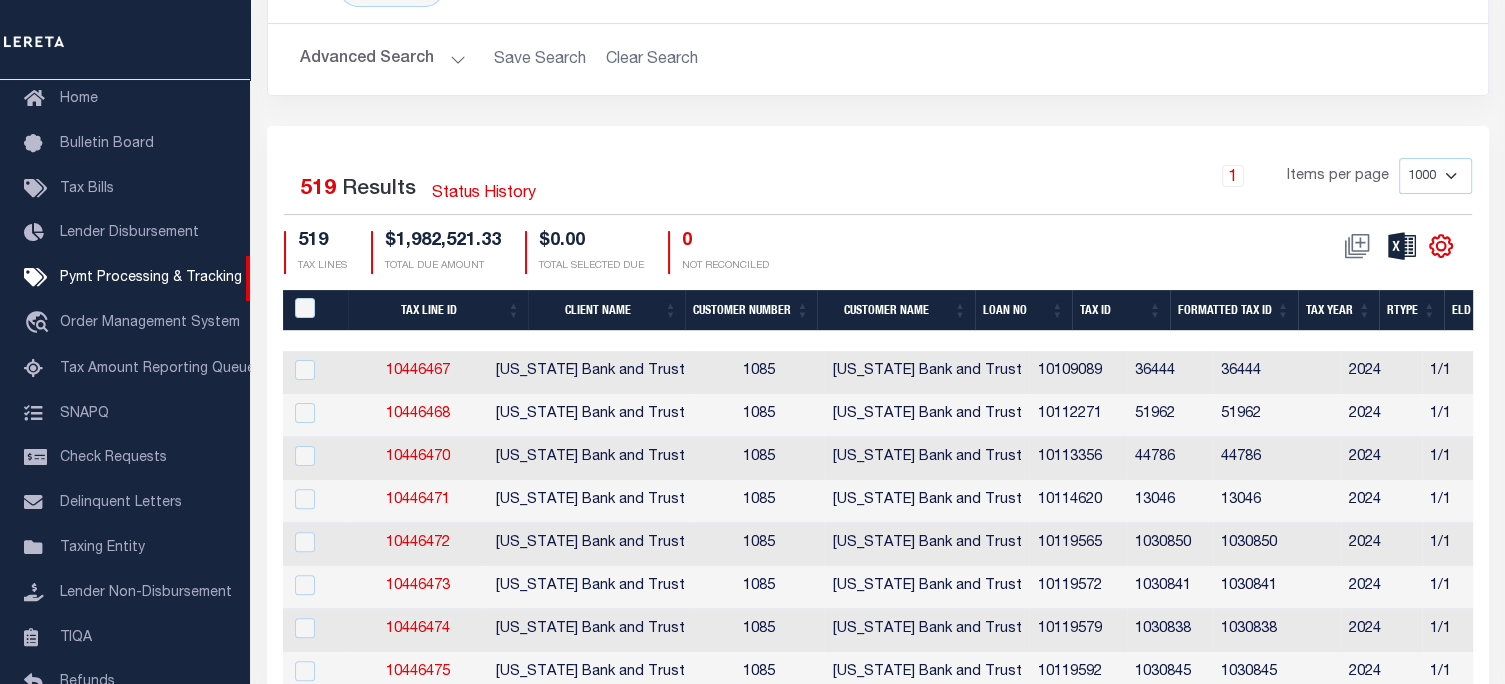 click on "Tax ID" at bounding box center [1121, 310] 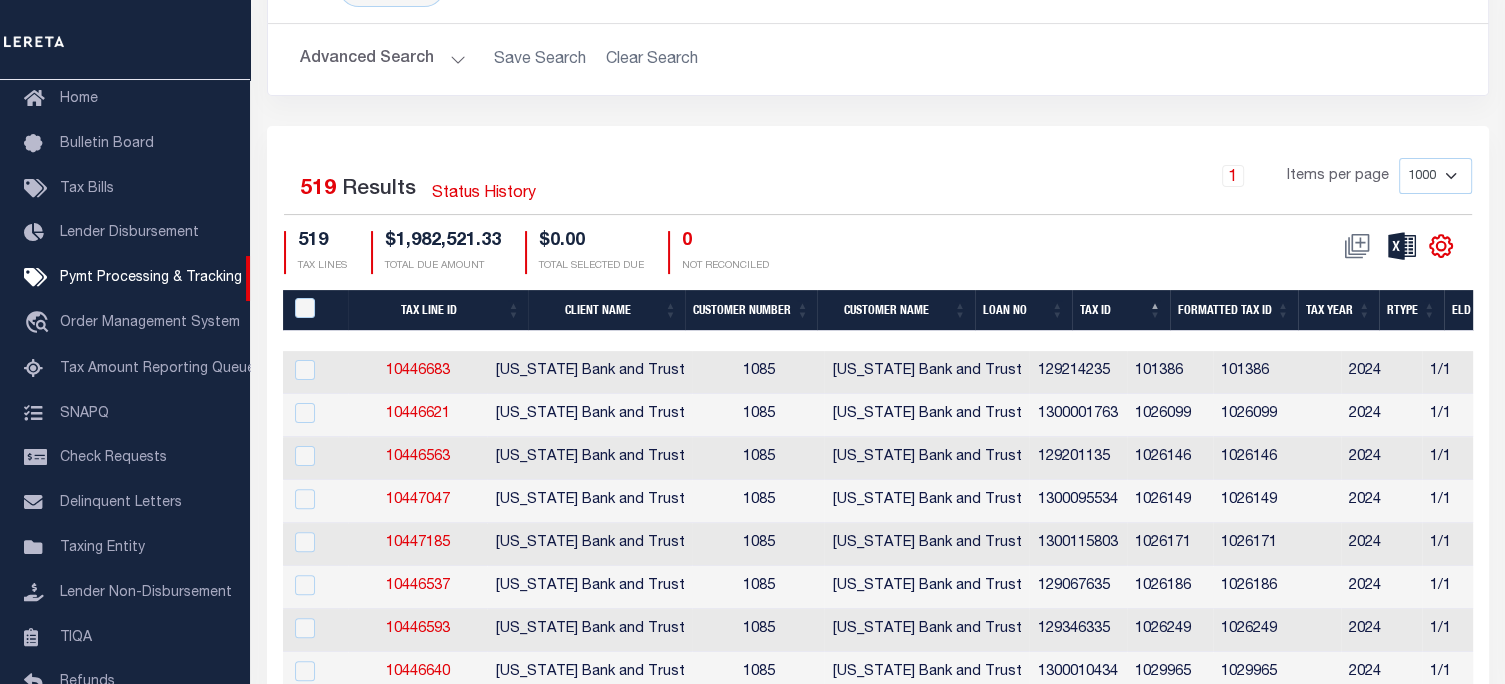 click on "Tax ID" at bounding box center (1121, 310) 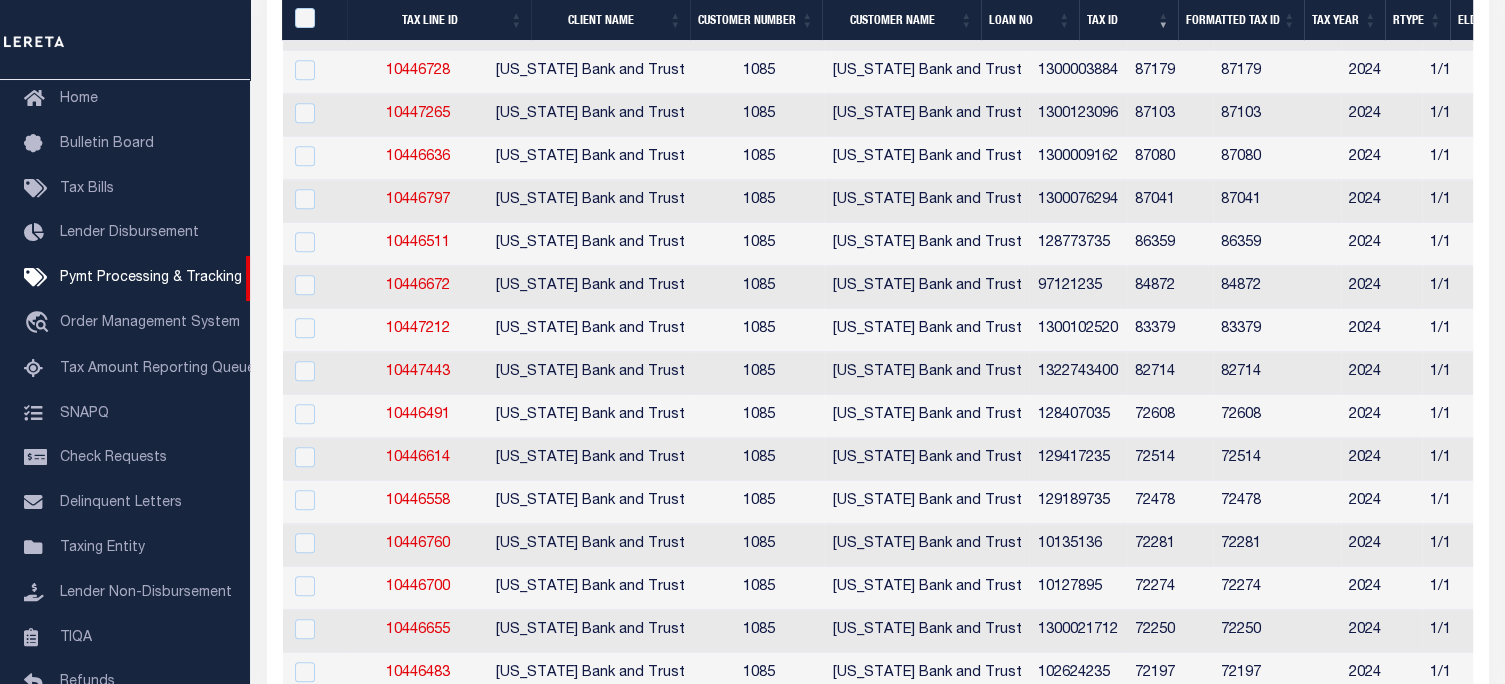 scroll, scrollTop: 1500, scrollLeft: 0, axis: vertical 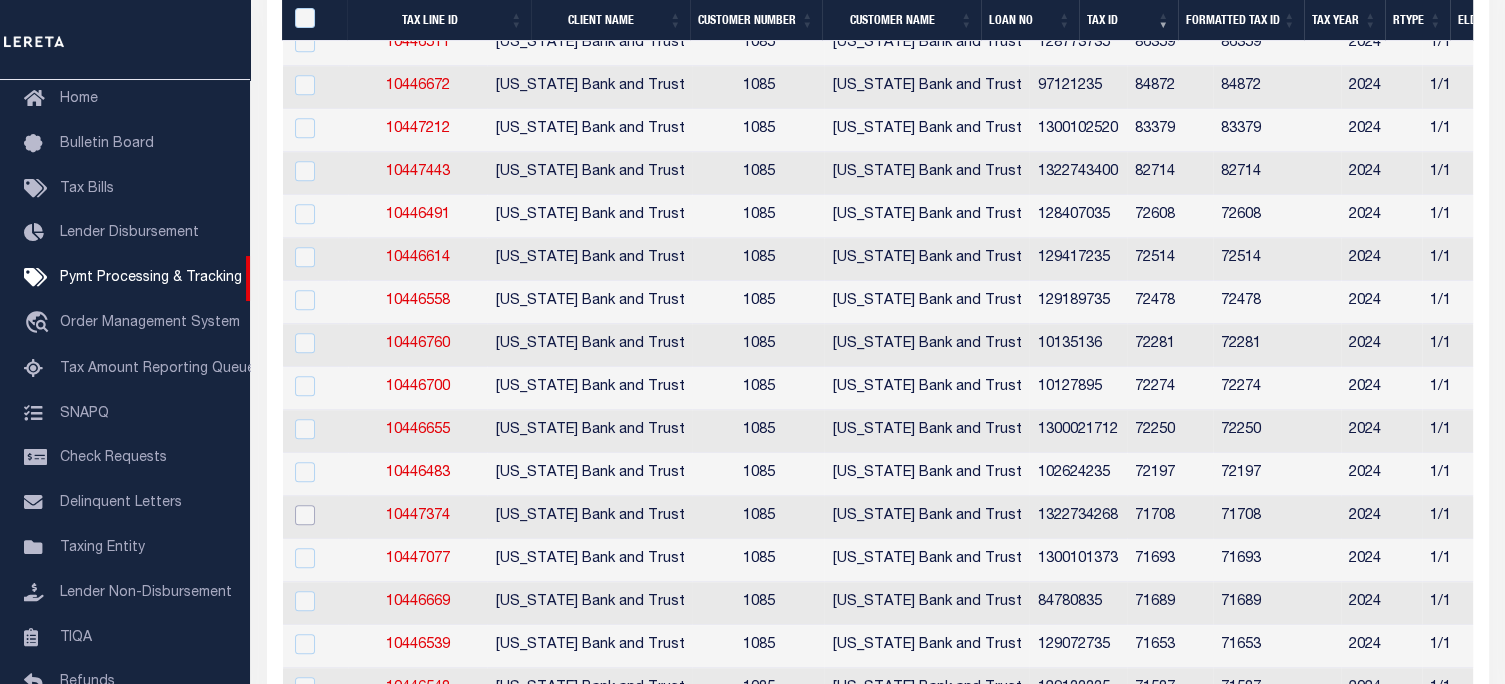 click at bounding box center [305, 515] 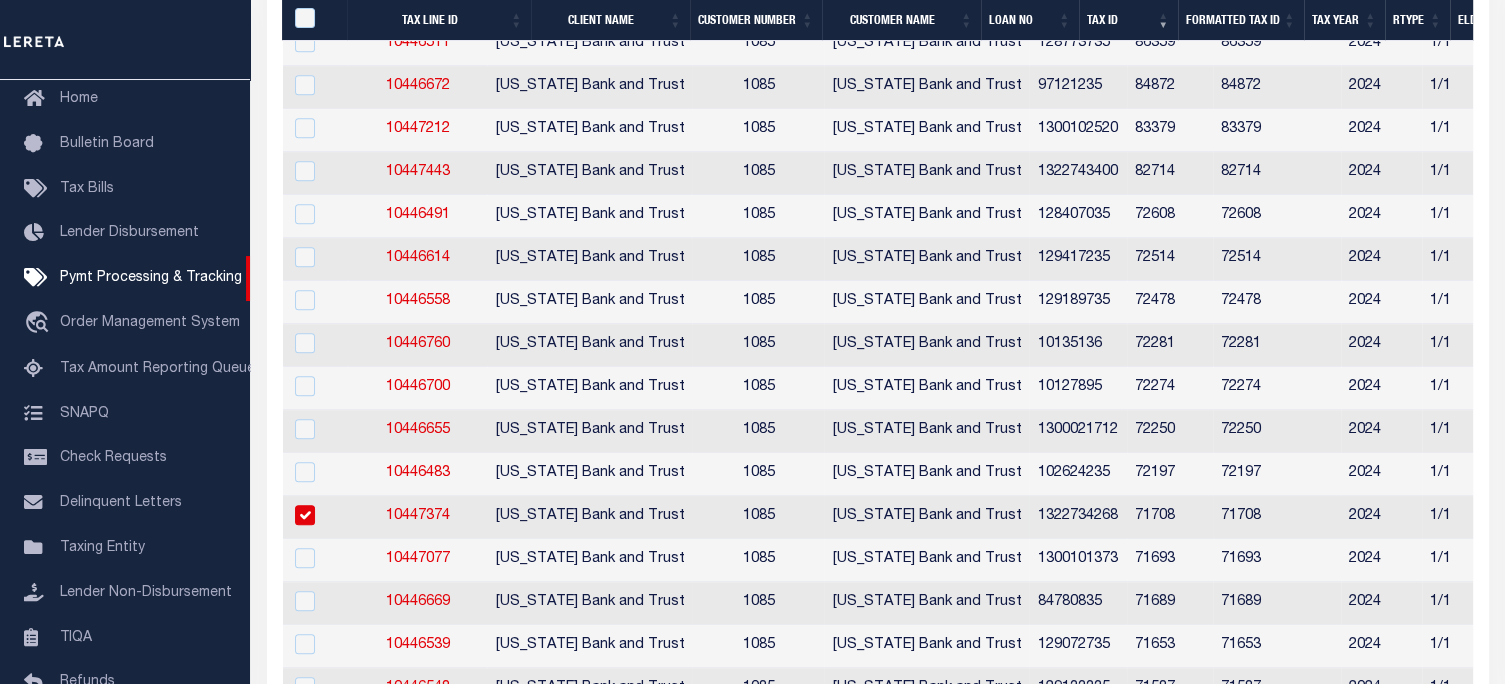 checkbox on "true" 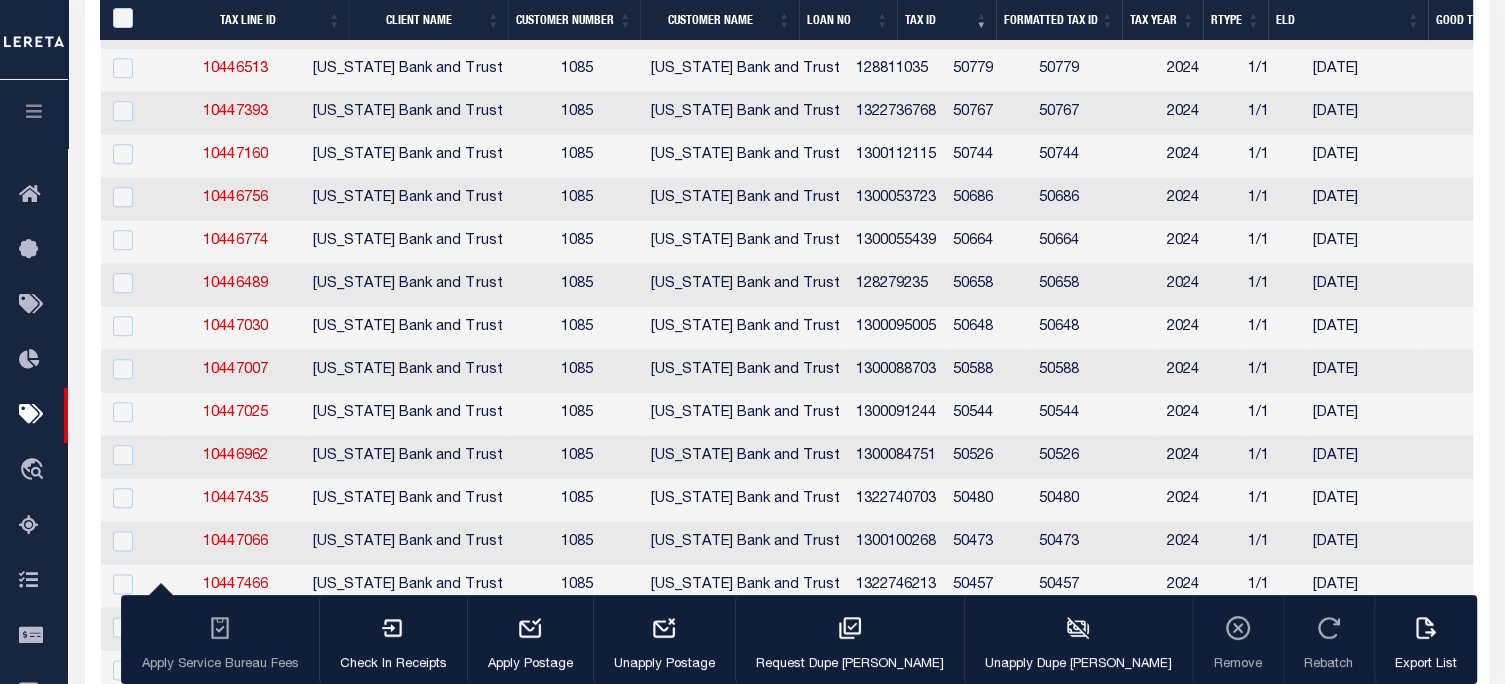 scroll, scrollTop: 9800, scrollLeft: 0, axis: vertical 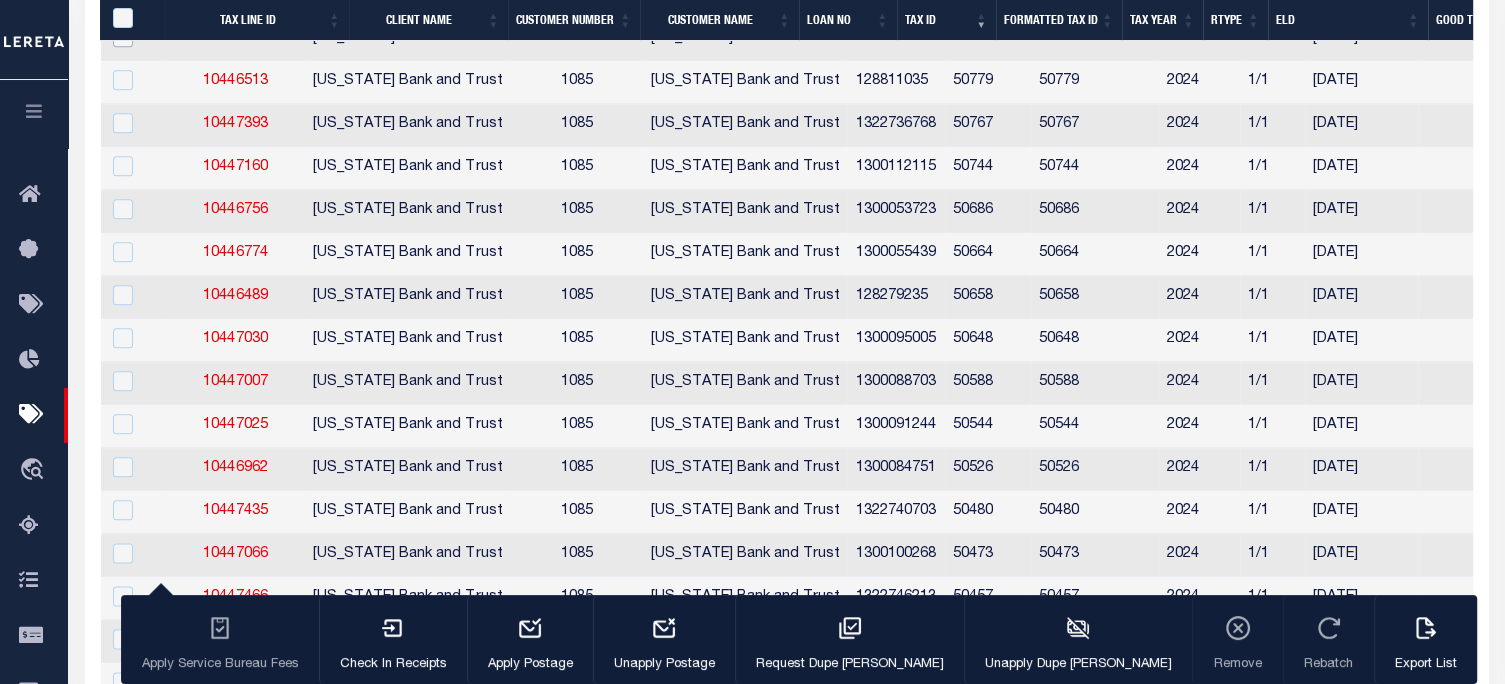 click at bounding box center (123, 37) 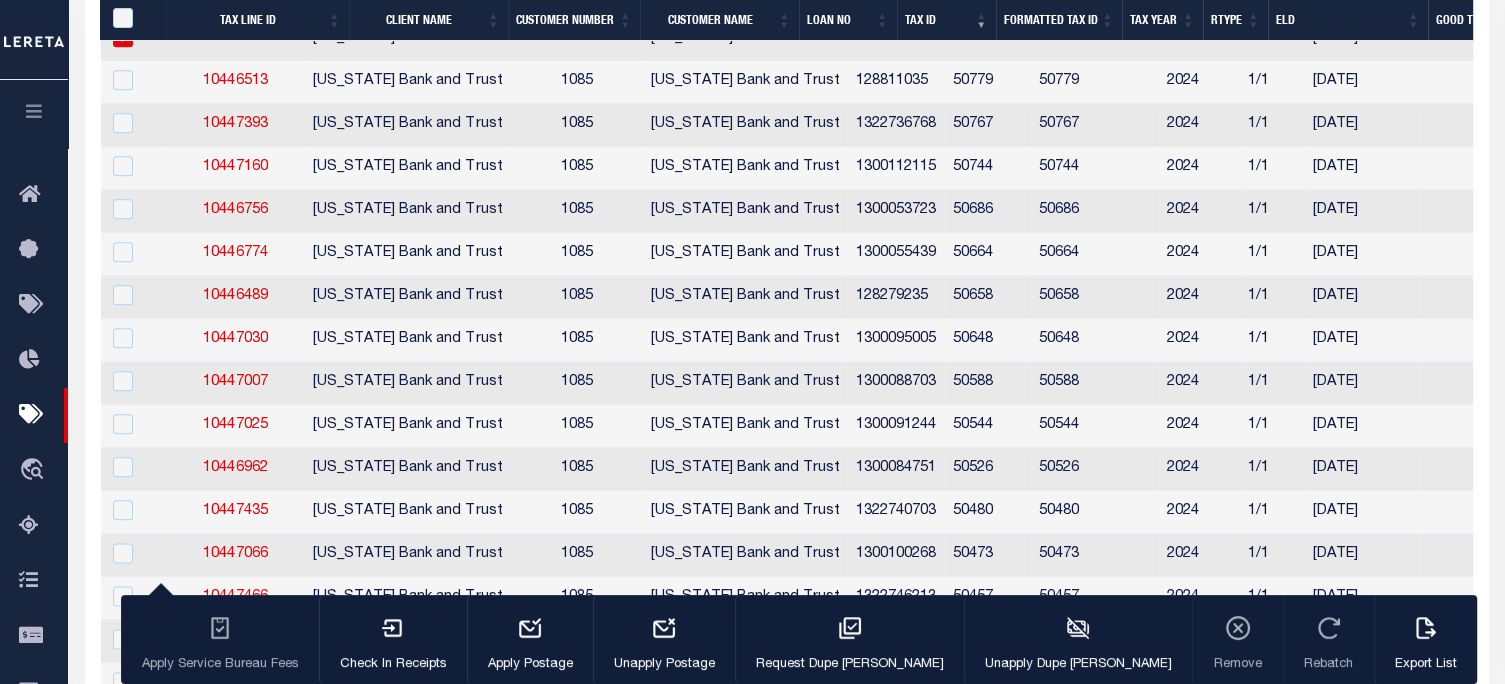 checkbox on "true" 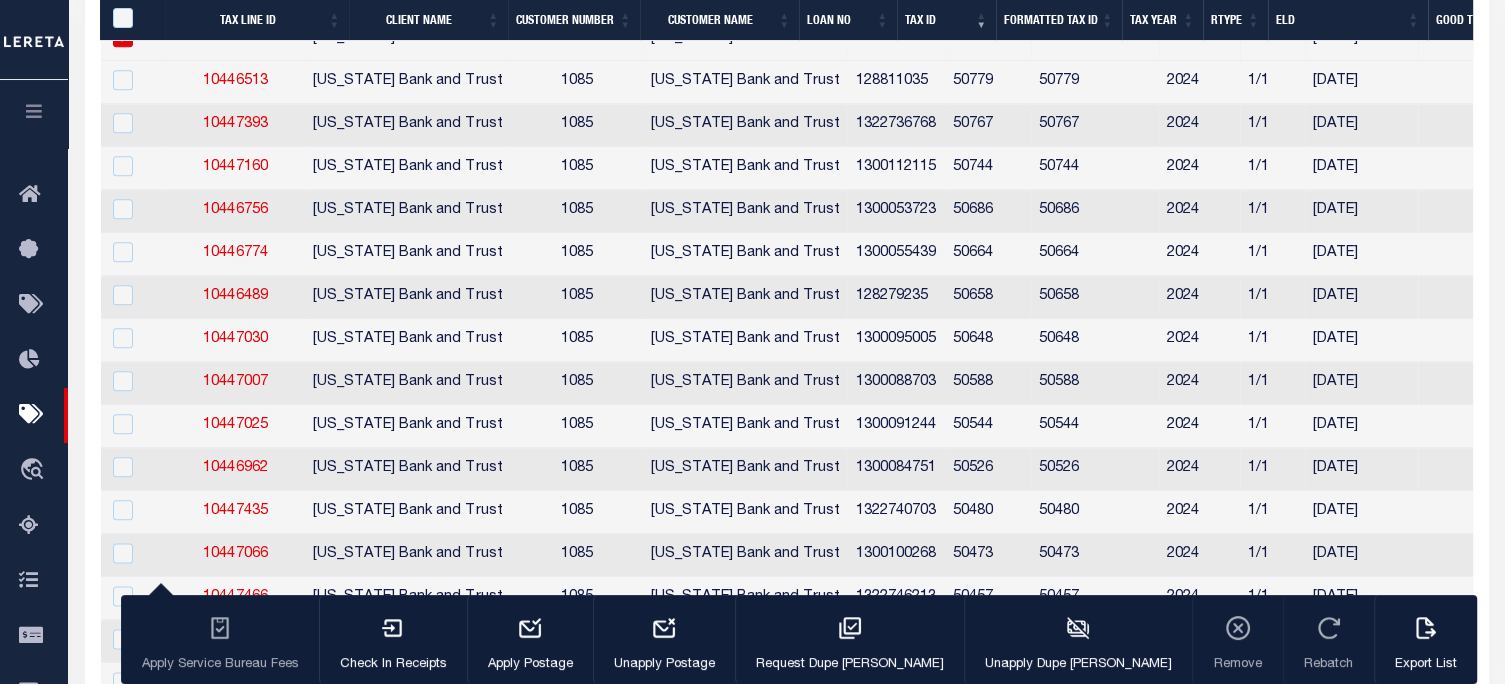 scroll, scrollTop: 10000, scrollLeft: 0, axis: vertical 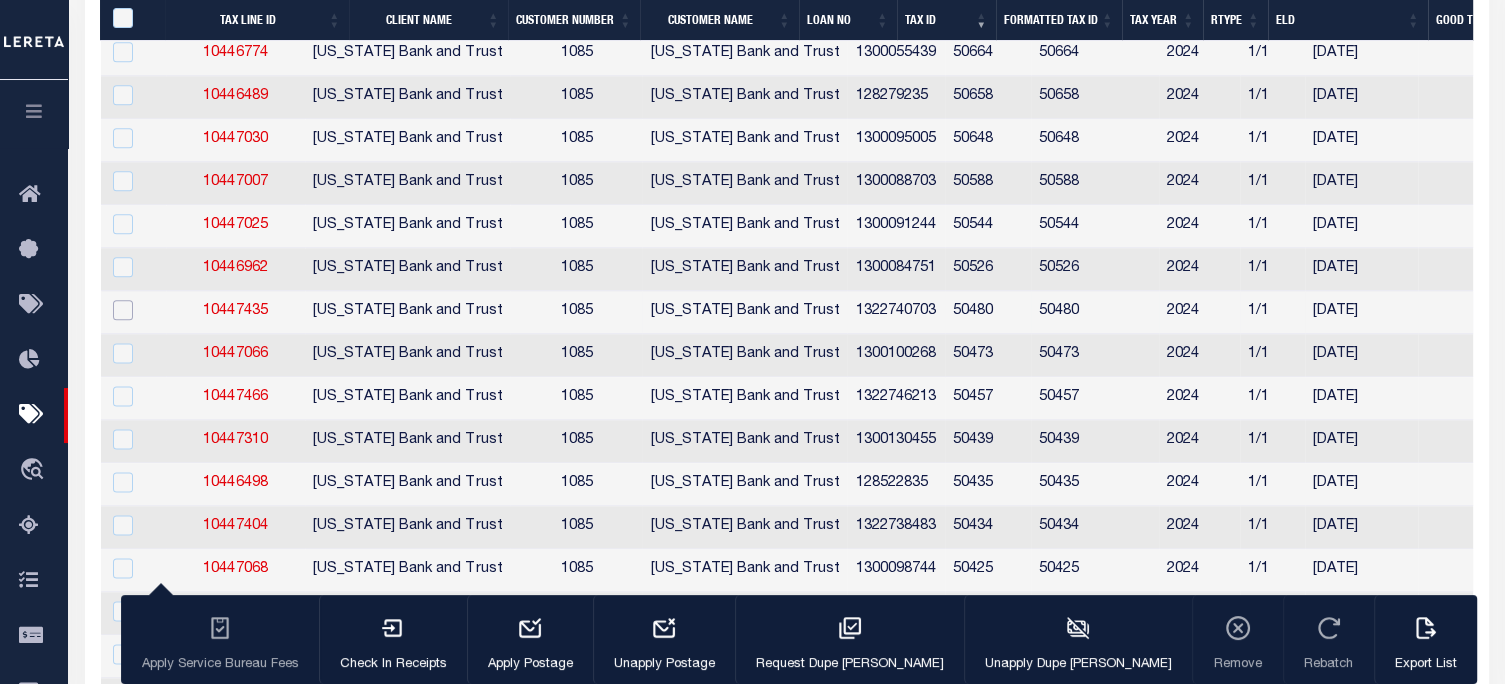 click at bounding box center [123, 310] 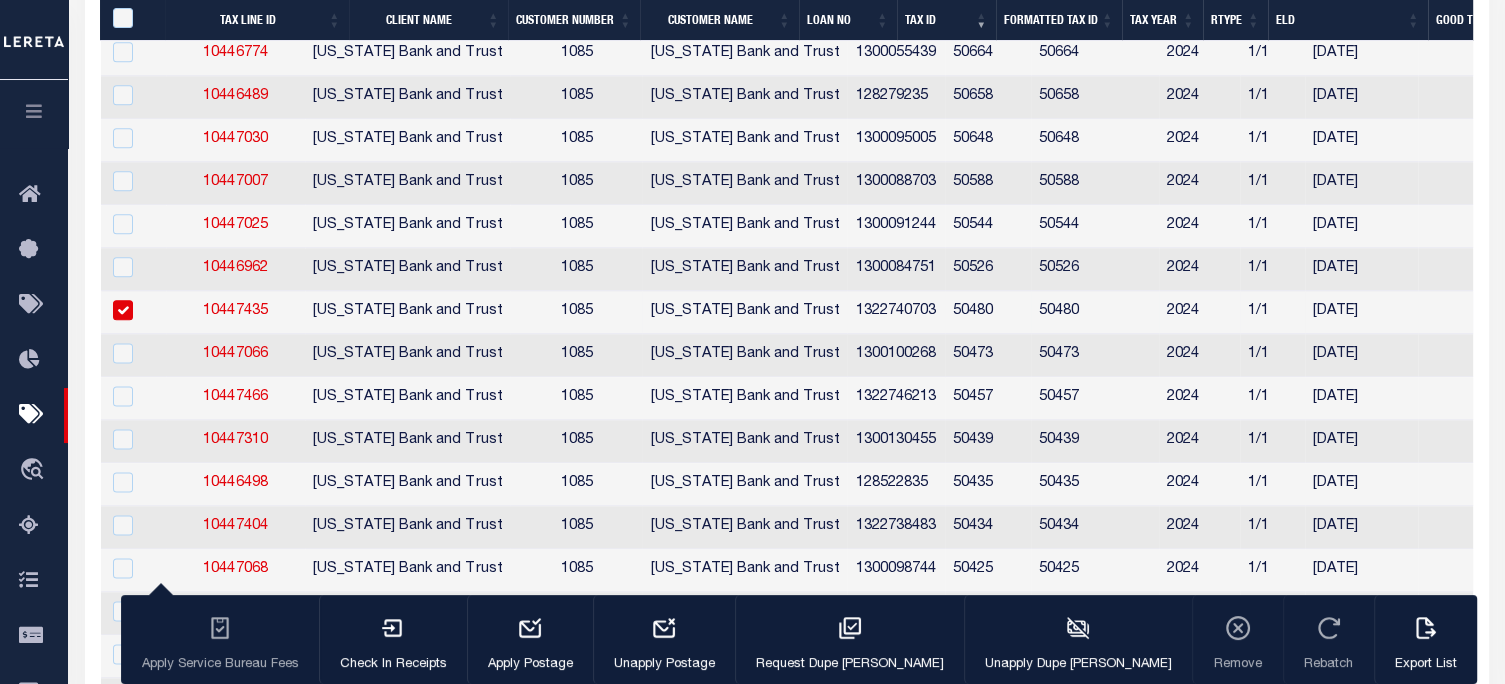checkbox on "true" 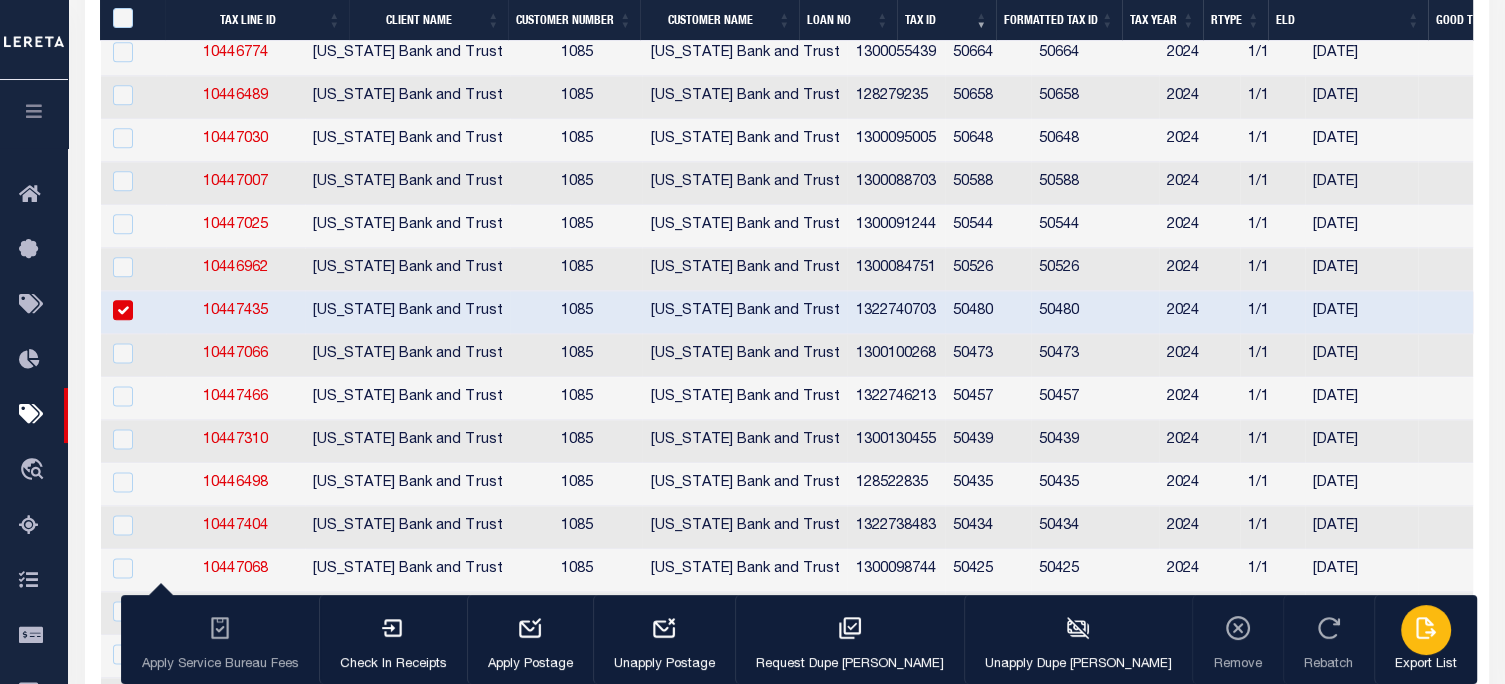 click 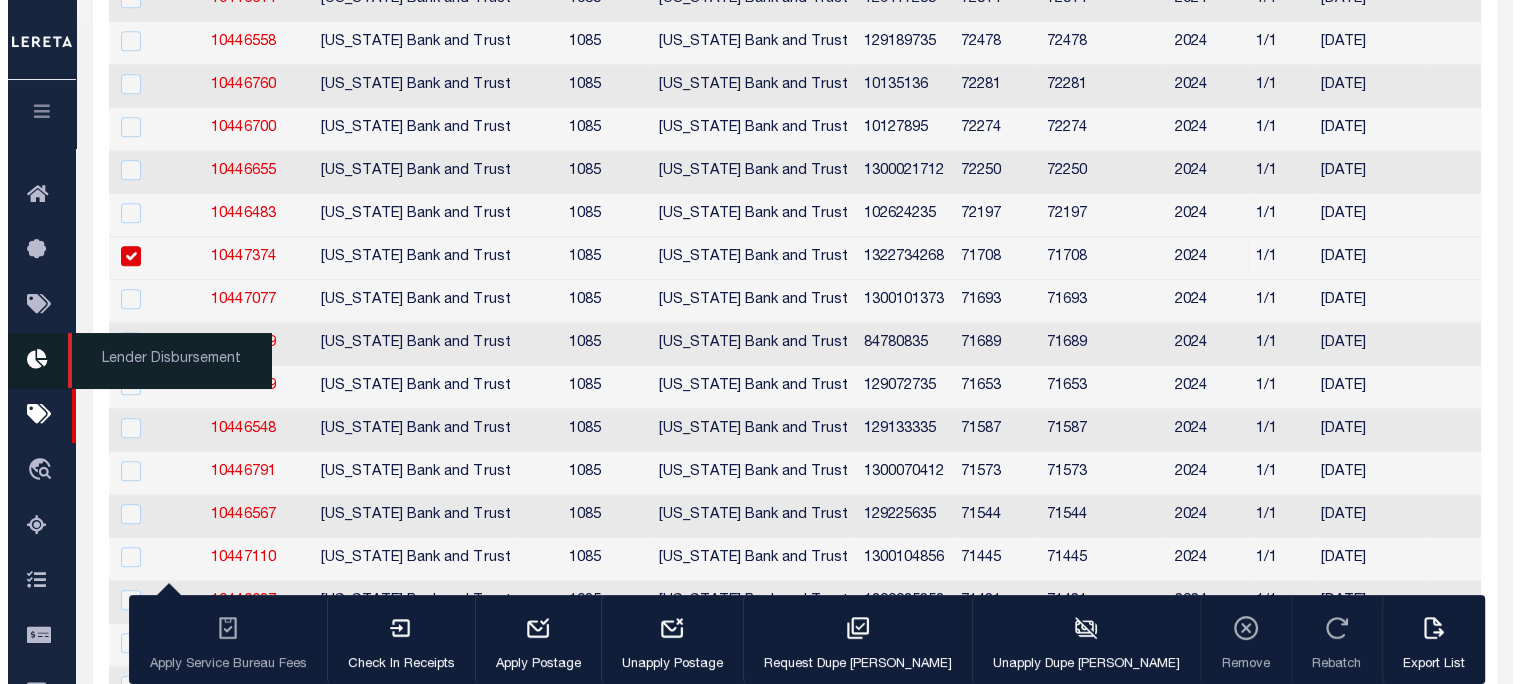 scroll, scrollTop: 0, scrollLeft: 0, axis: both 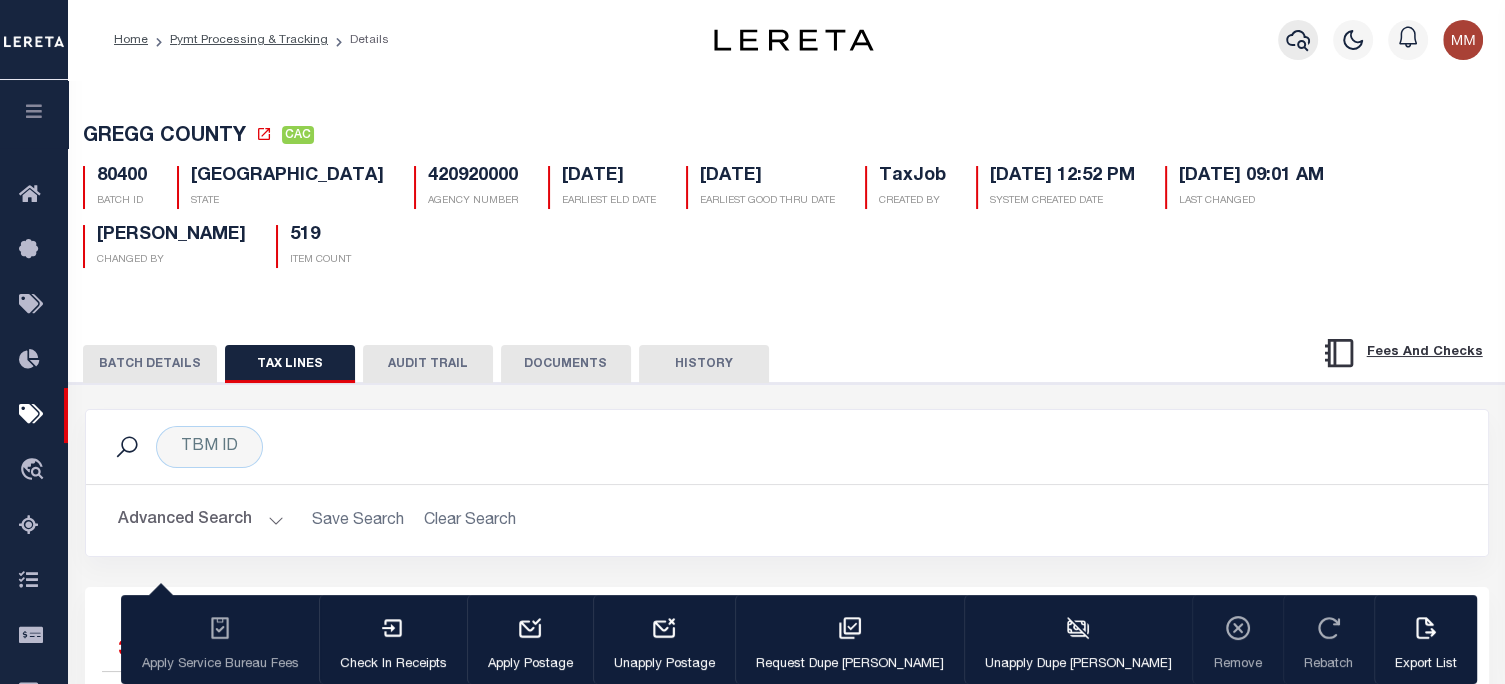 click 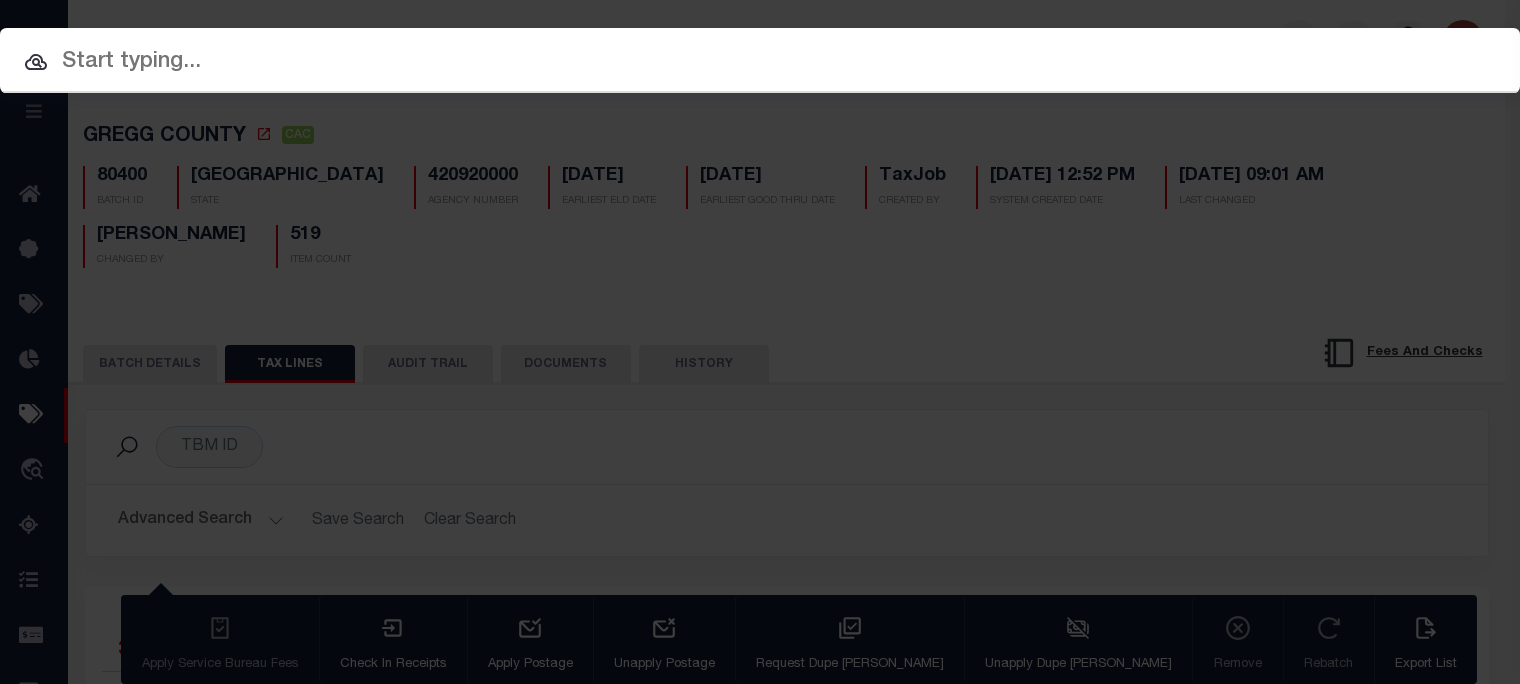 click at bounding box center (760, 62) 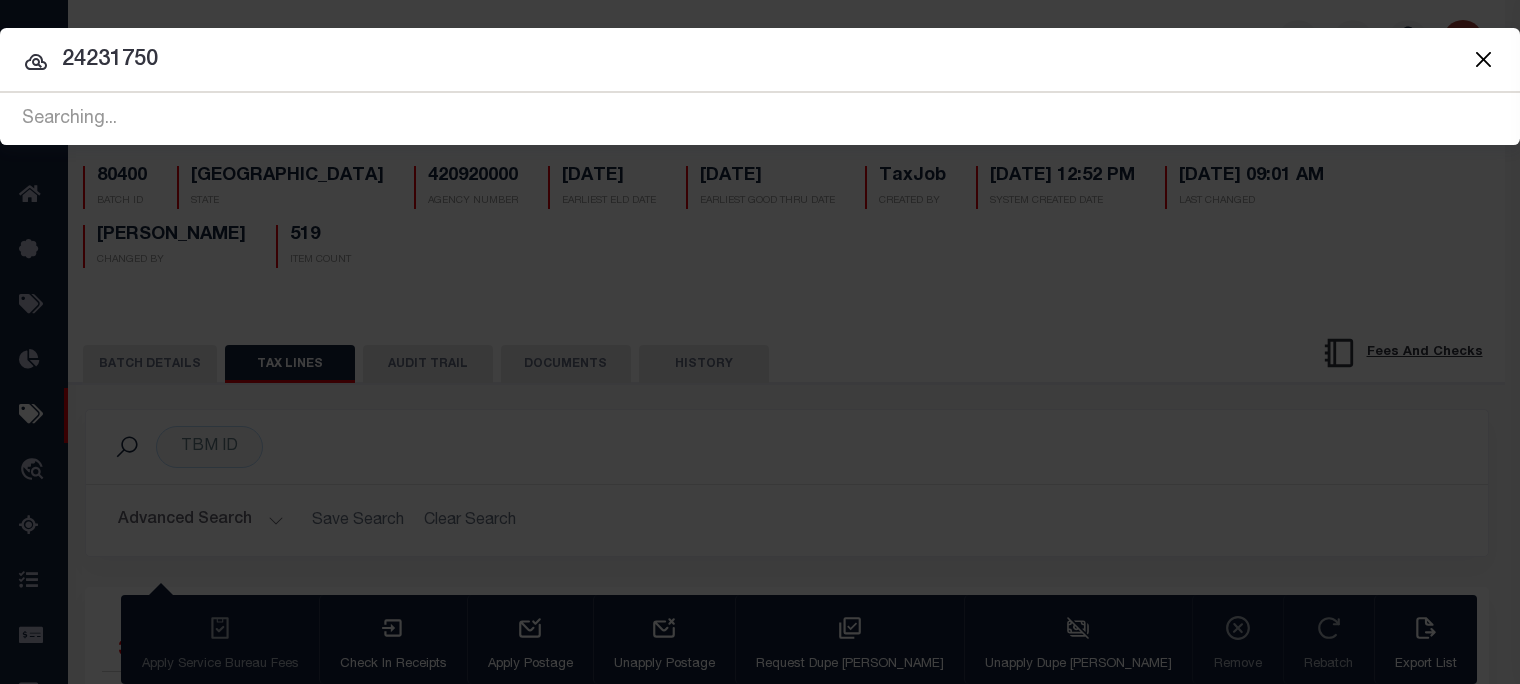 type on "24231750" 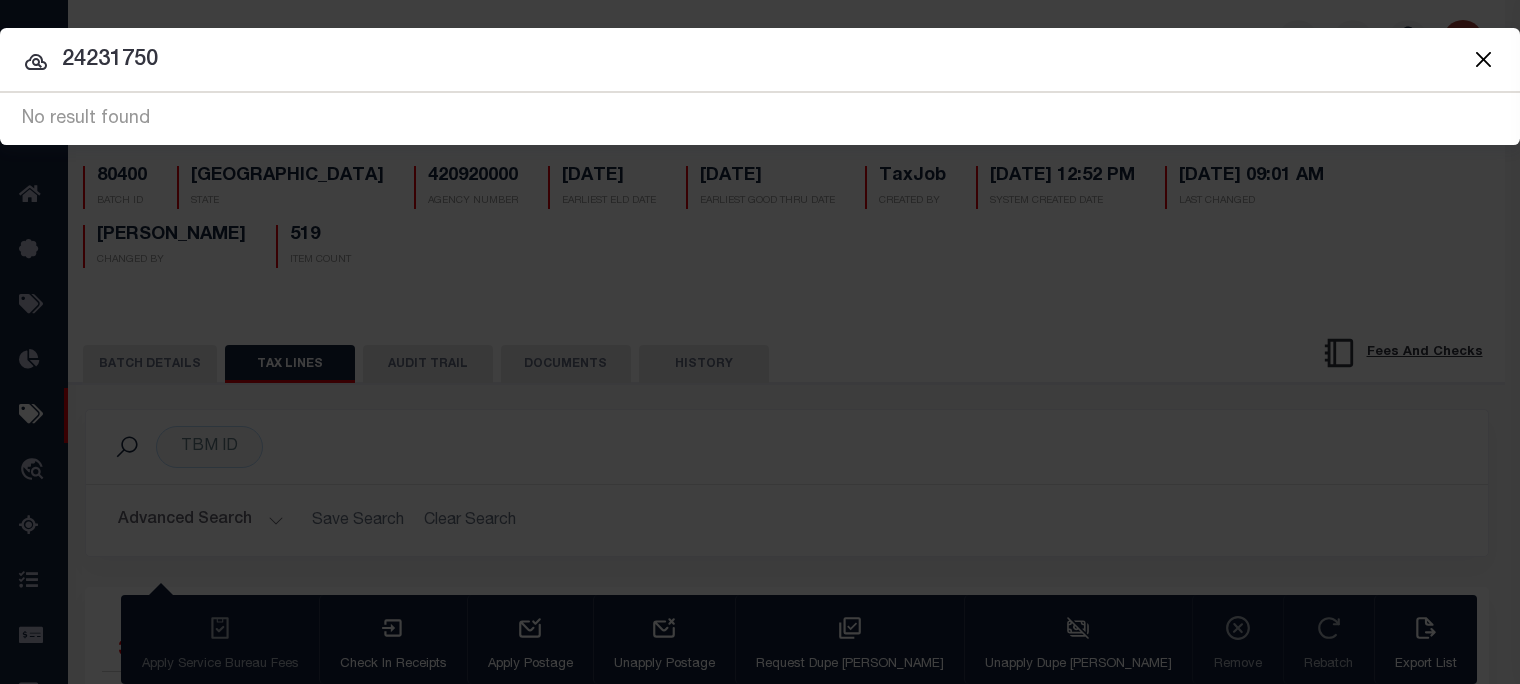 drag, startPoint x: 192, startPoint y: 69, endPoint x: -144, endPoint y: 90, distance: 336.6556 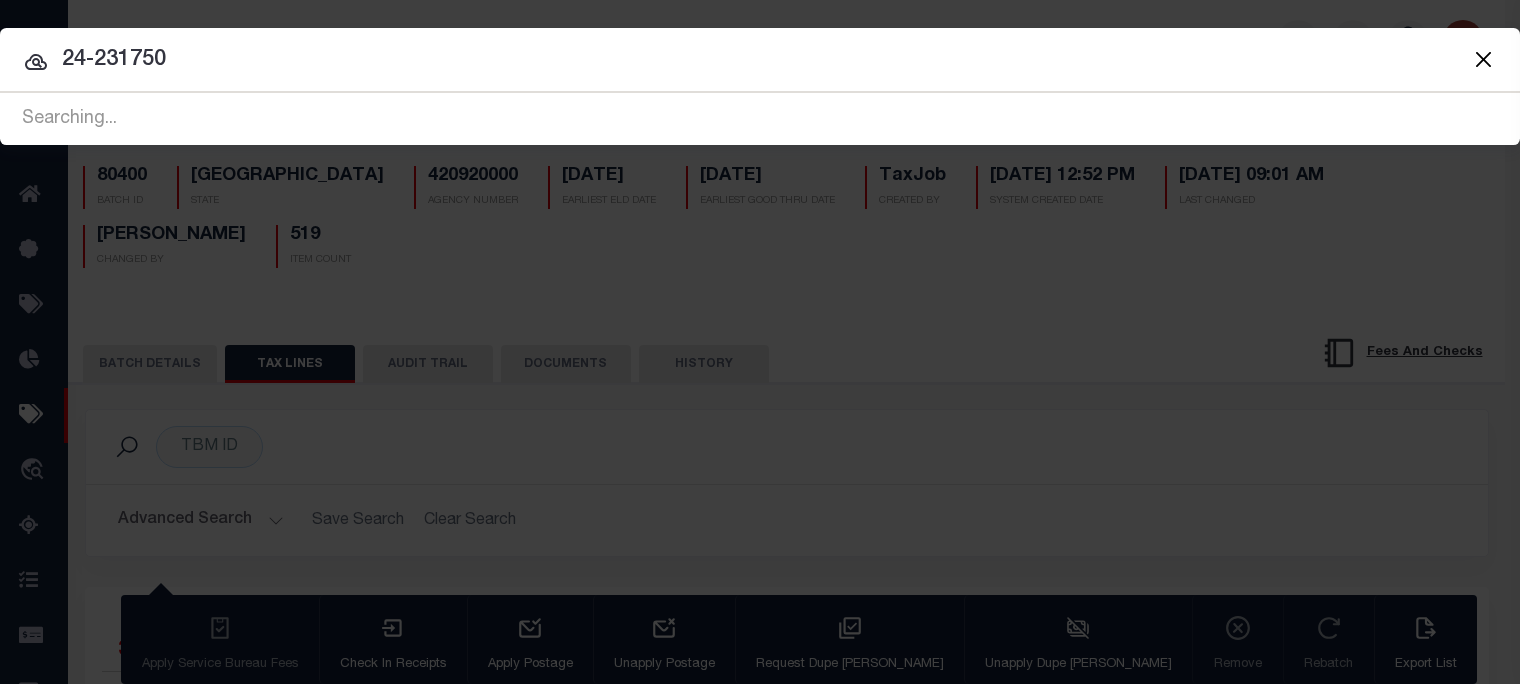 type on "24-231750" 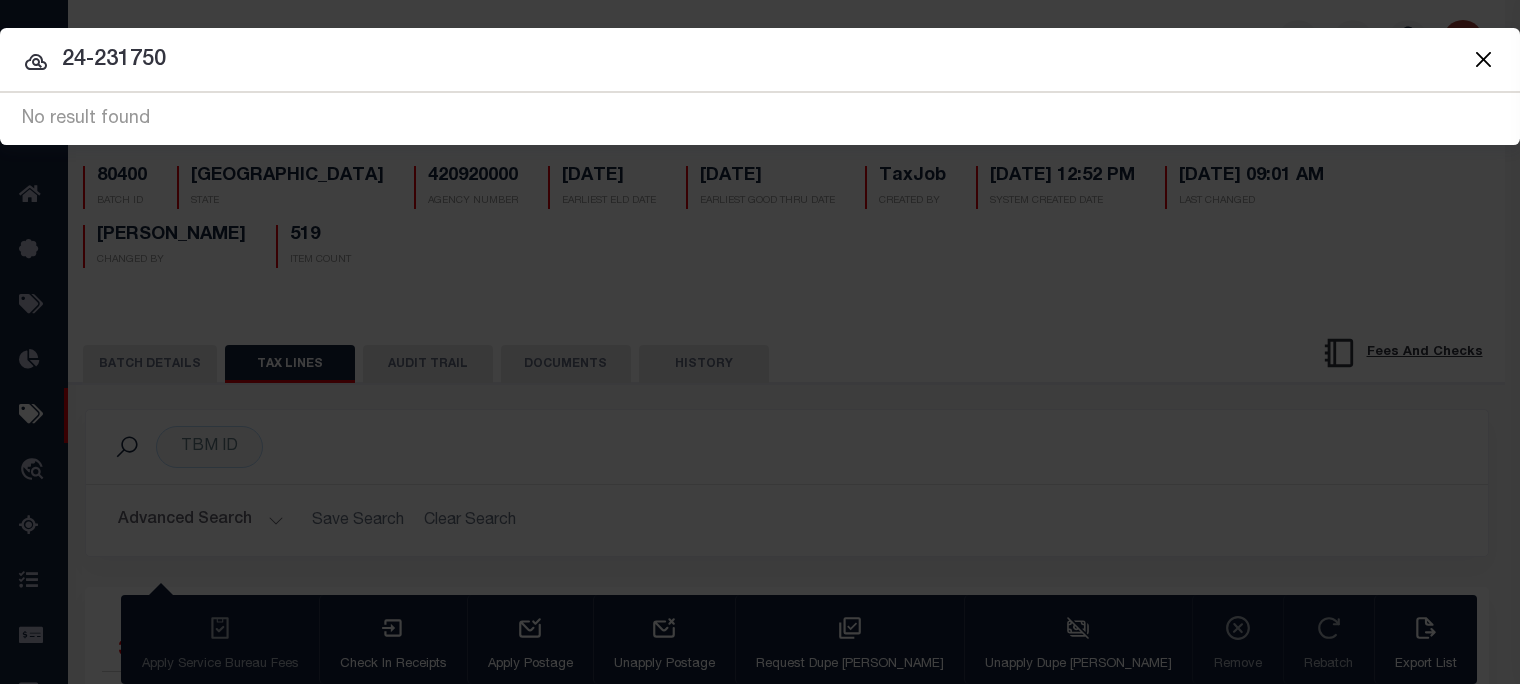 drag, startPoint x: 239, startPoint y: 62, endPoint x: -538, endPoint y: 109, distance: 778.42017 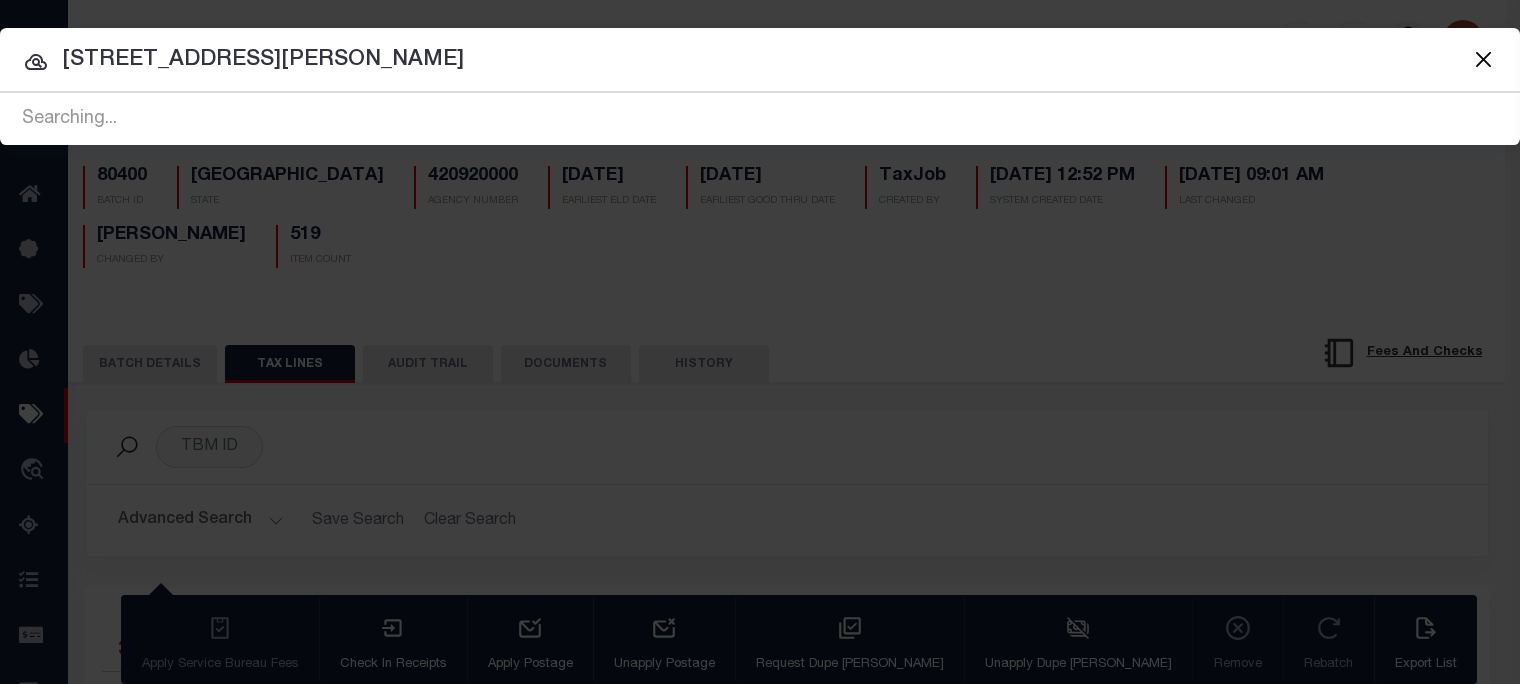 type on "332 keith ave" 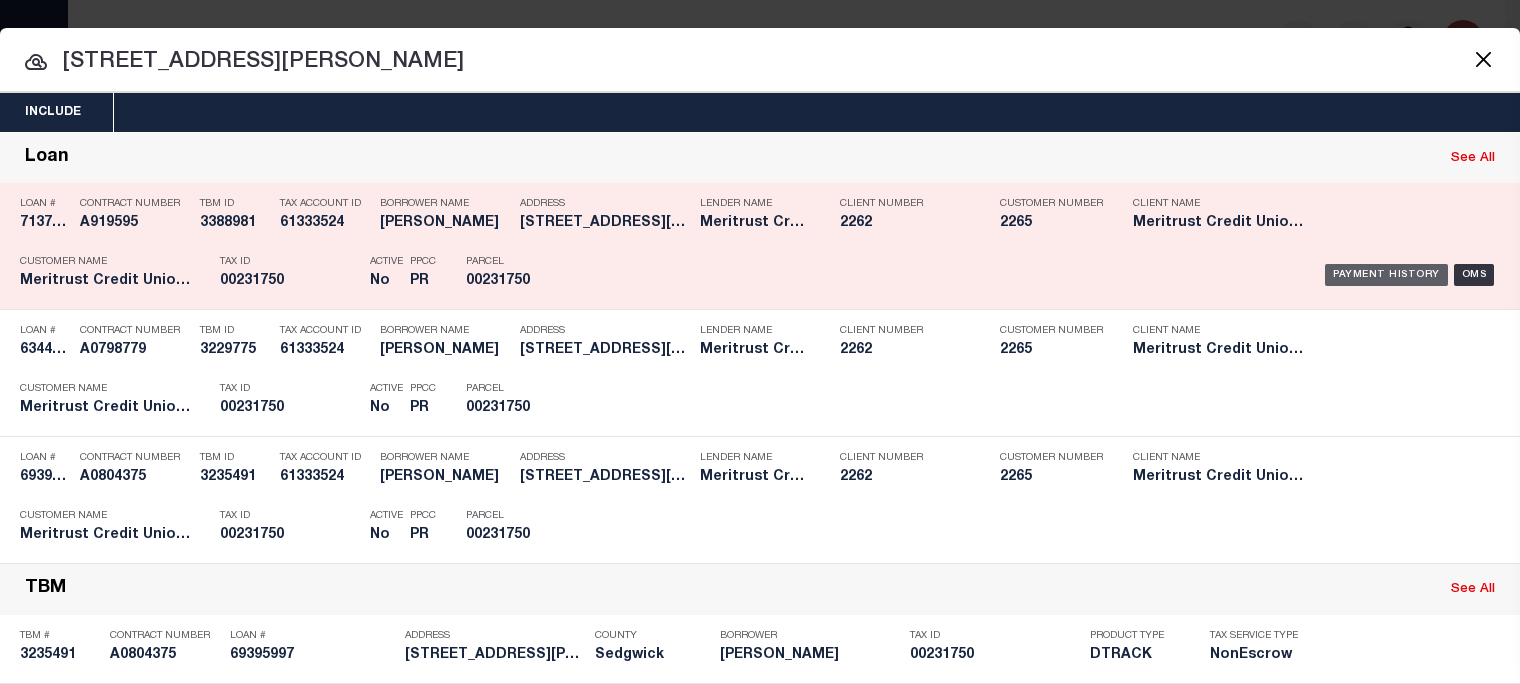 click on "Payment History" at bounding box center [1386, 275] 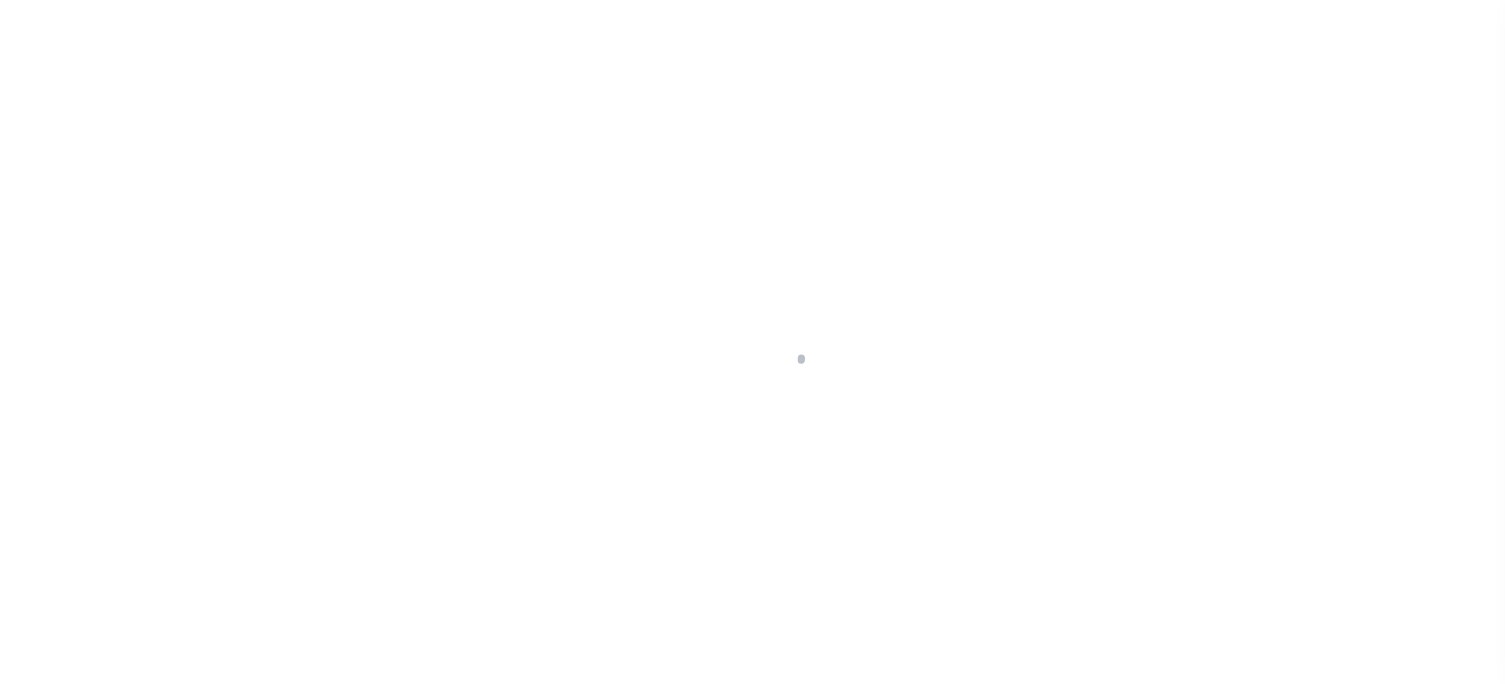 scroll, scrollTop: 0, scrollLeft: 0, axis: both 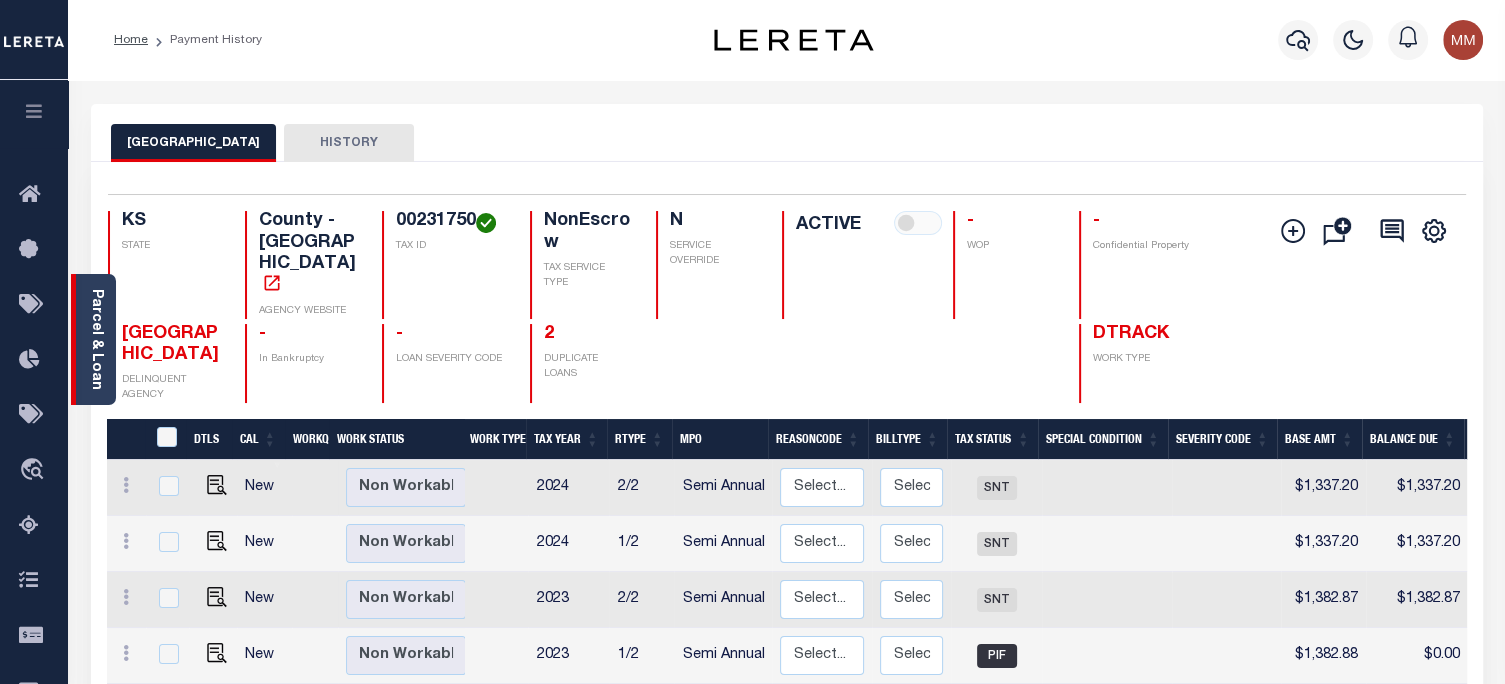 click on "Parcel & Loan" at bounding box center [96, 339] 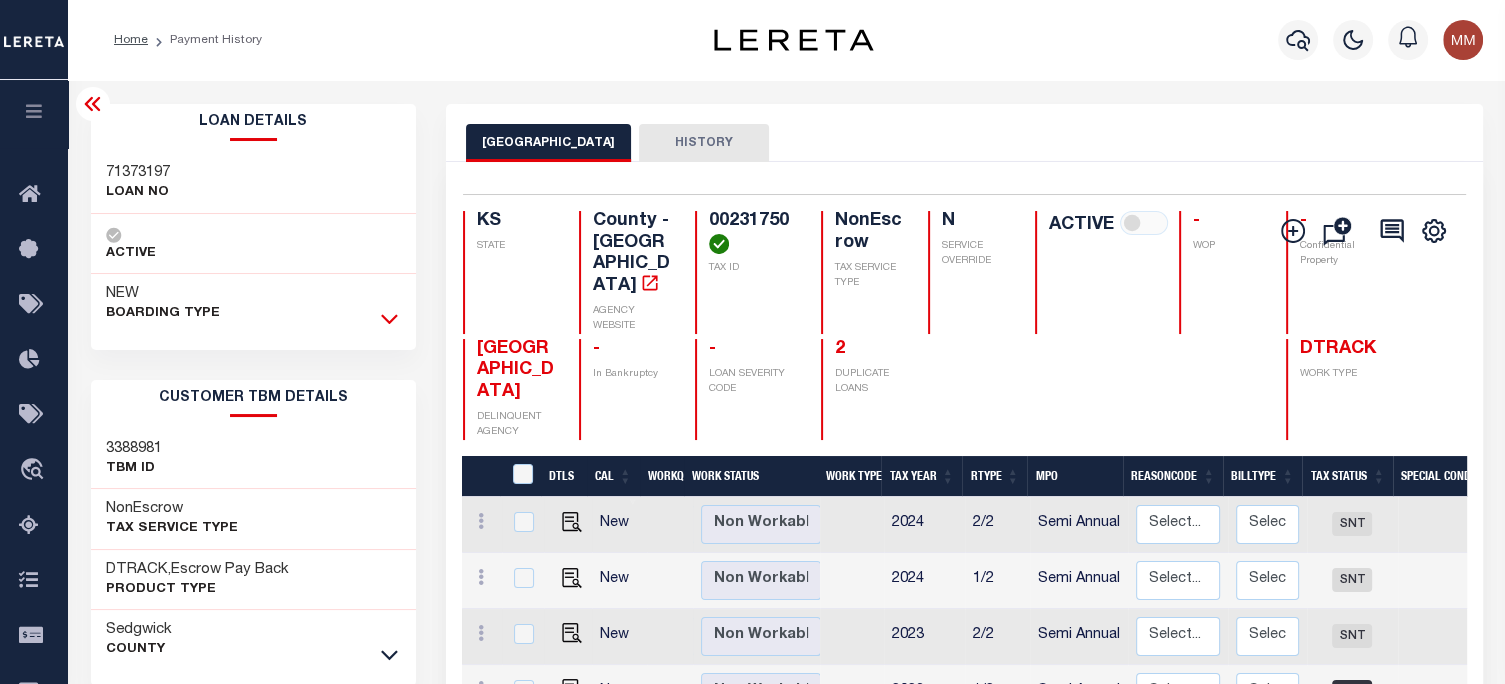 click 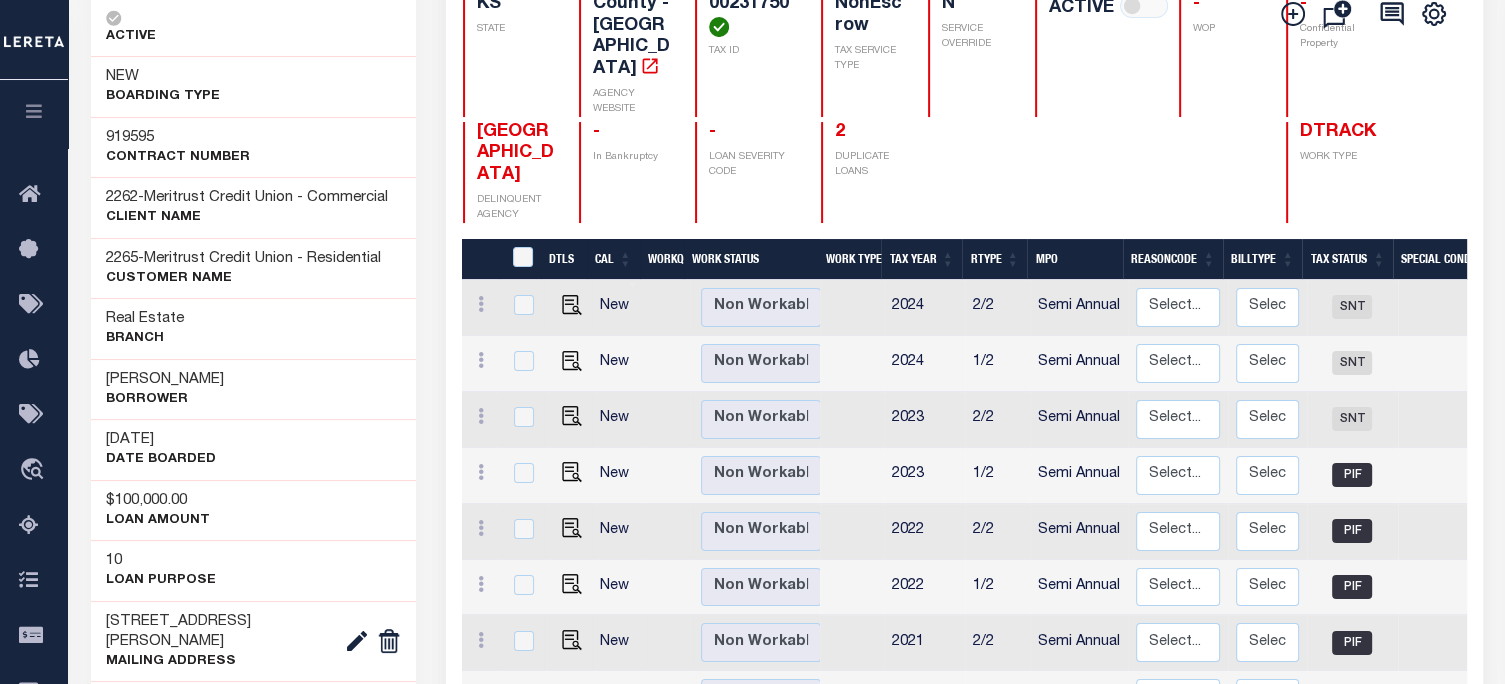 scroll, scrollTop: 300, scrollLeft: 0, axis: vertical 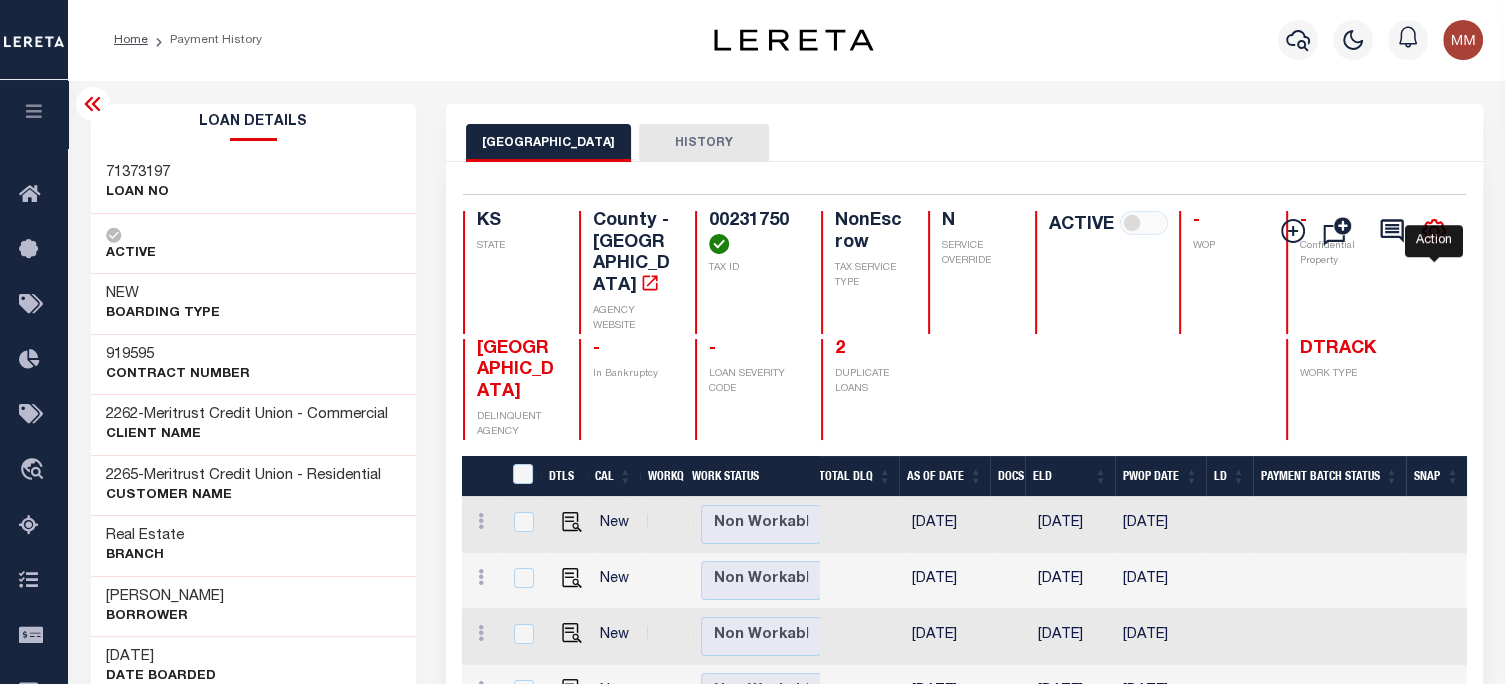 click 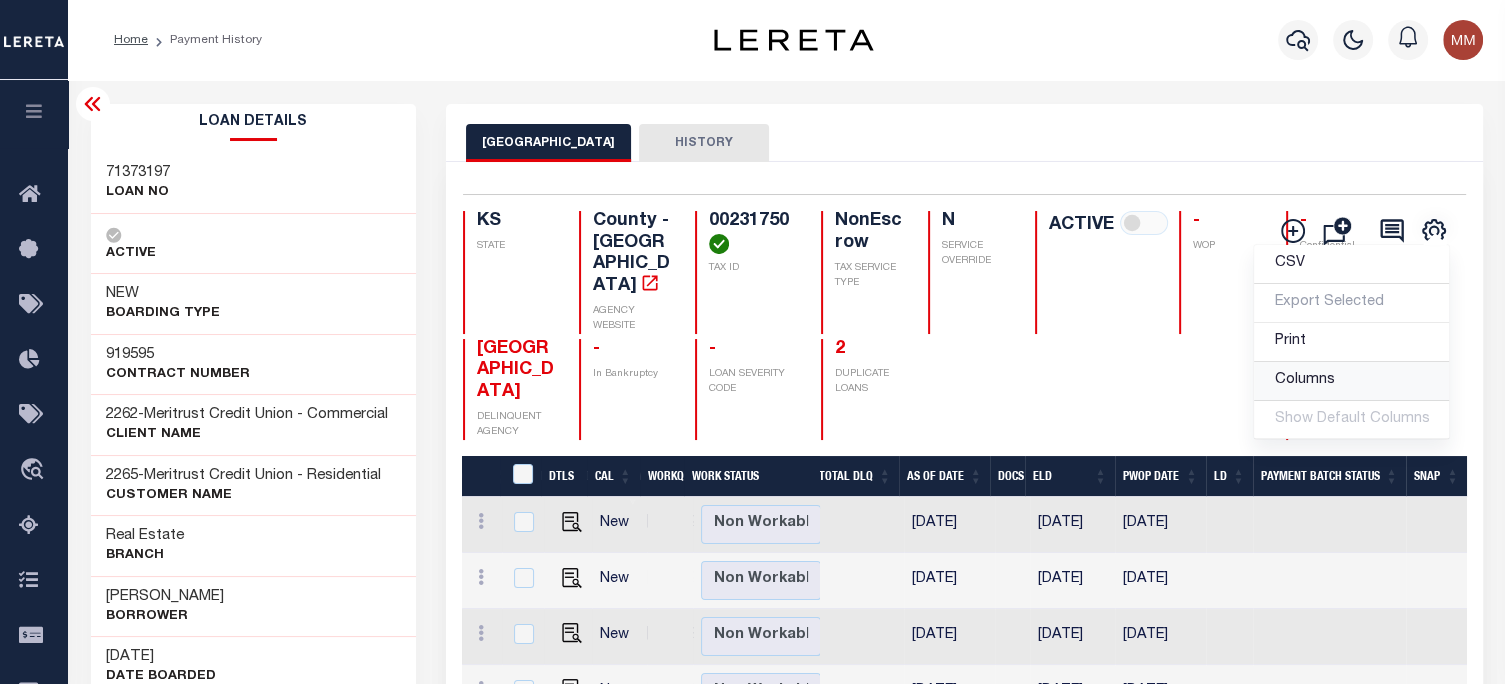click on "Columns" at bounding box center [1304, 380] 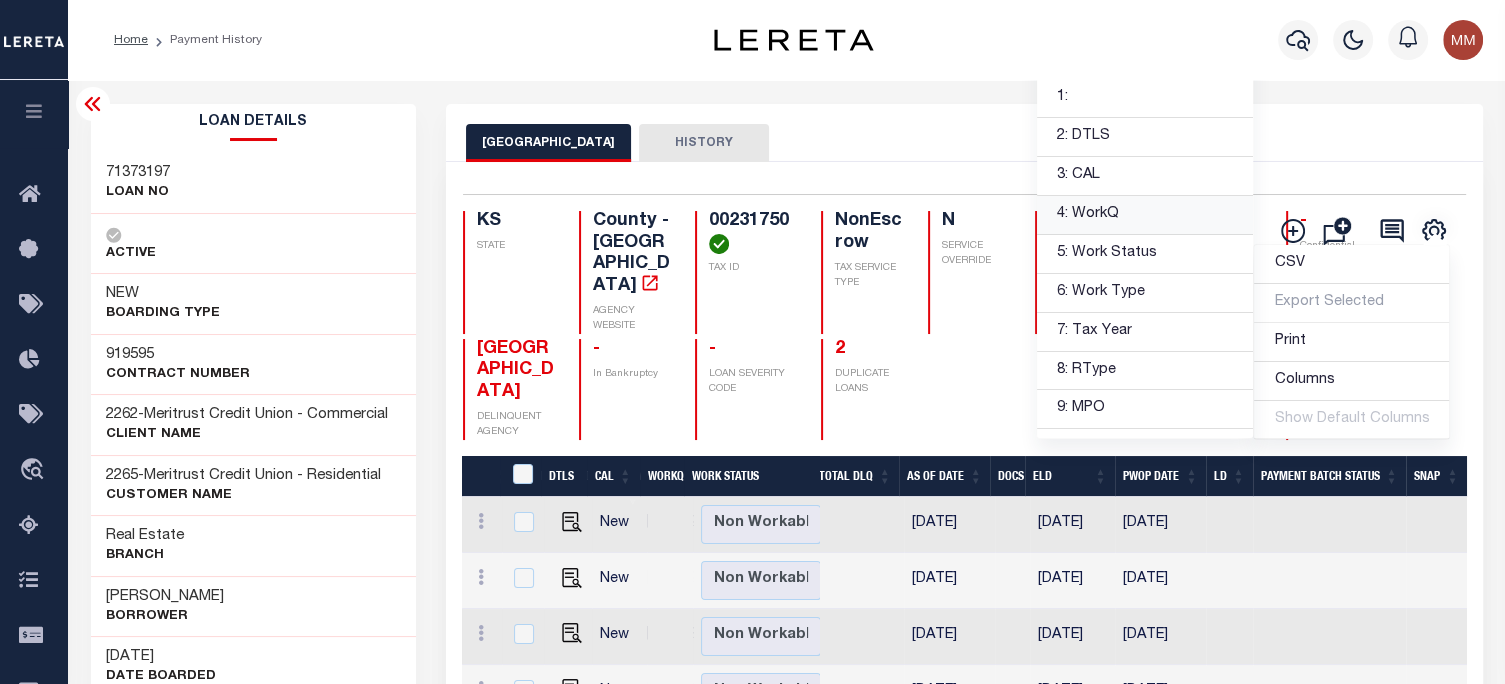 click on "4: WorkQ" at bounding box center (1145, 215) 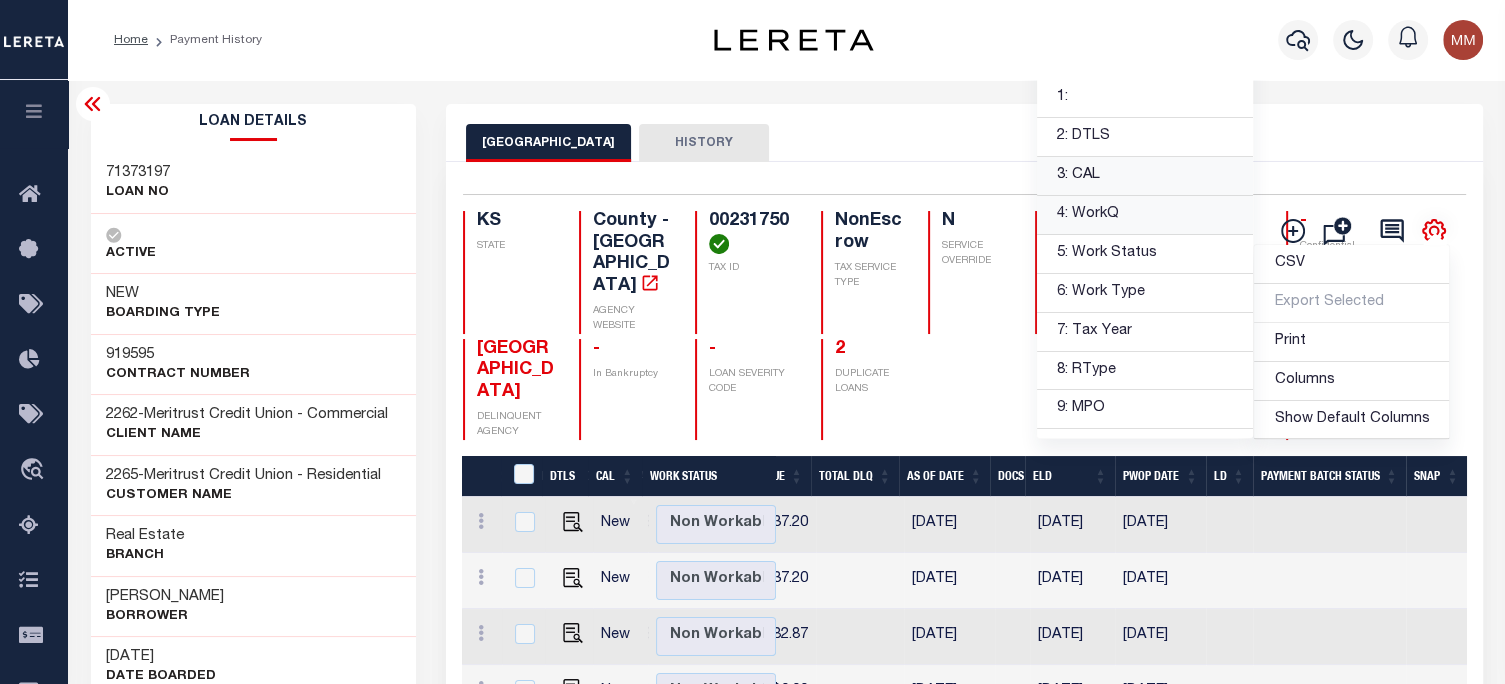 click on "3: CAL" at bounding box center (1145, 176) 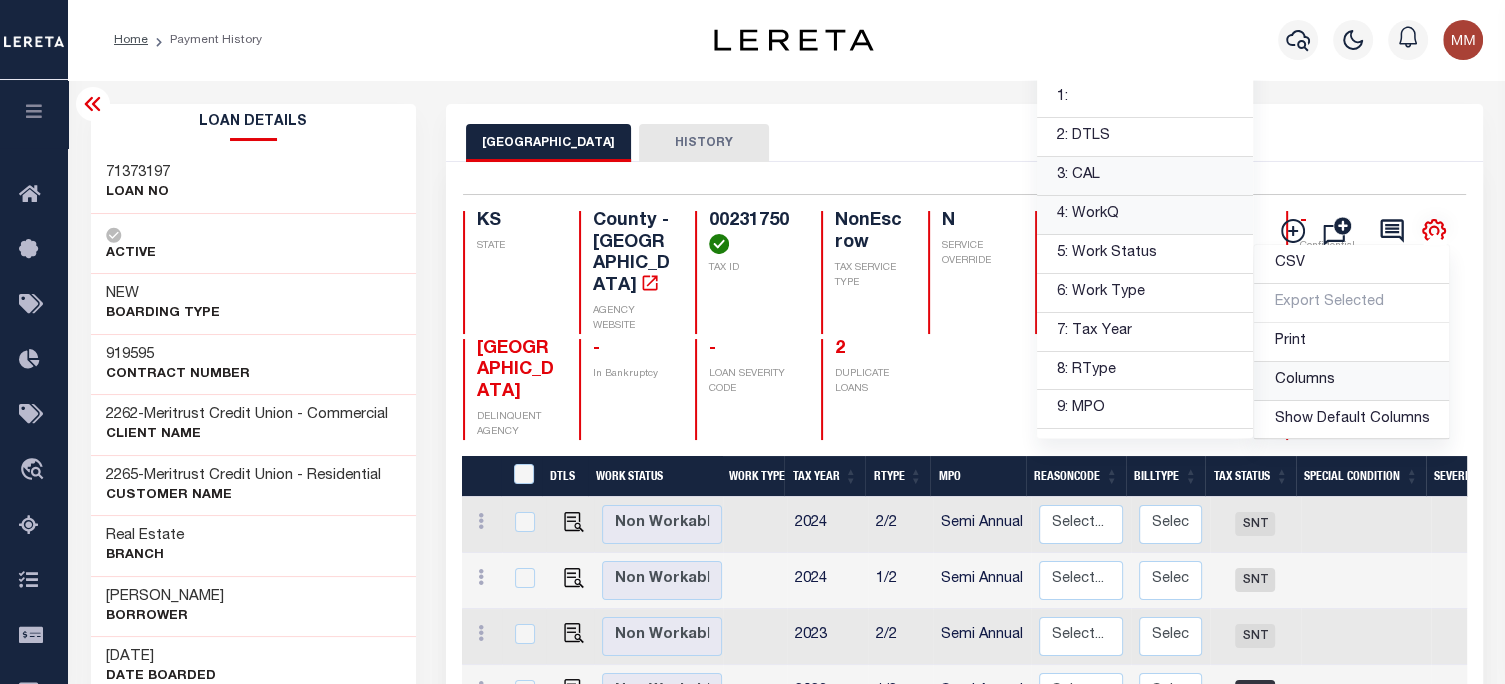 click on "Columns" at bounding box center (1304, 380) 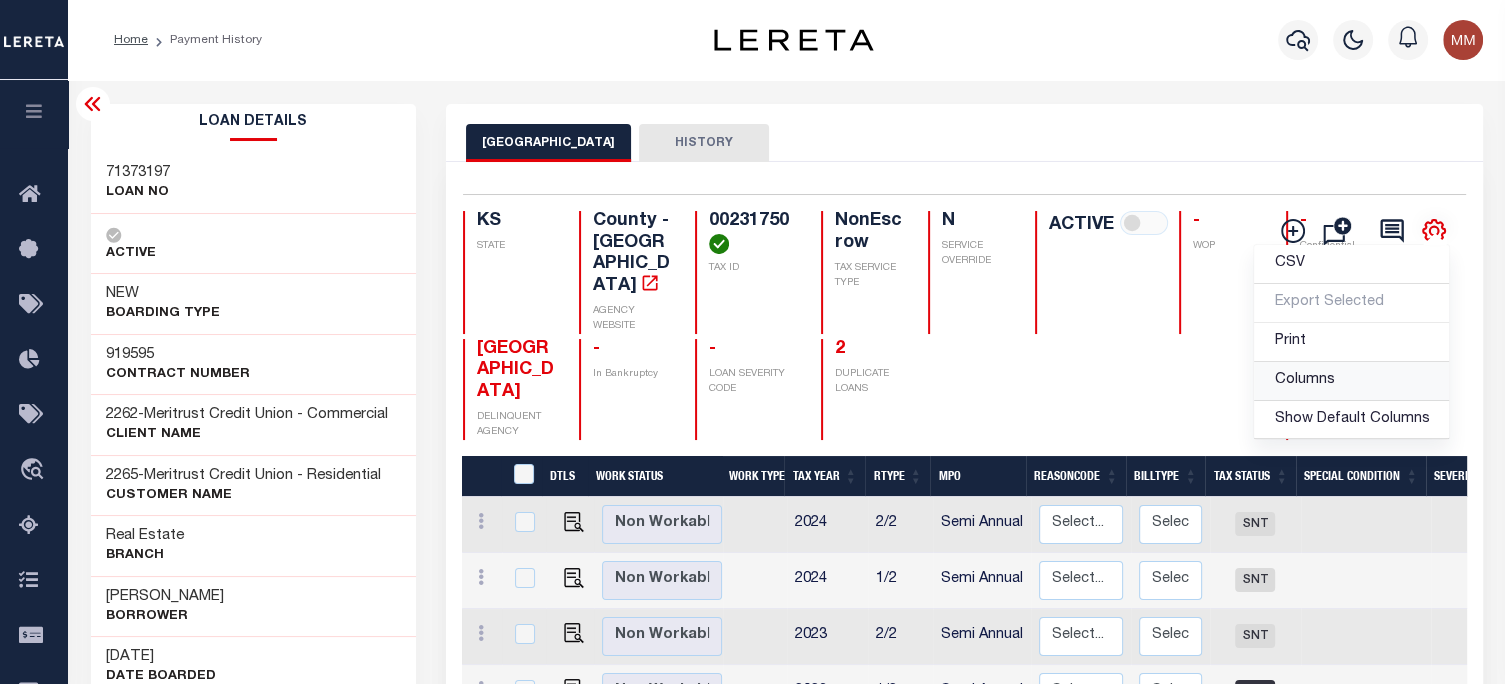 click on "Columns" at bounding box center (1304, 380) 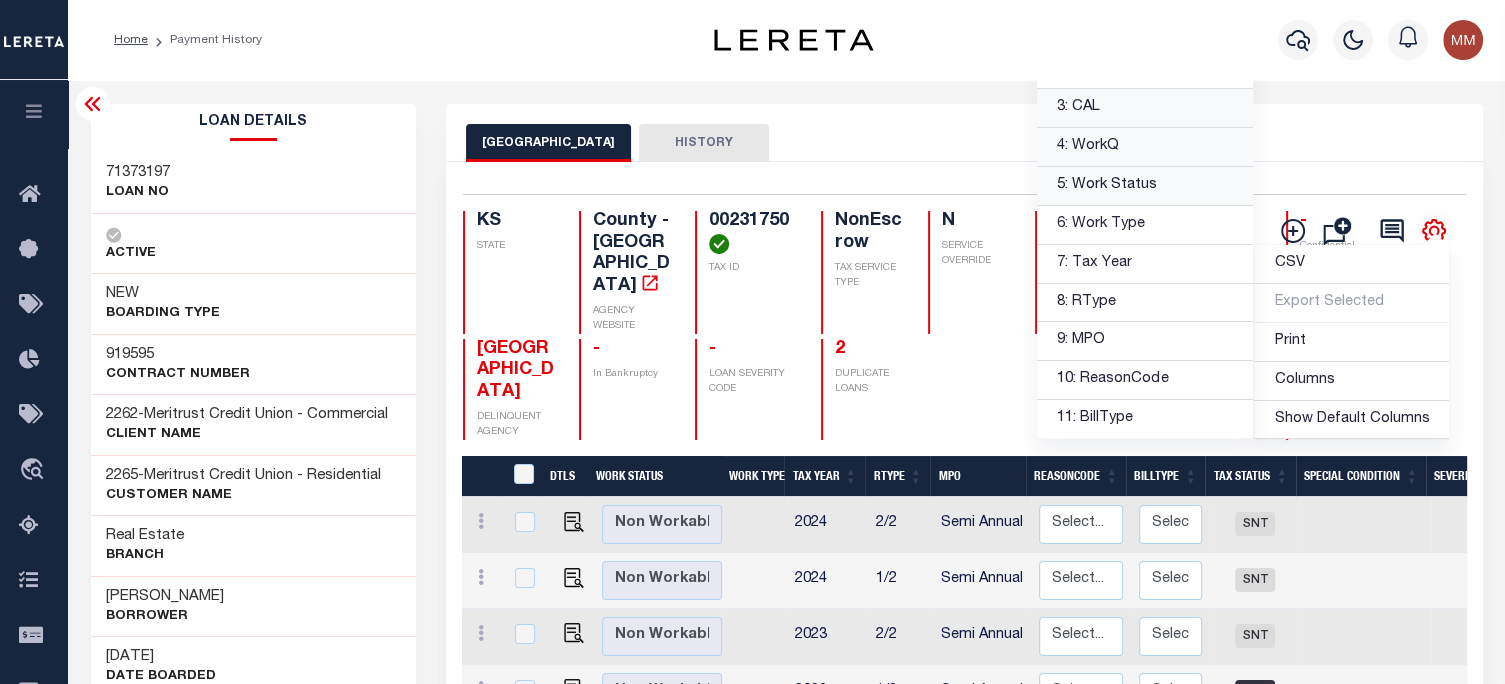 click on "5: Work Status" at bounding box center [1145, 186] 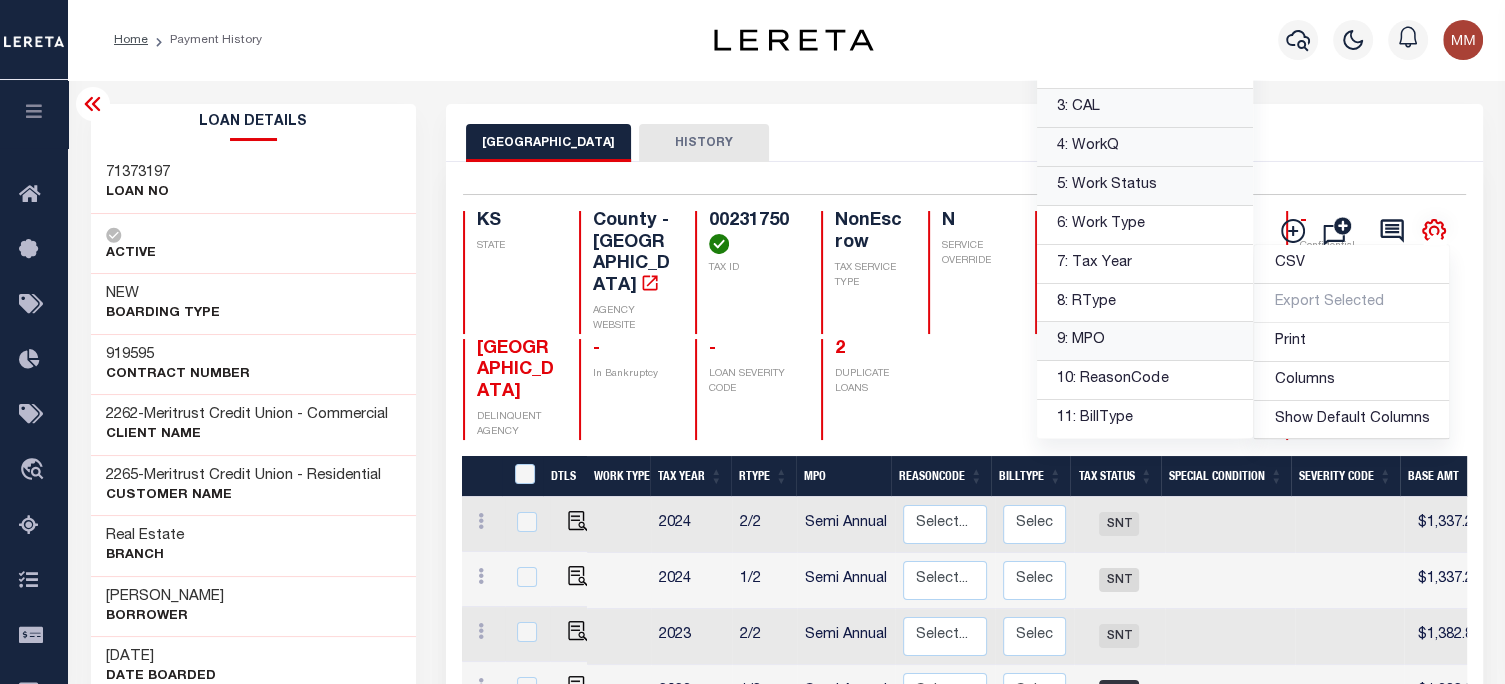 click on "9: MPO" at bounding box center [1145, 341] 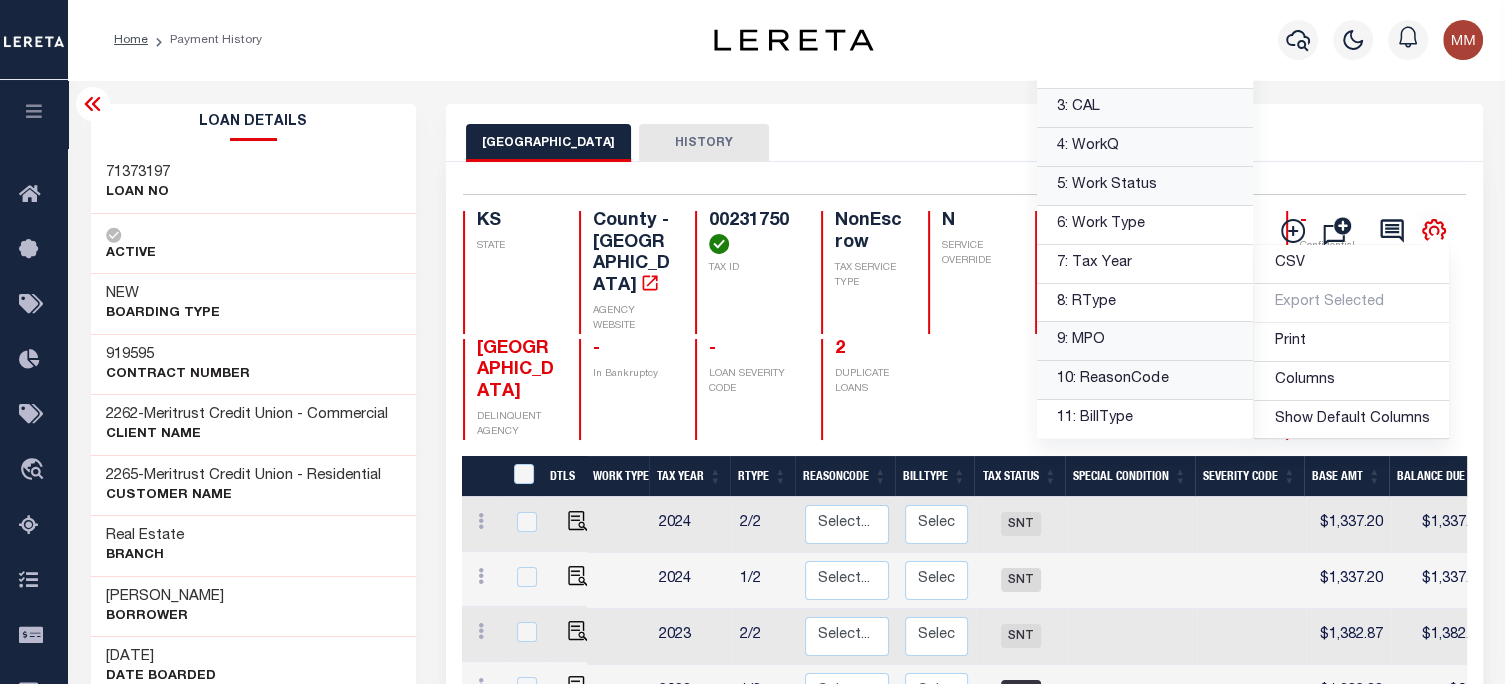 click on "10: ReasonCode" at bounding box center (1145, 380) 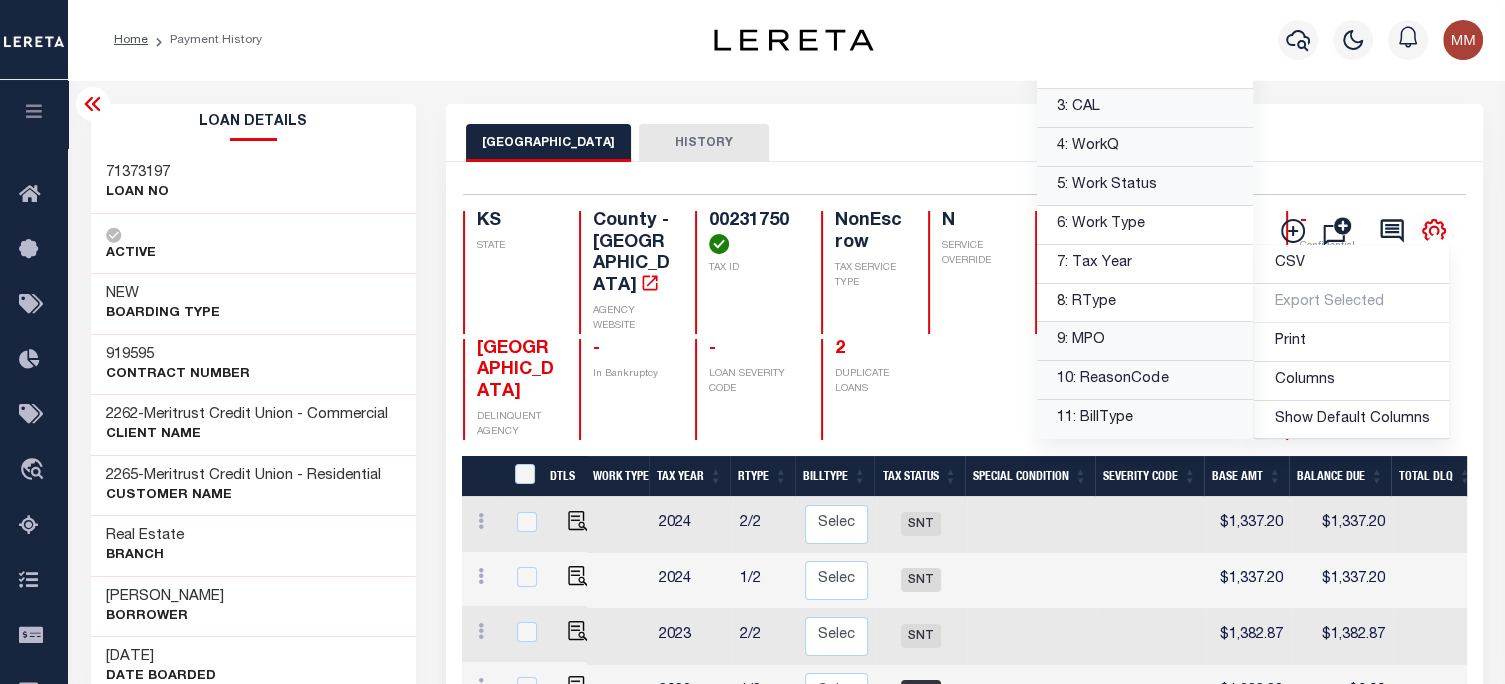 click on "11: BillType" at bounding box center [1145, 419] 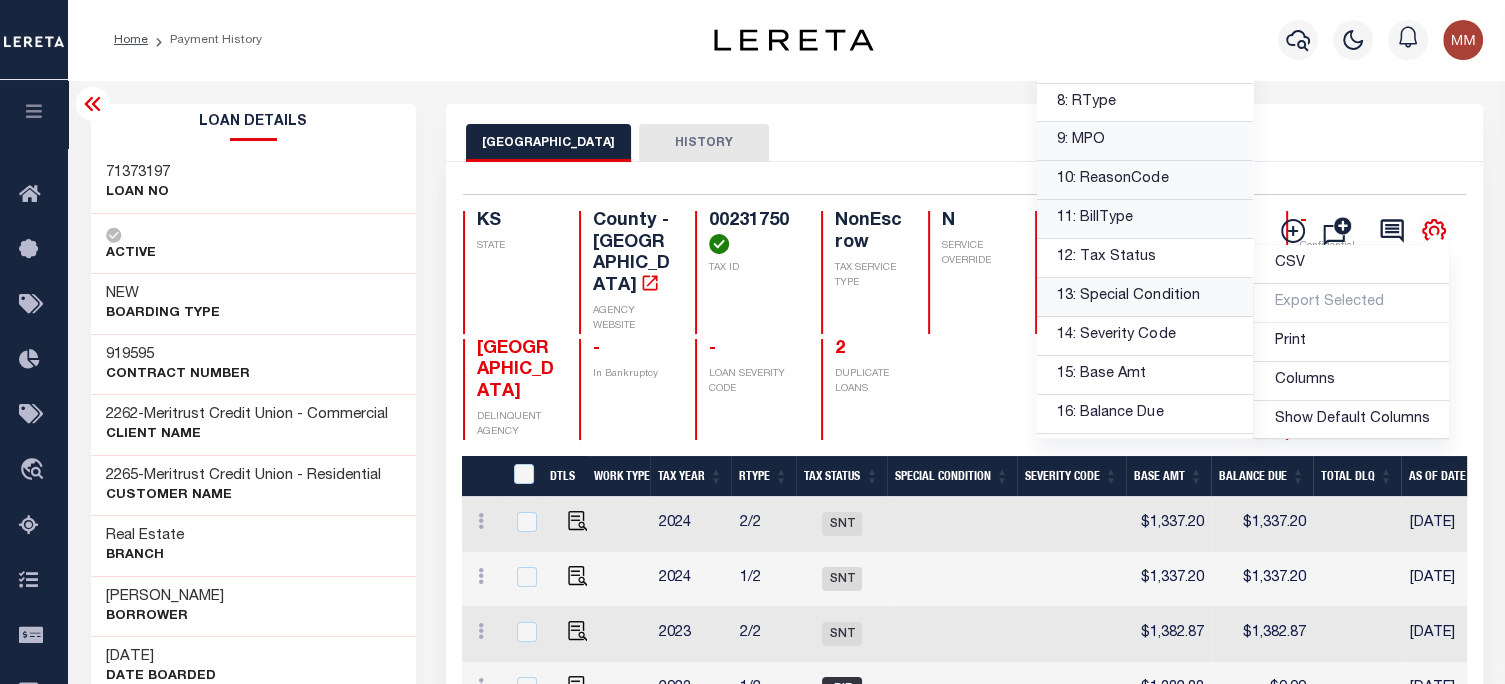 click on "13: Special Condition" at bounding box center [1145, 297] 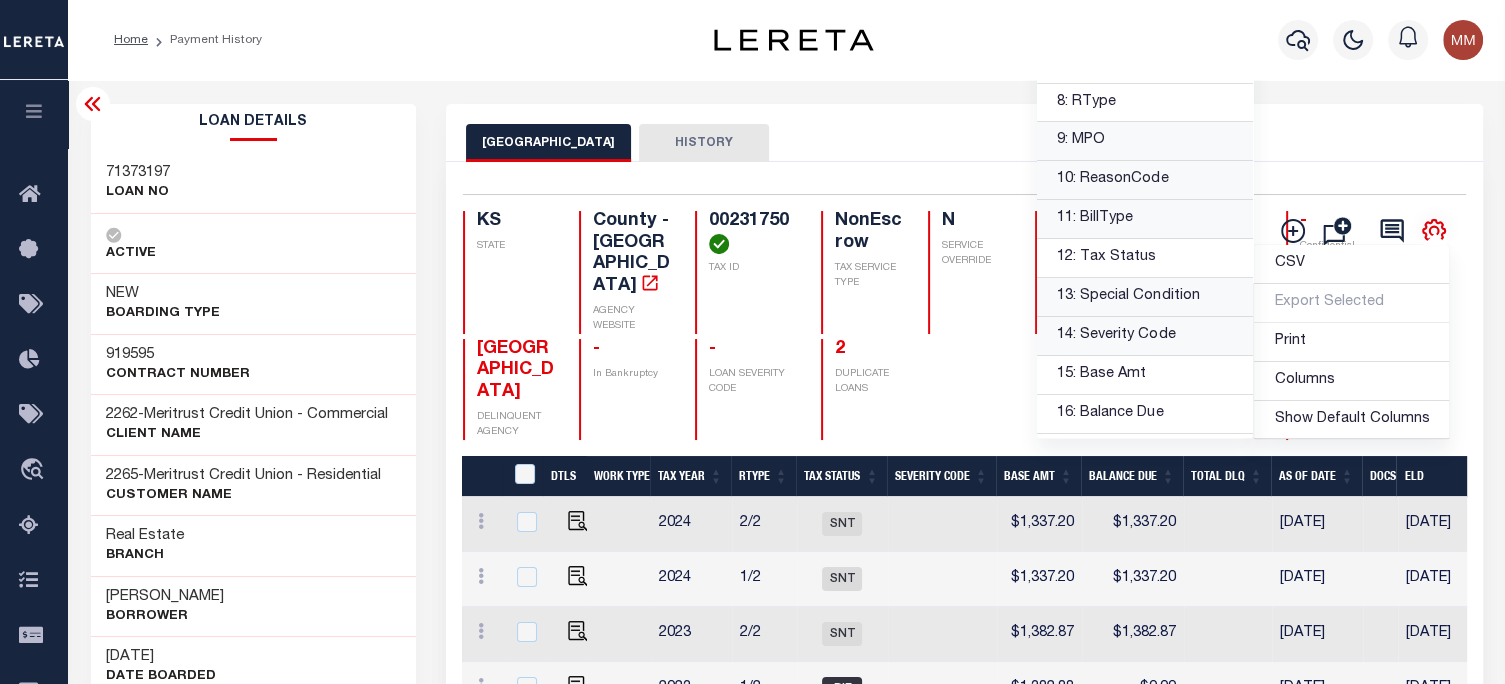 click on "14: Severity Code" at bounding box center (1145, 336) 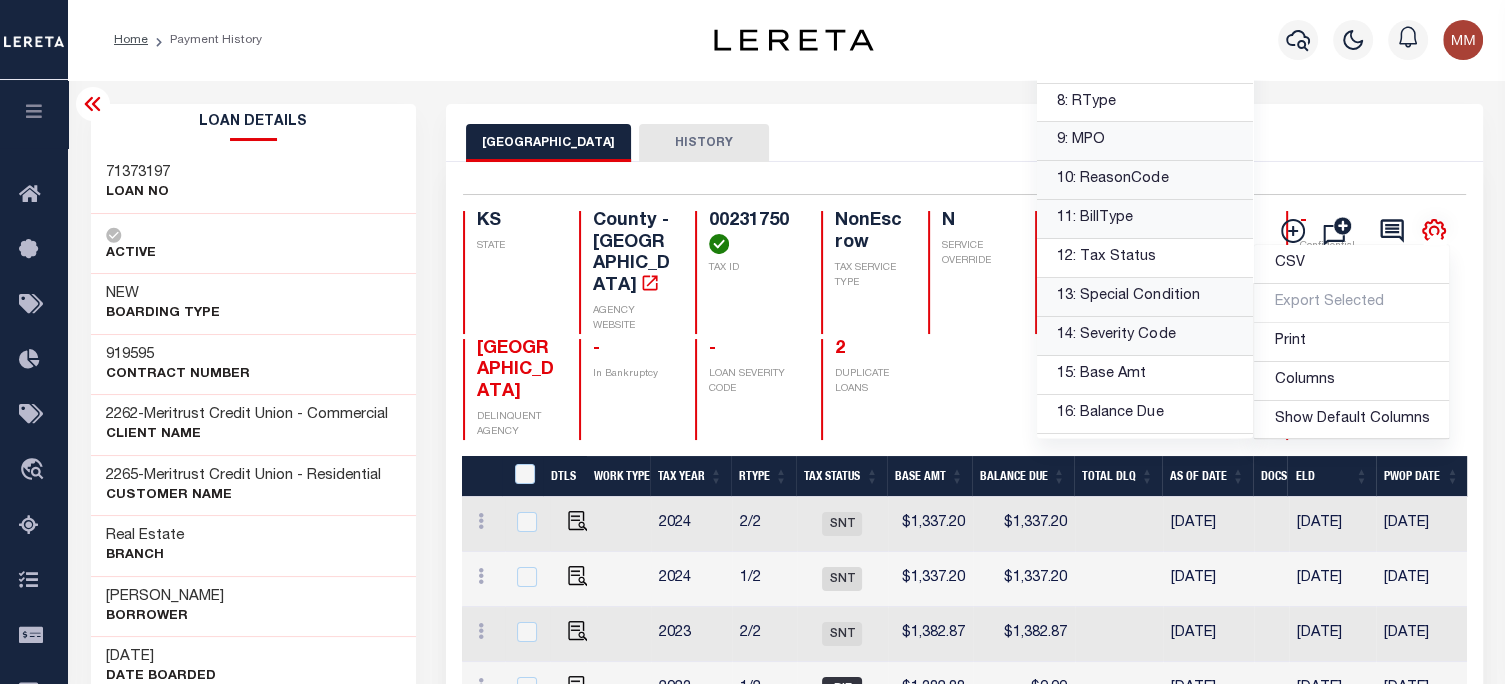 click on "SEDGWICK COUNTY
HISTORY" at bounding box center (964, 142) 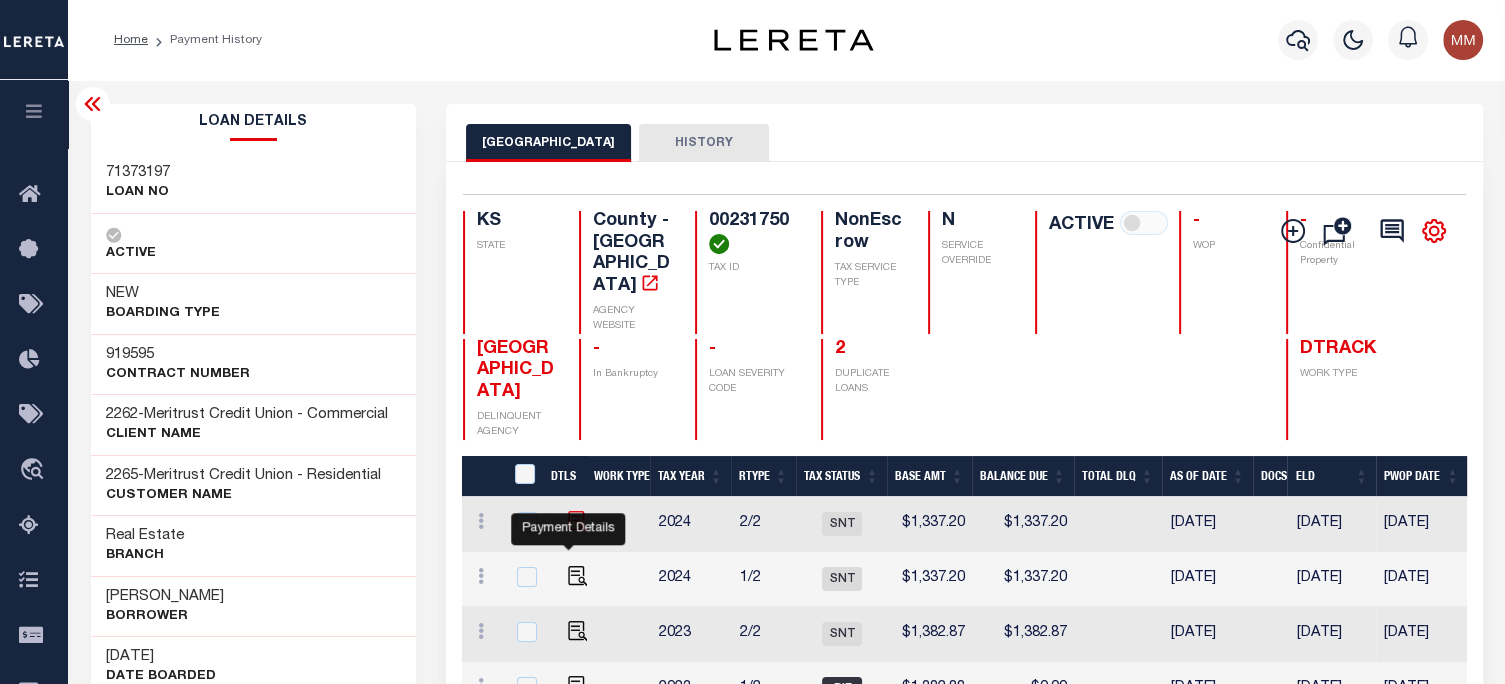 click at bounding box center (578, 521) 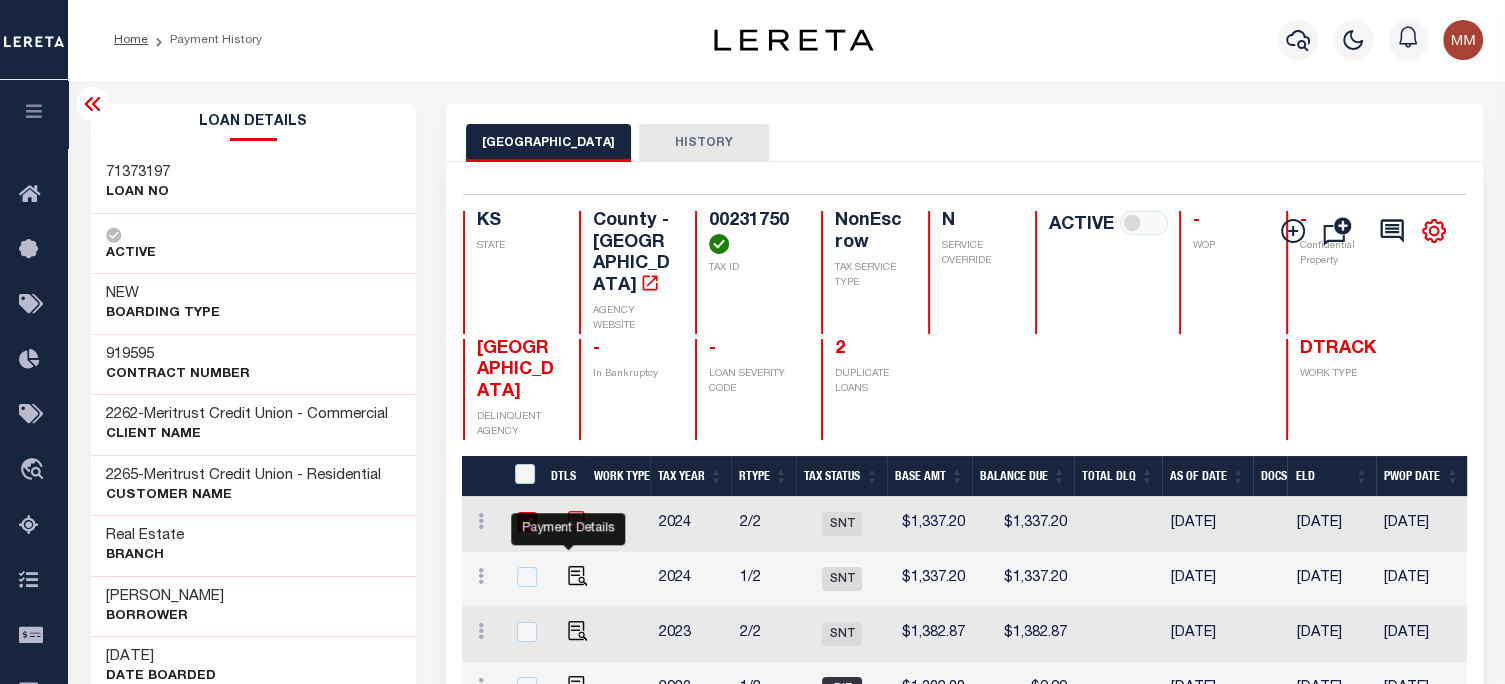 checkbox on "true" 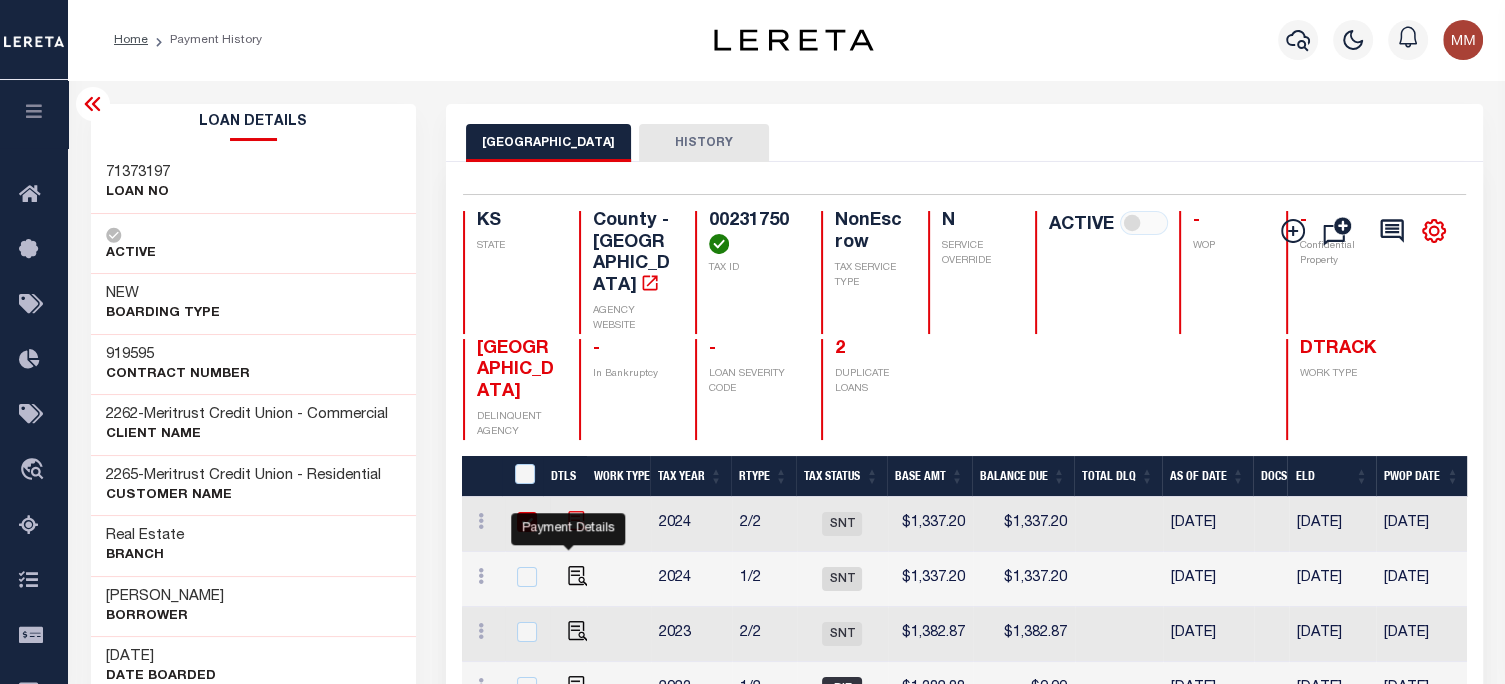checkbox on "true" 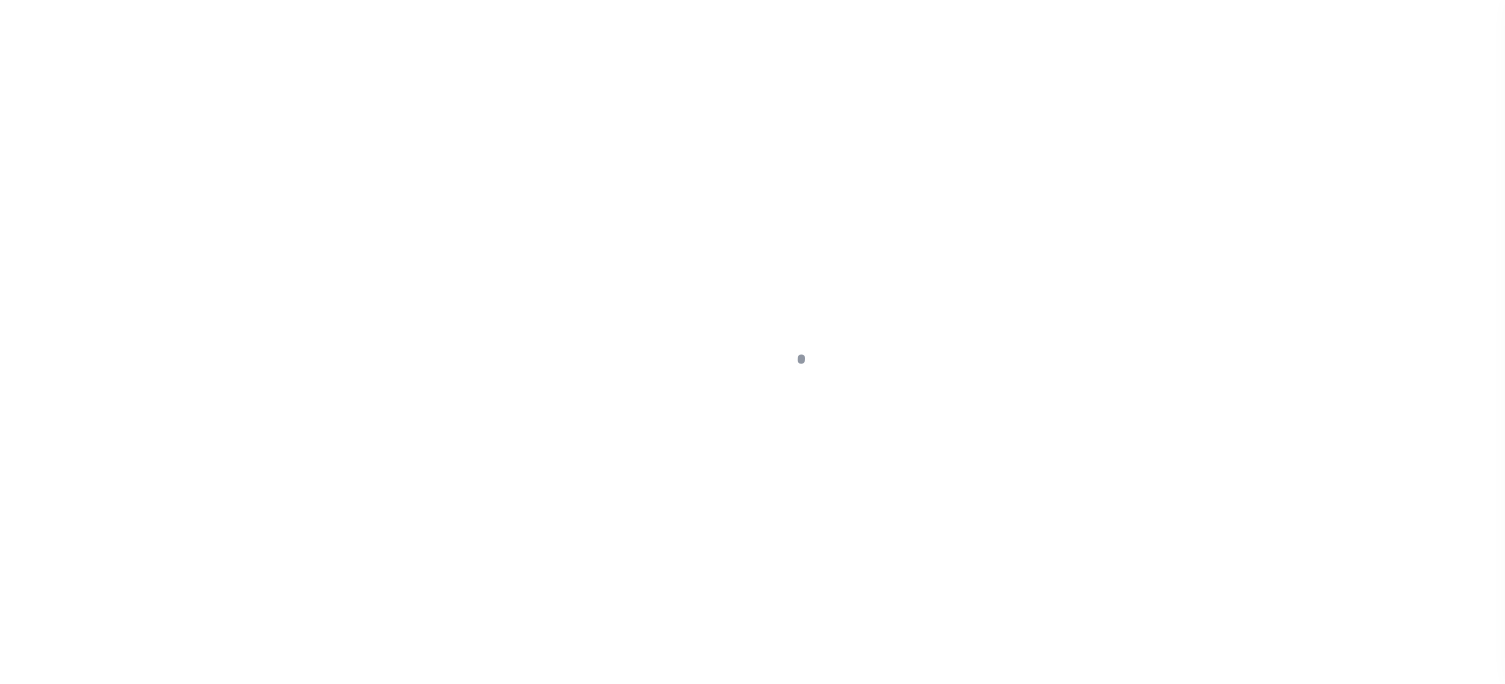 select on "SNT" 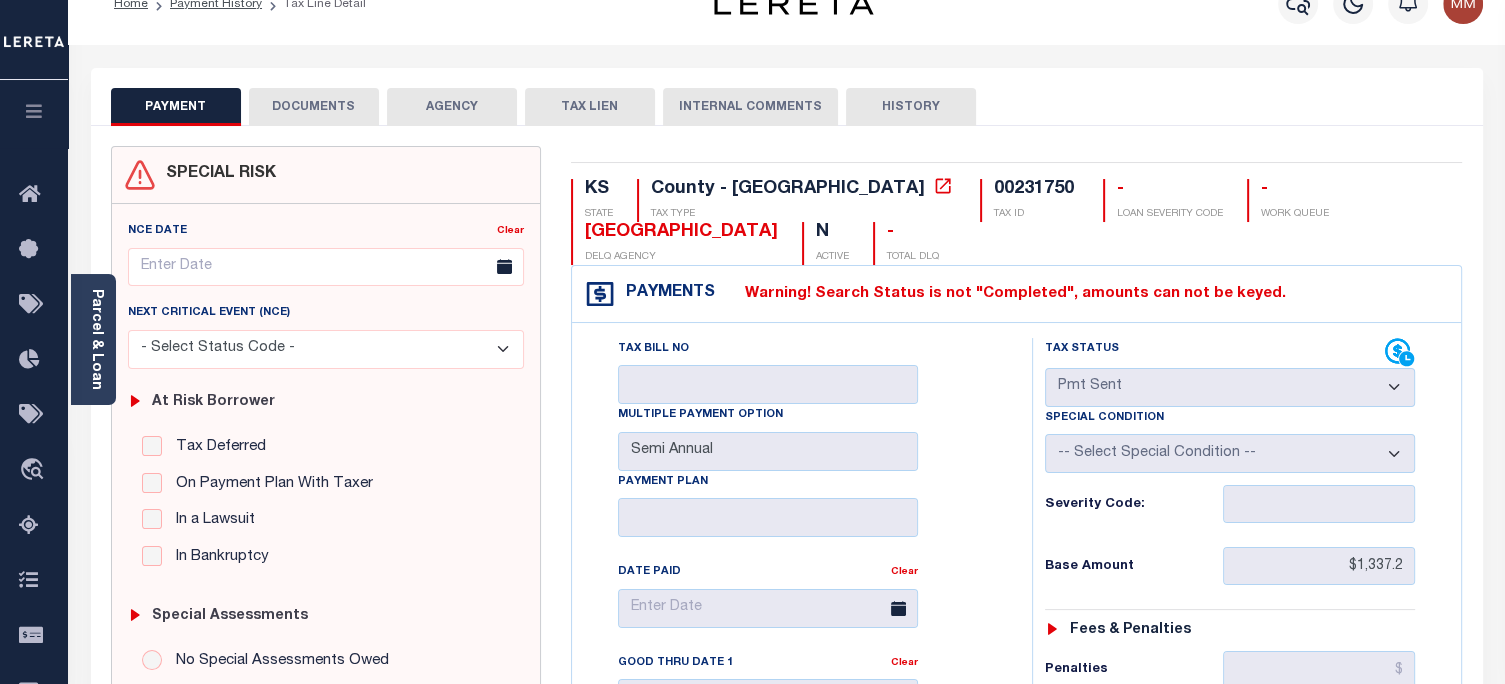 scroll, scrollTop: 0, scrollLeft: 0, axis: both 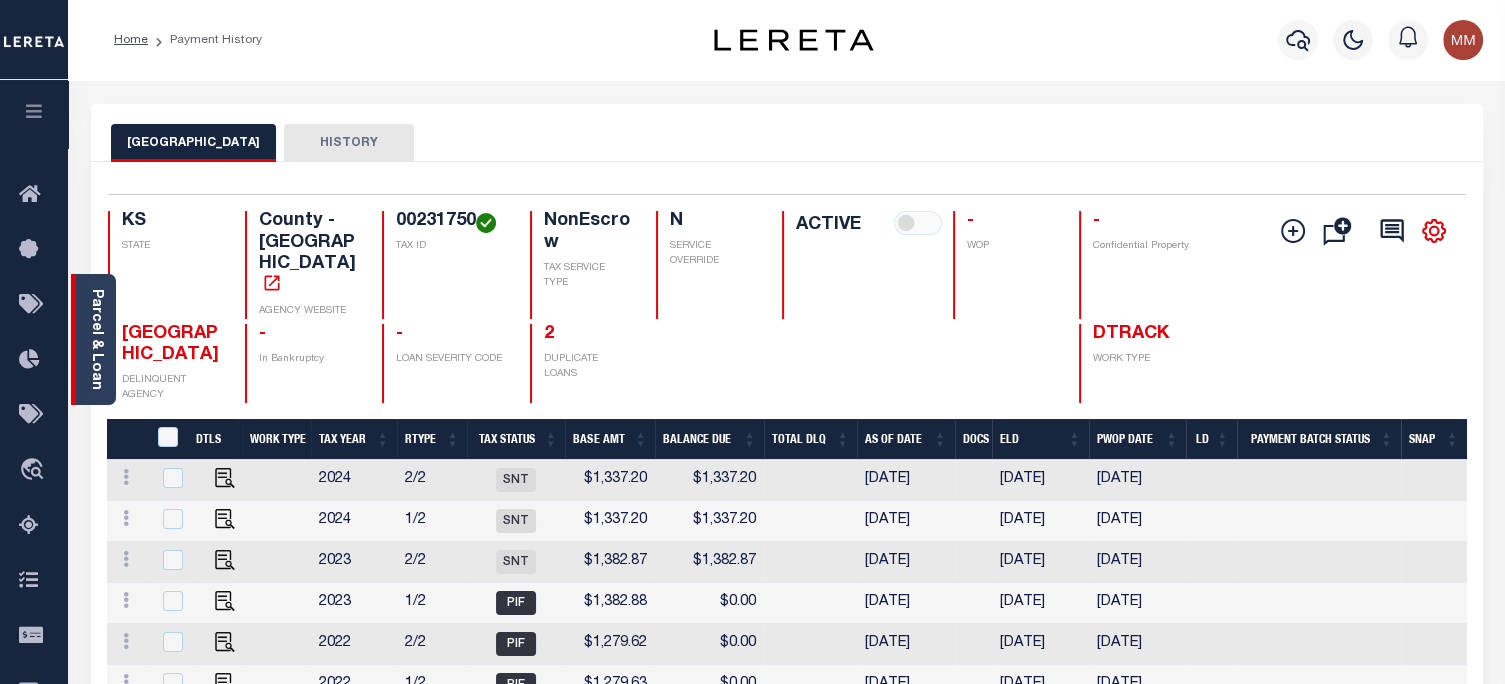 click on "Parcel & Loan" at bounding box center [96, 339] 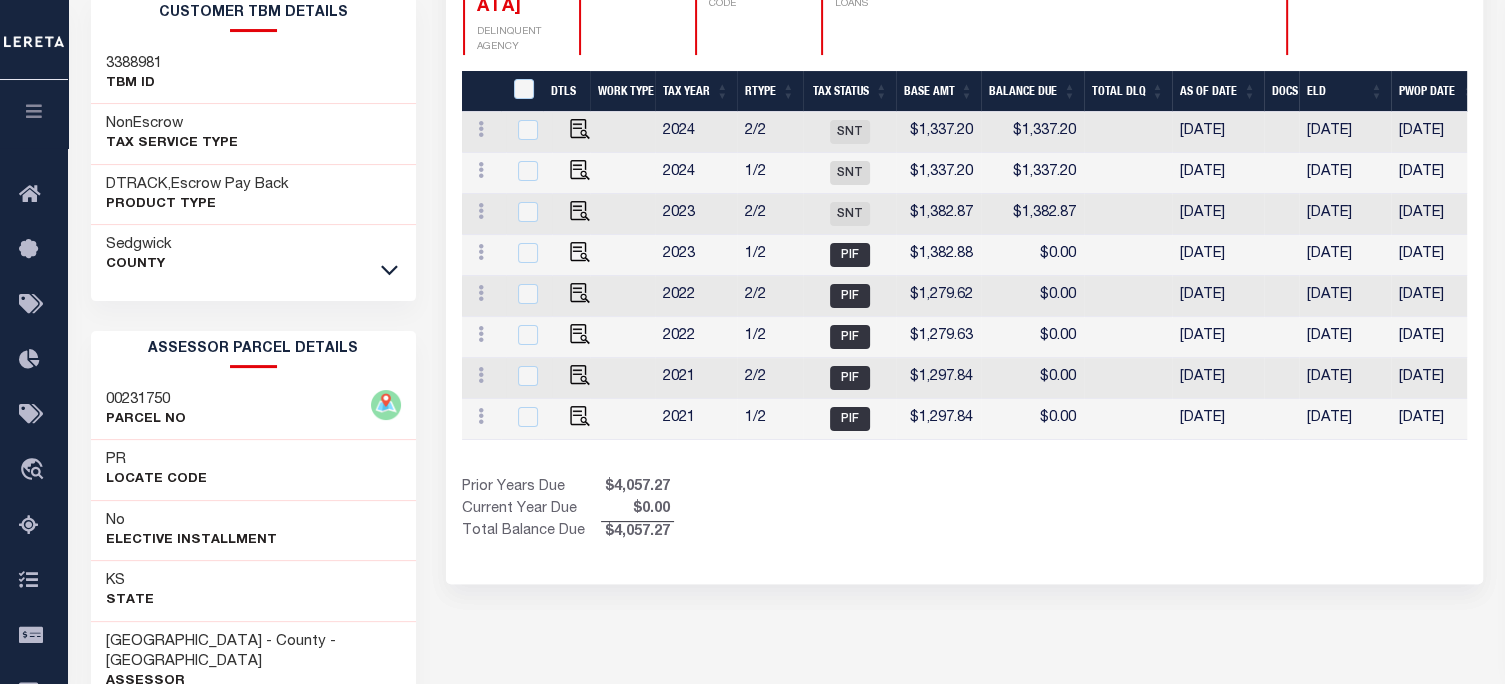 scroll, scrollTop: 400, scrollLeft: 0, axis: vertical 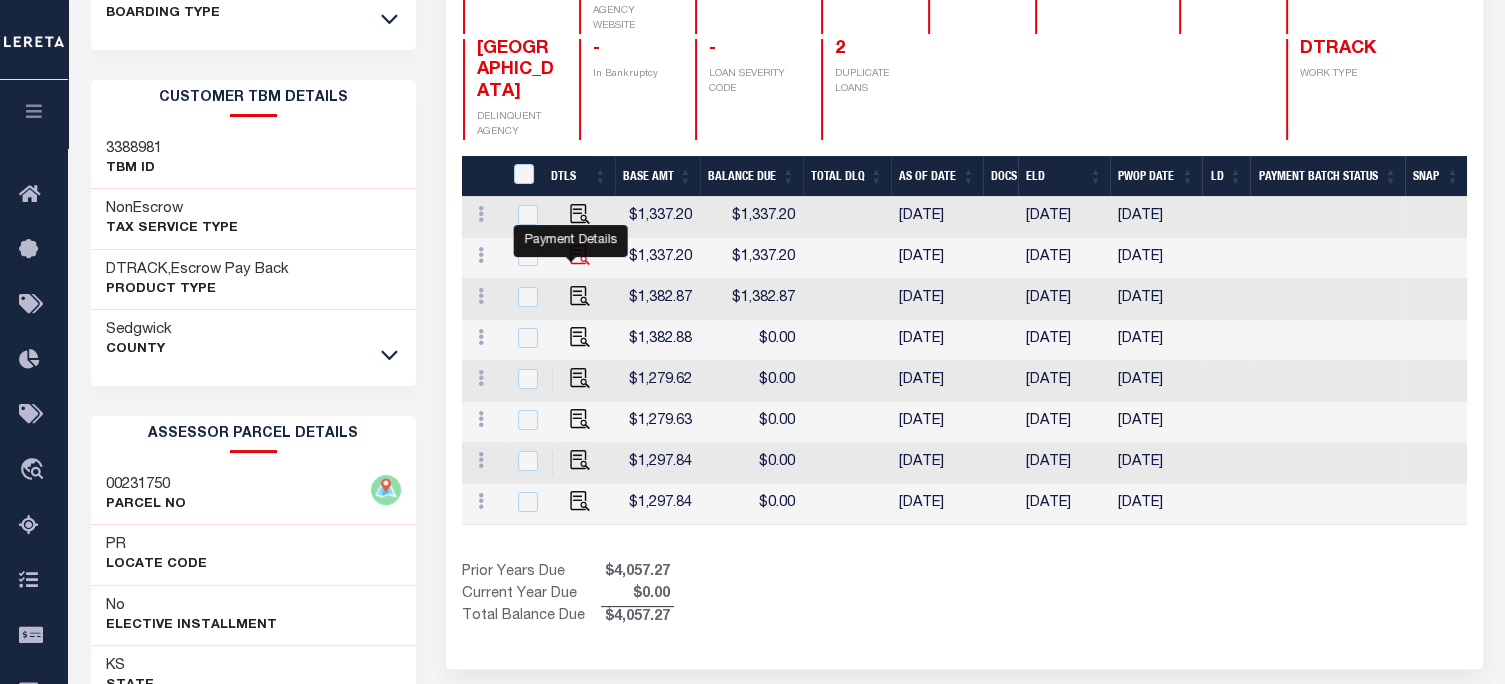 click at bounding box center [580, 255] 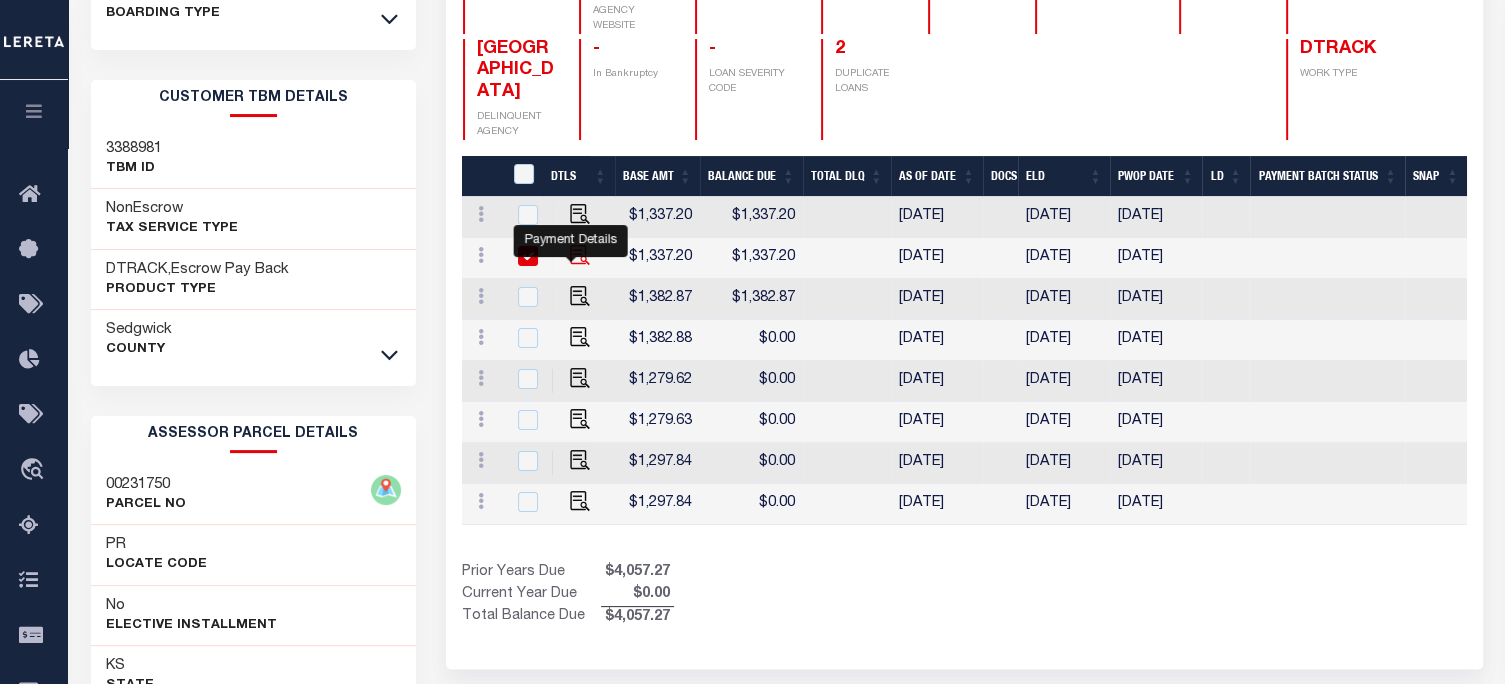 checkbox on "true" 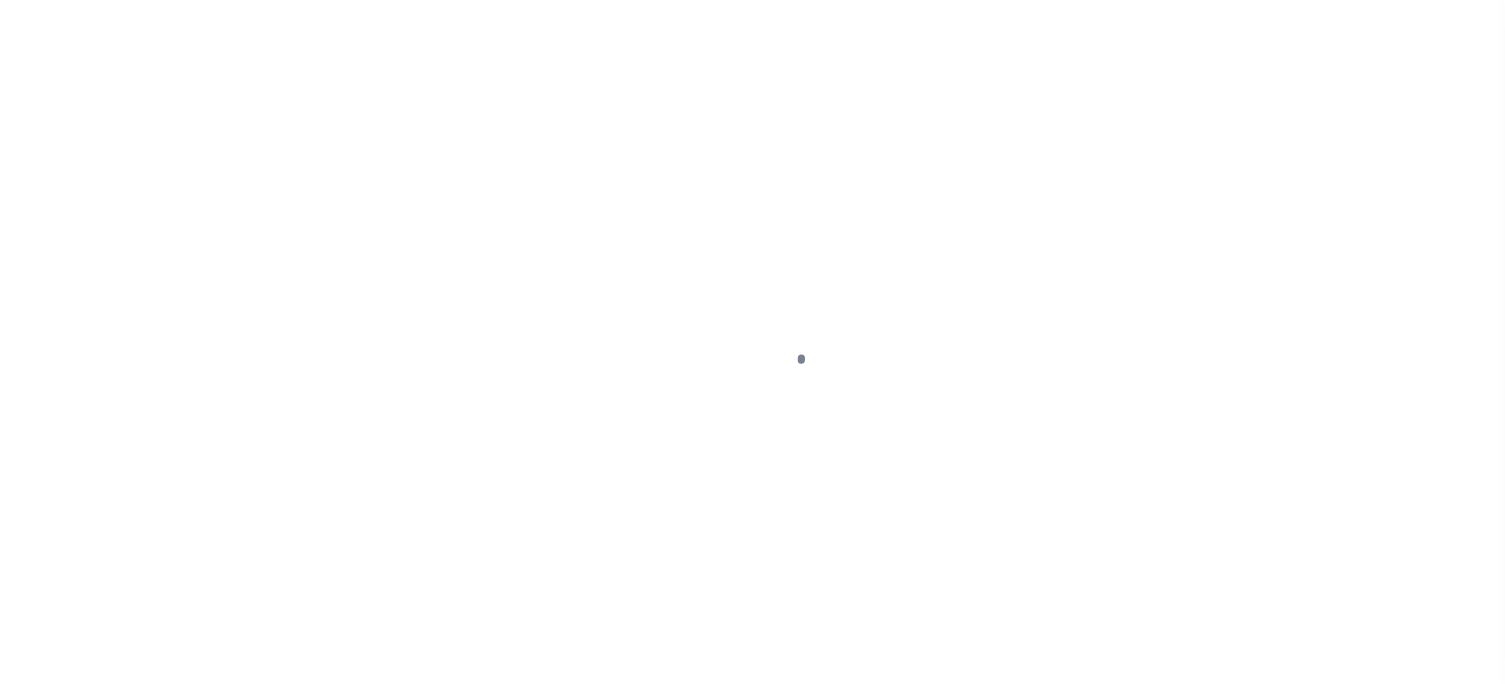 select on "SNT" 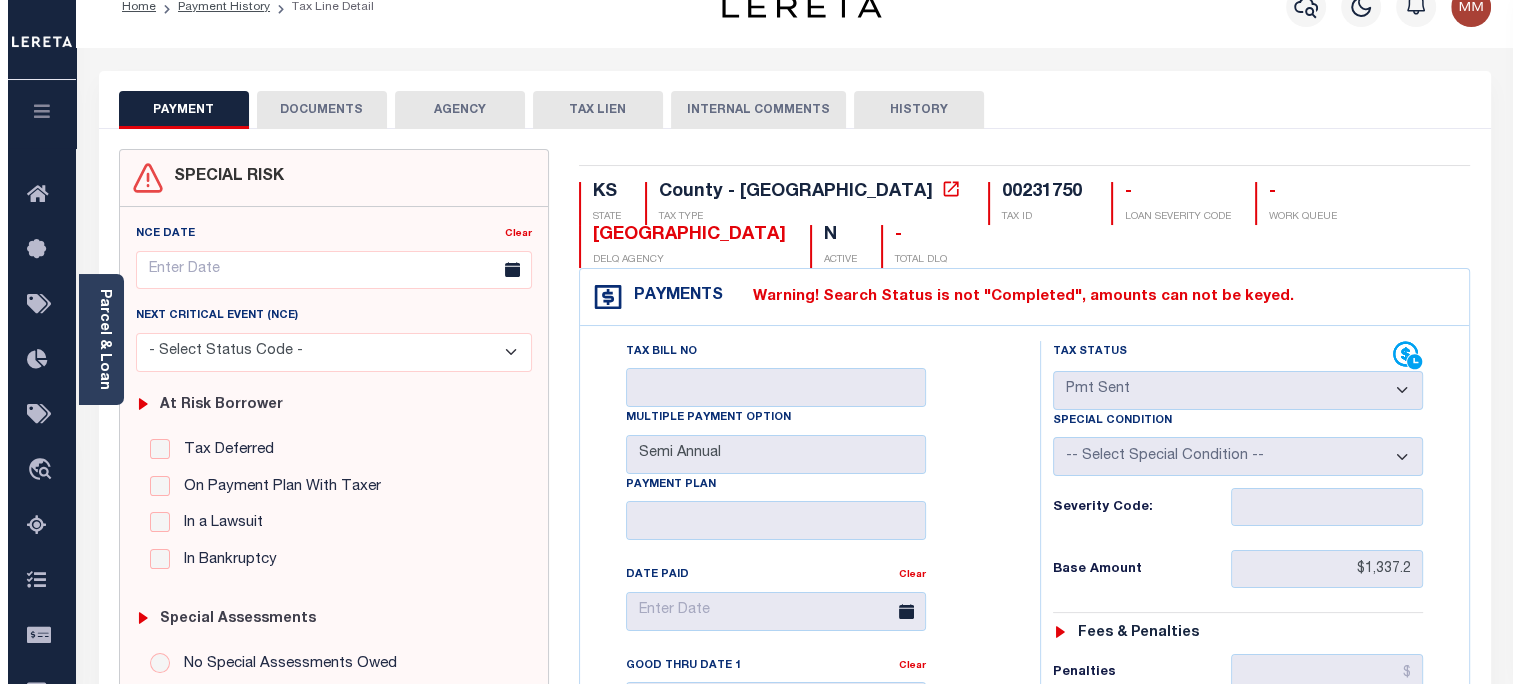 scroll, scrollTop: 0, scrollLeft: 0, axis: both 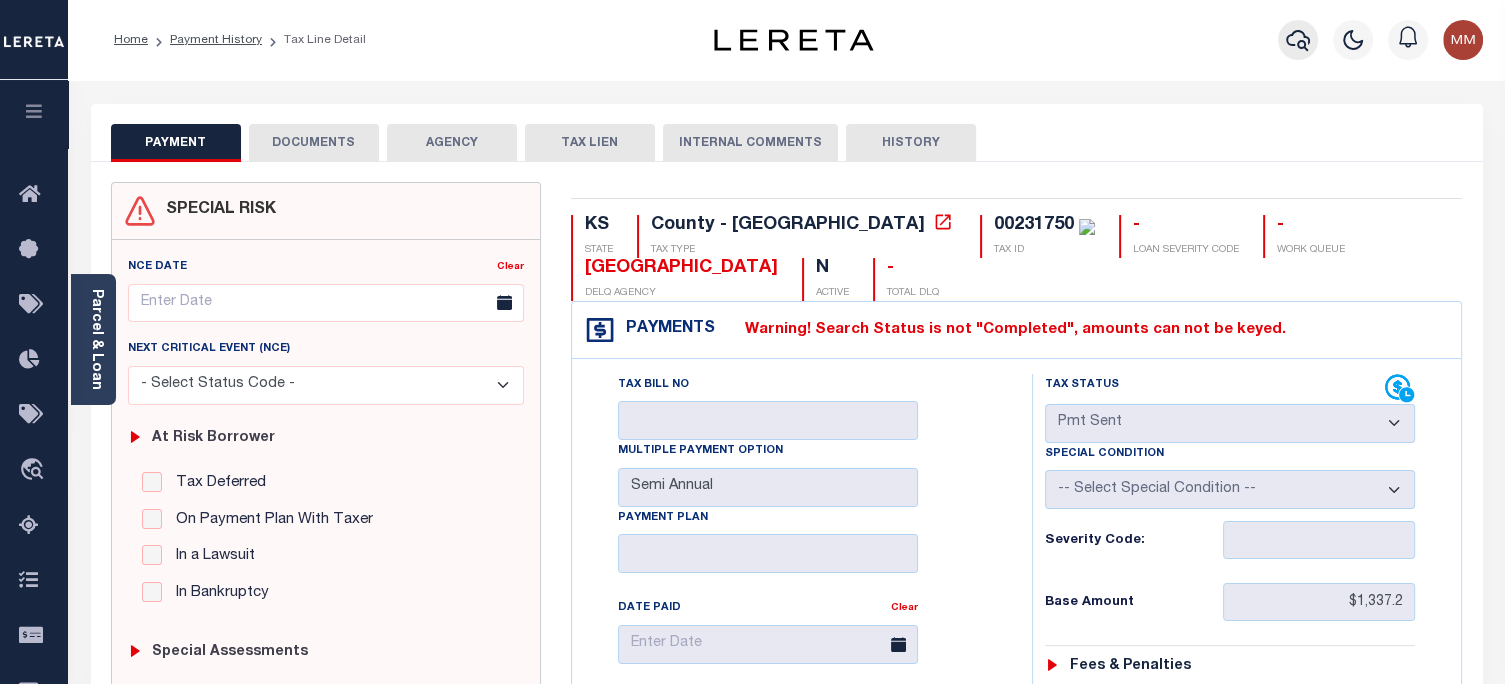 click 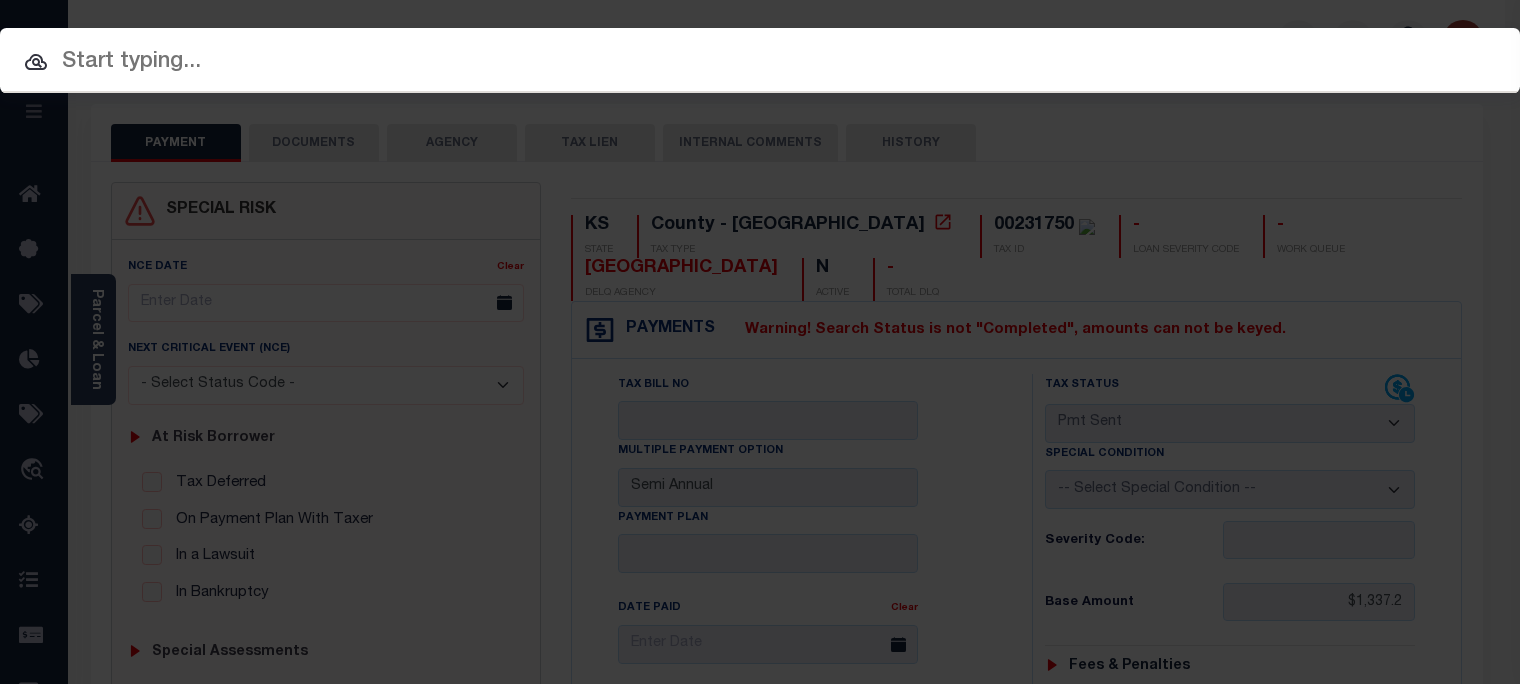 click at bounding box center (760, 62) 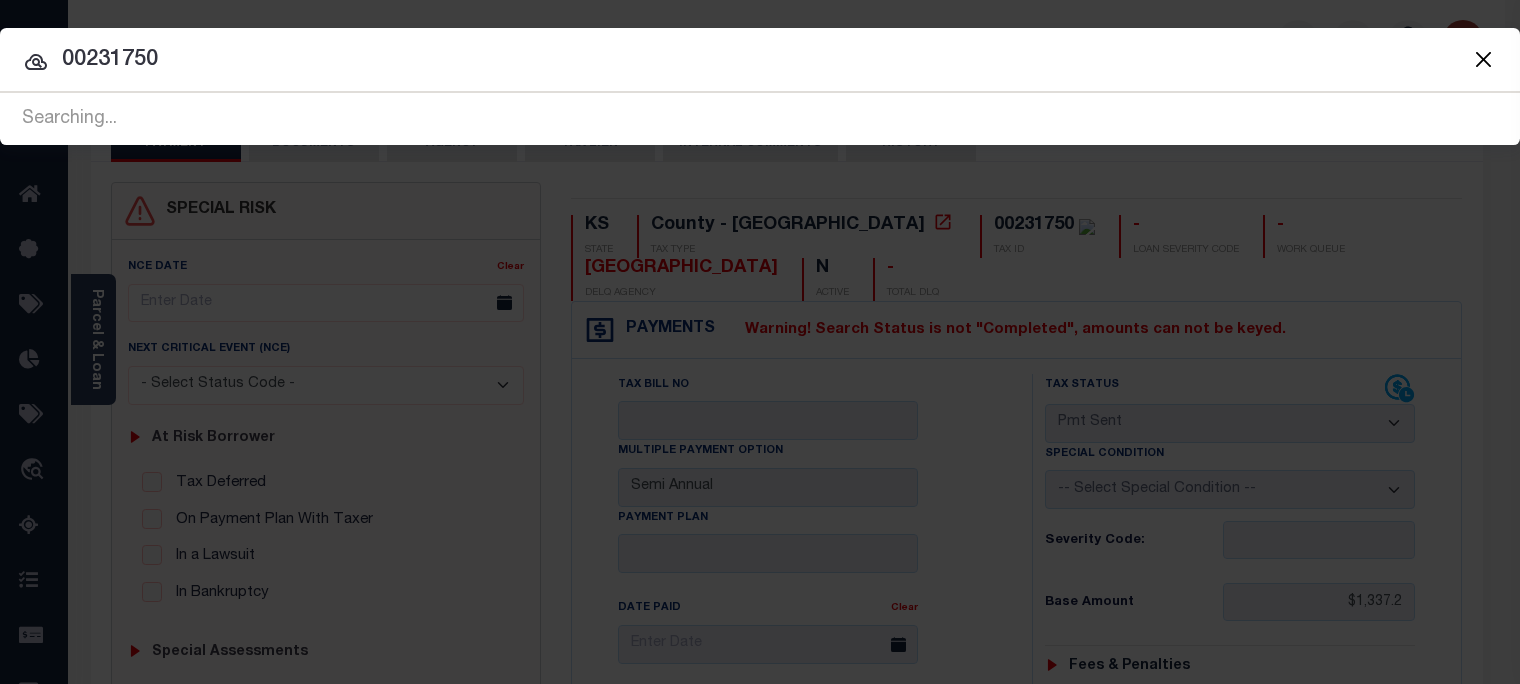 type on "00231750" 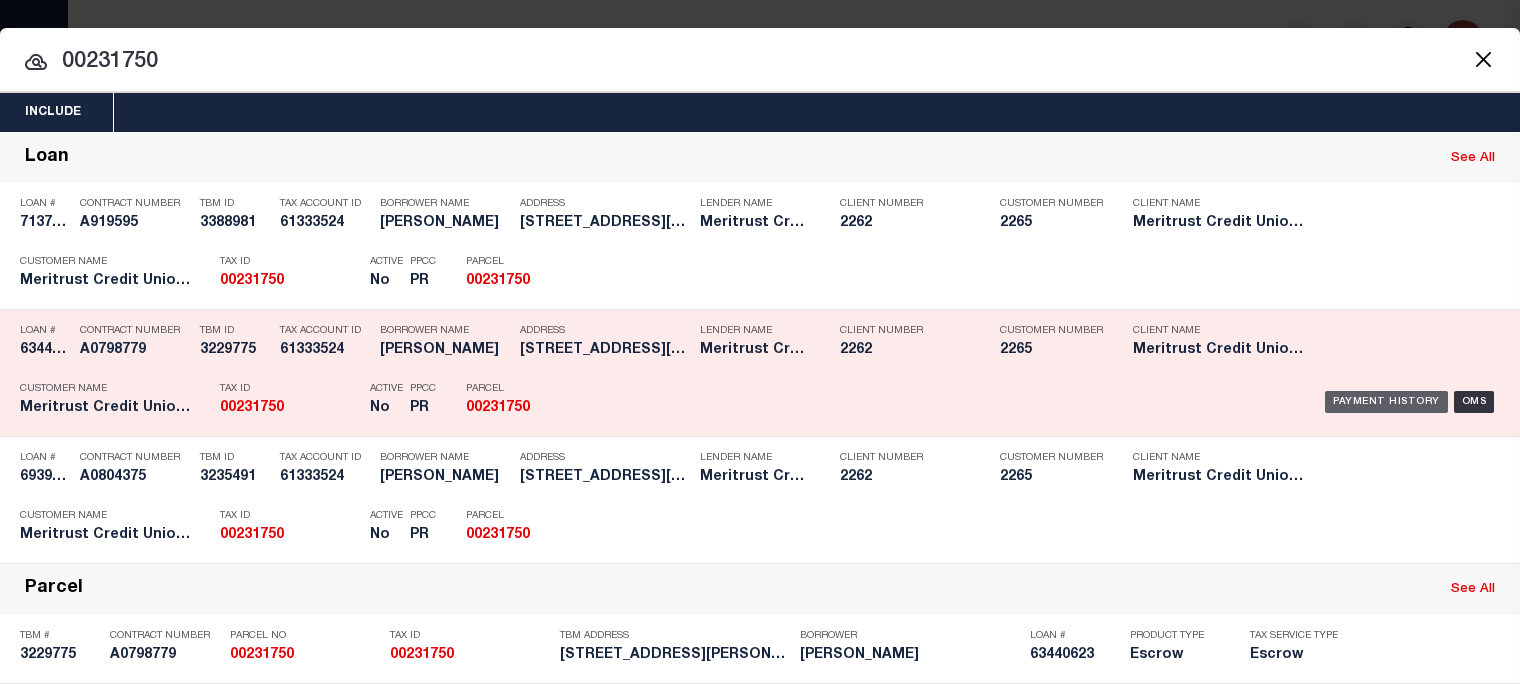click on "Payment History" at bounding box center (1386, 402) 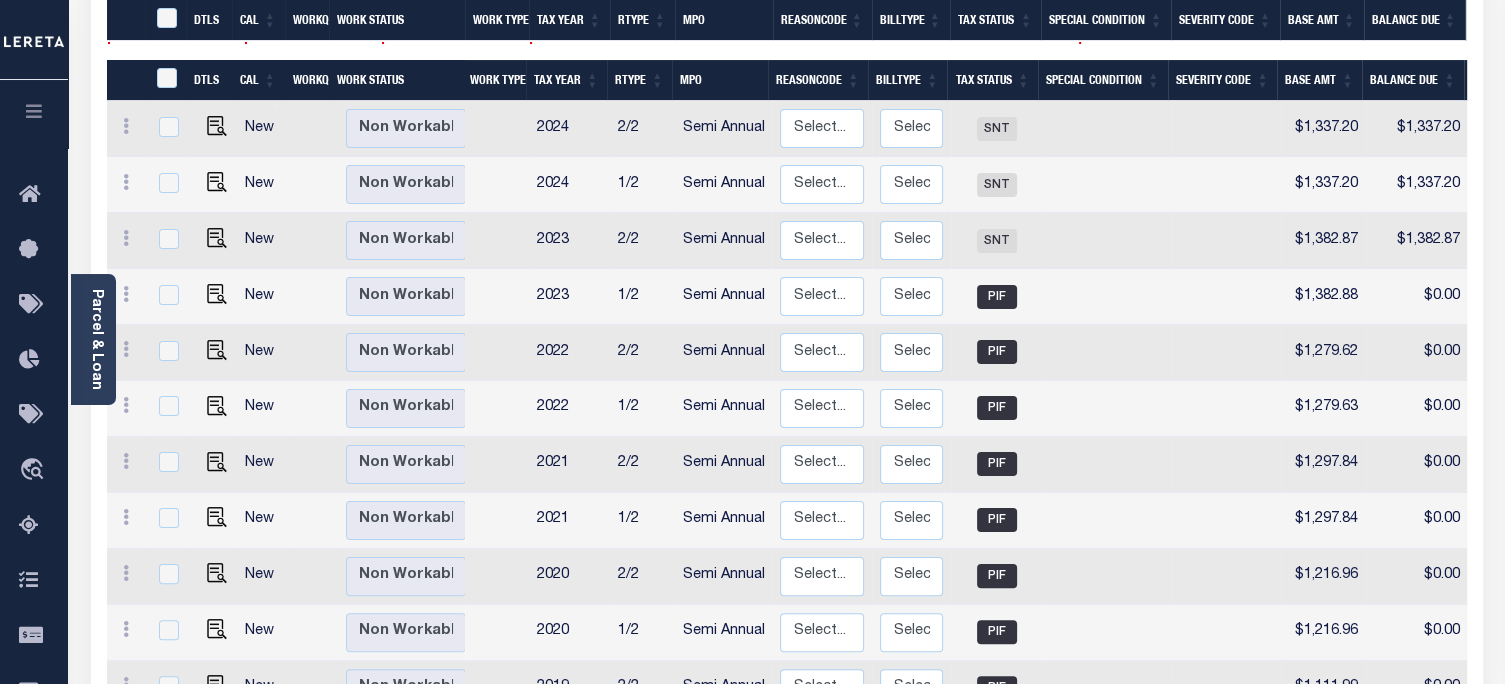 scroll, scrollTop: 500, scrollLeft: 0, axis: vertical 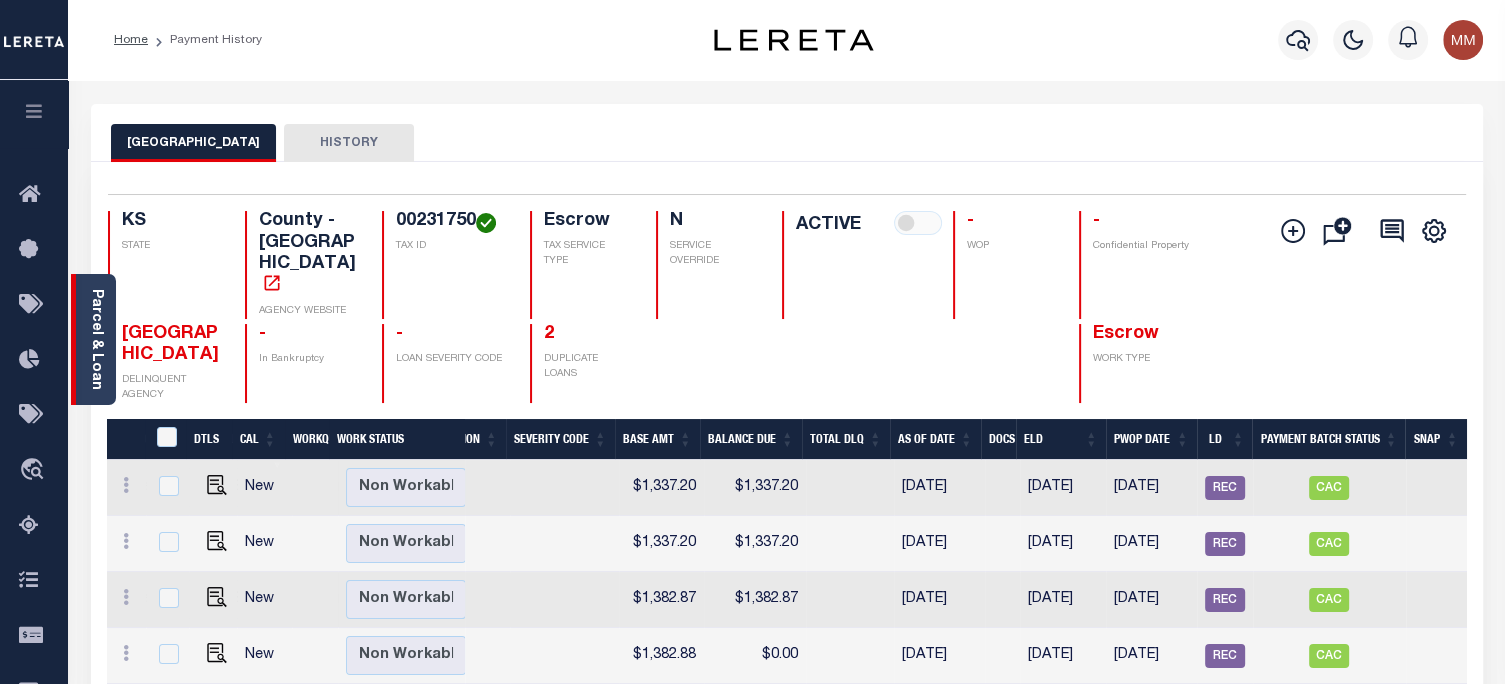 click on "Parcel & Loan" at bounding box center [96, 339] 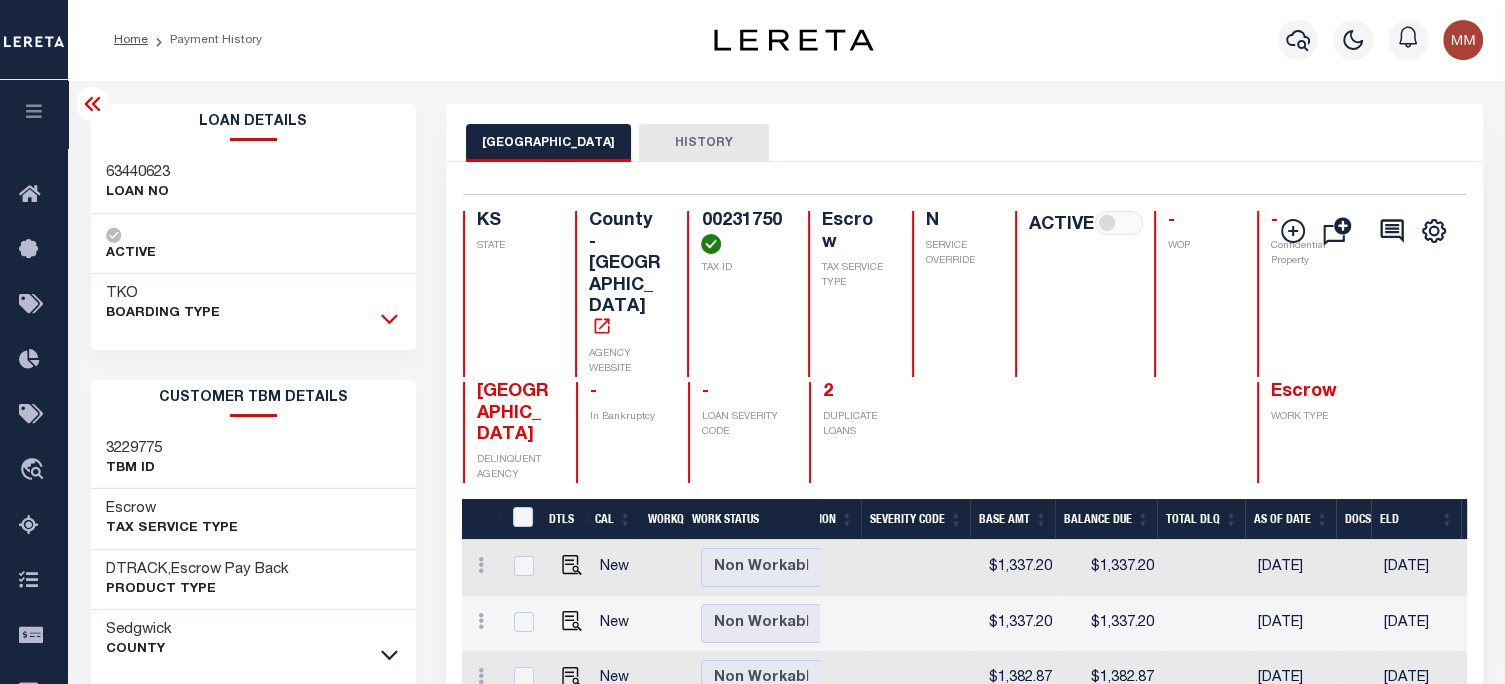 click 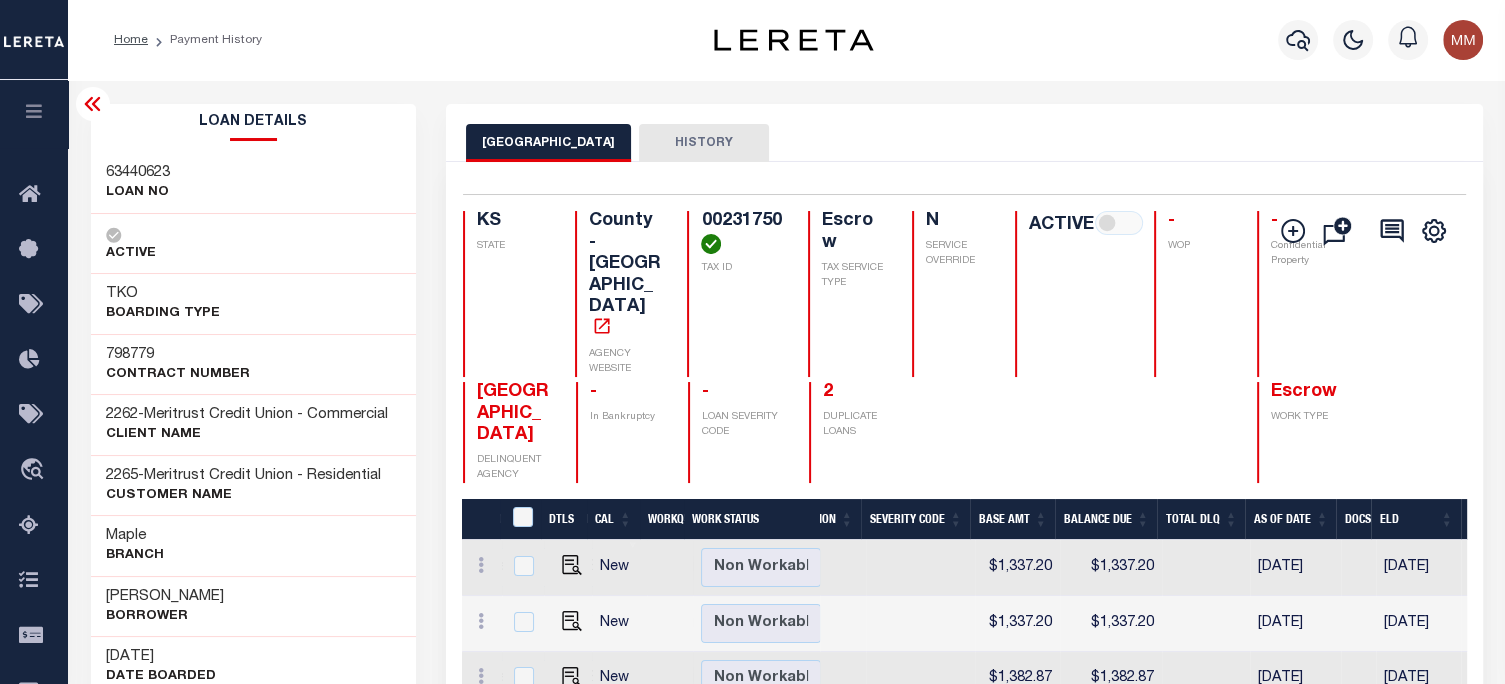 scroll, scrollTop: 0, scrollLeft: 662, axis: horizontal 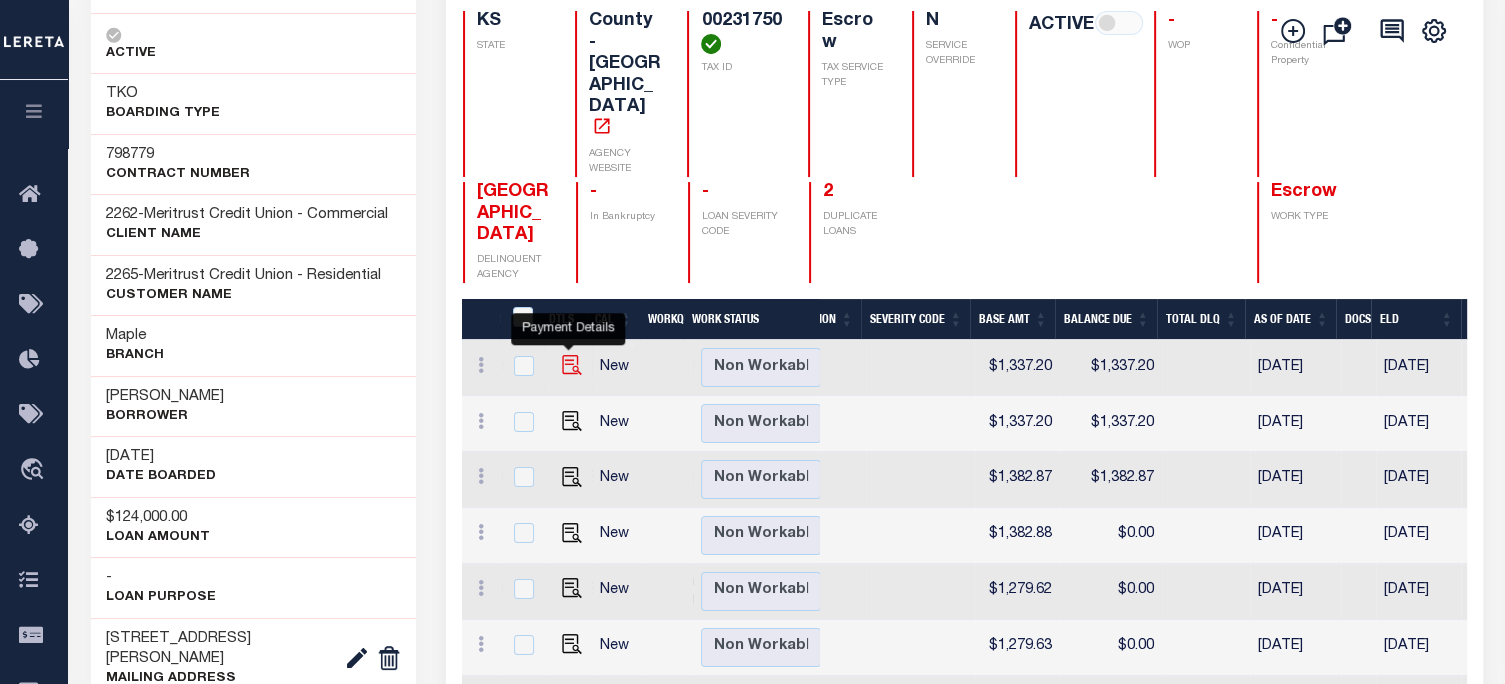 click at bounding box center (572, 365) 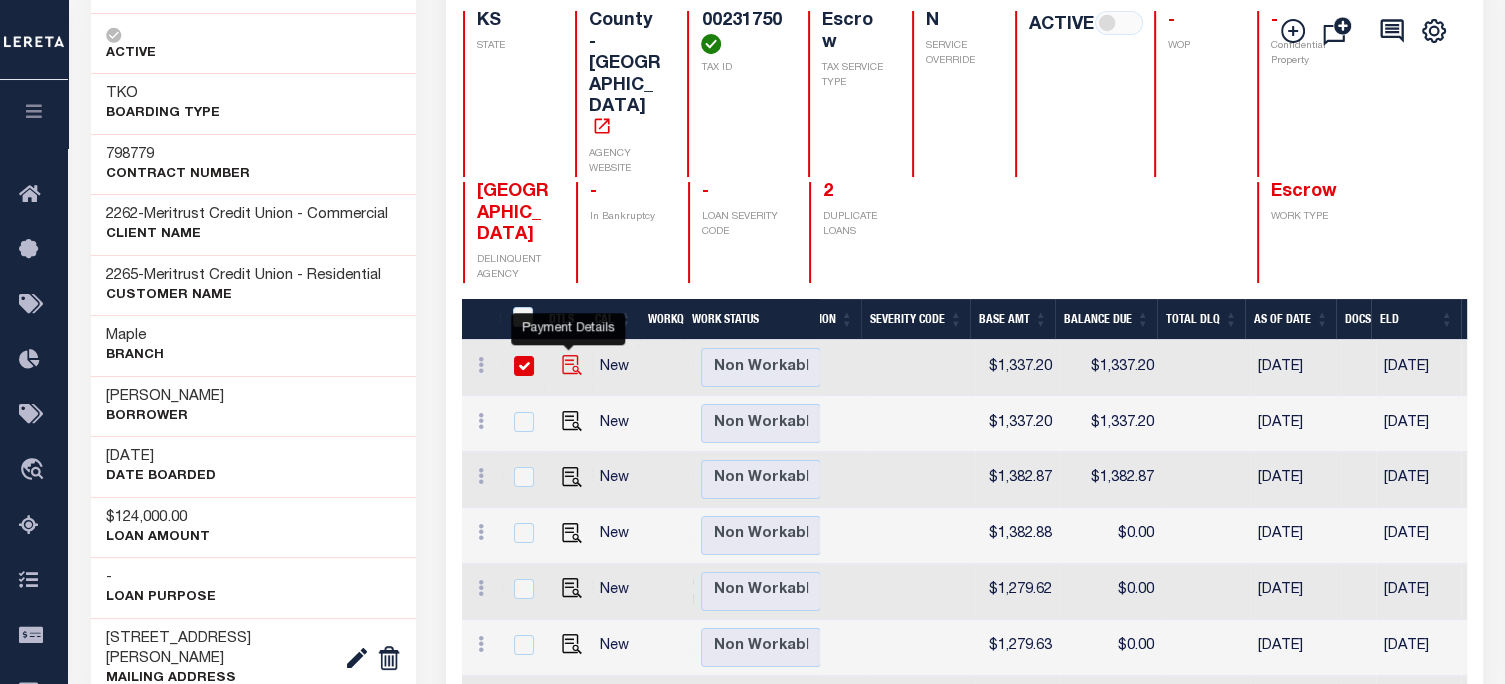 checkbox on "true" 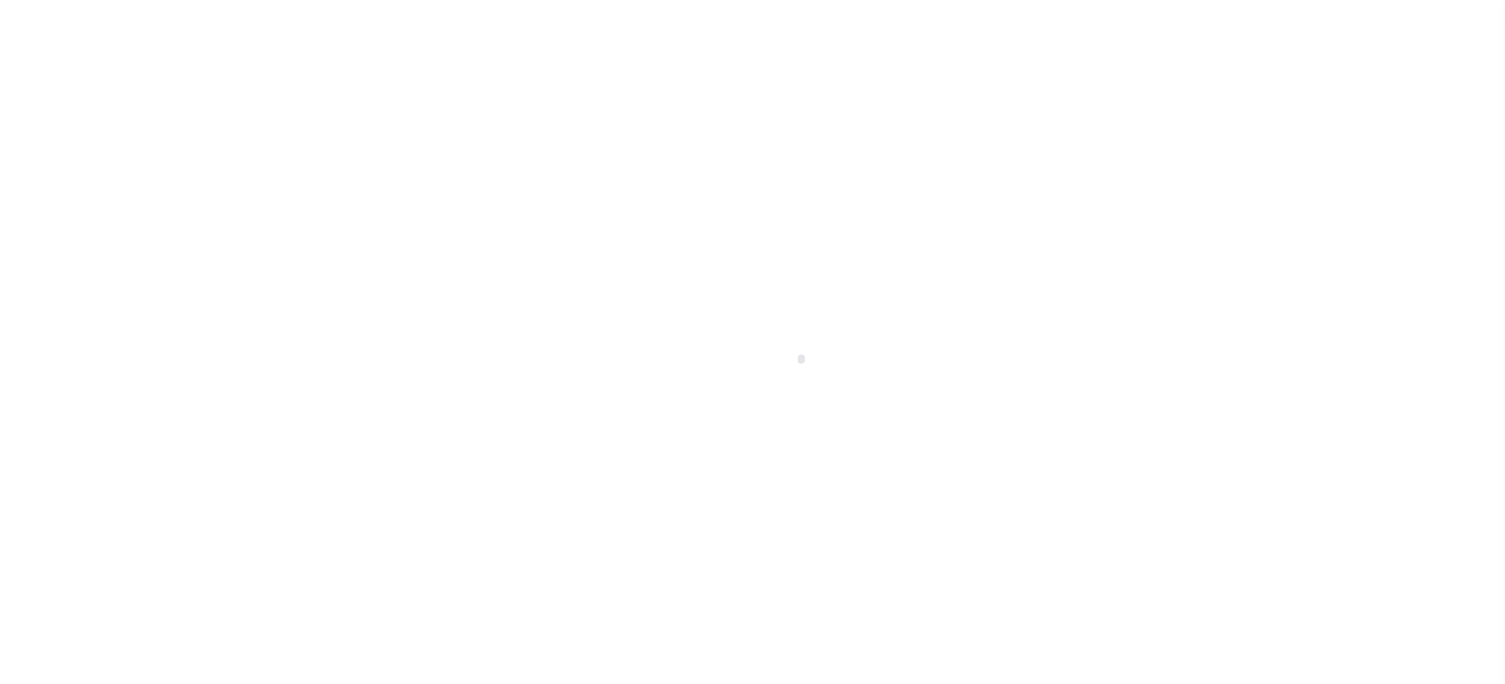 select on "SNT" 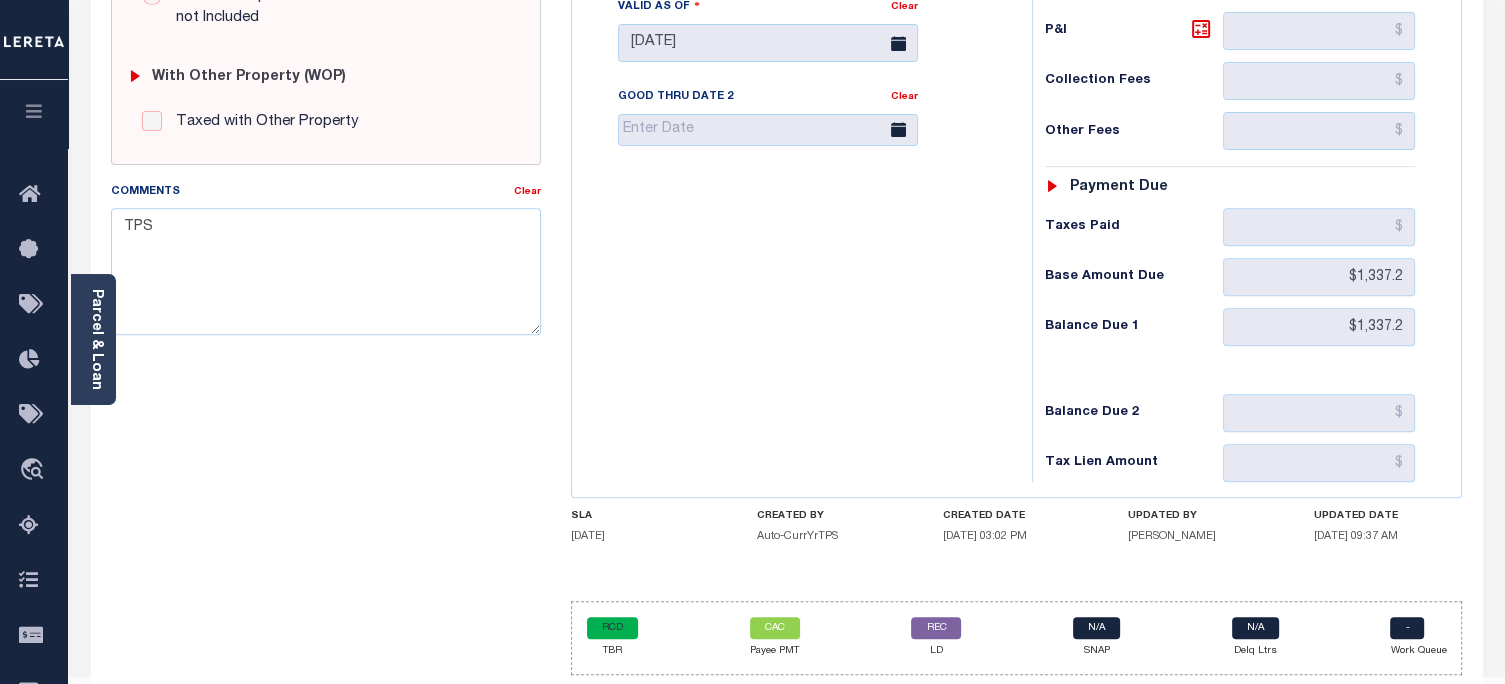 scroll, scrollTop: 824, scrollLeft: 0, axis: vertical 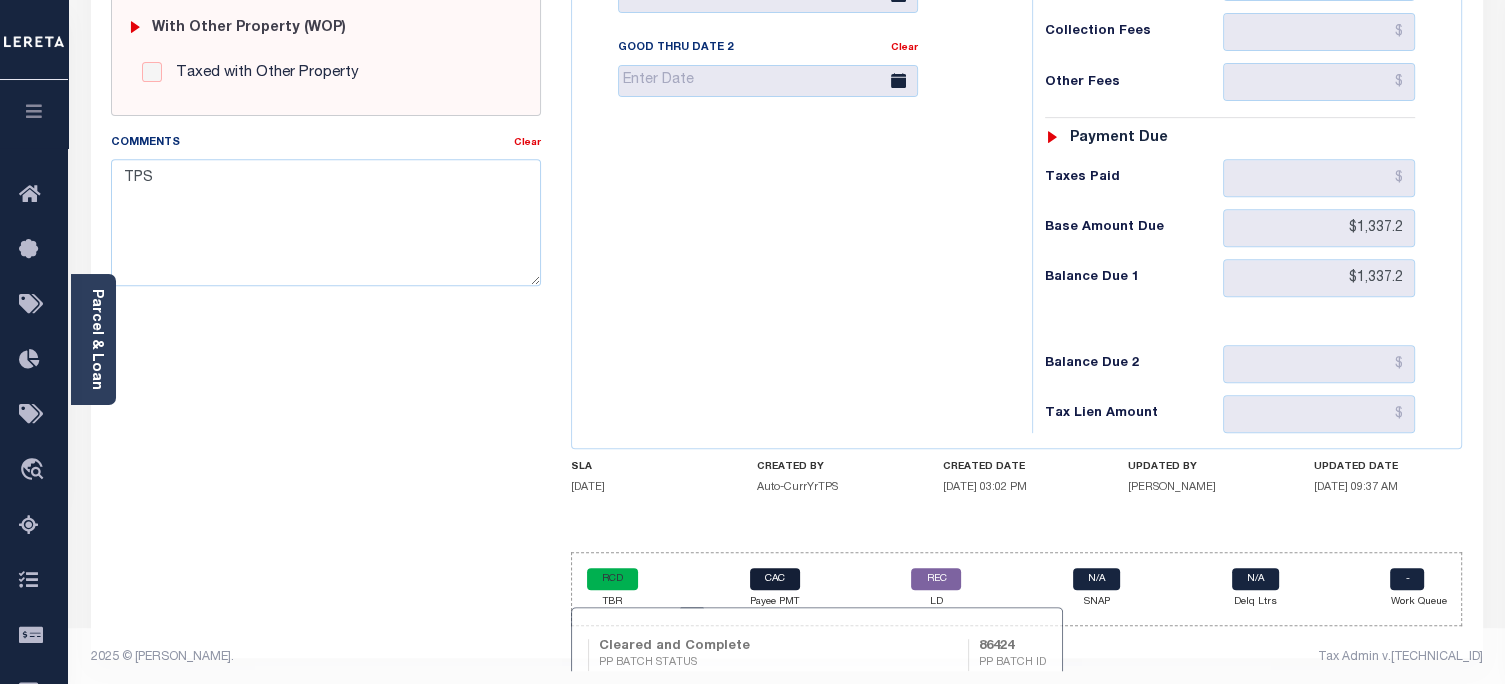 click on "CAC" at bounding box center [775, 579] 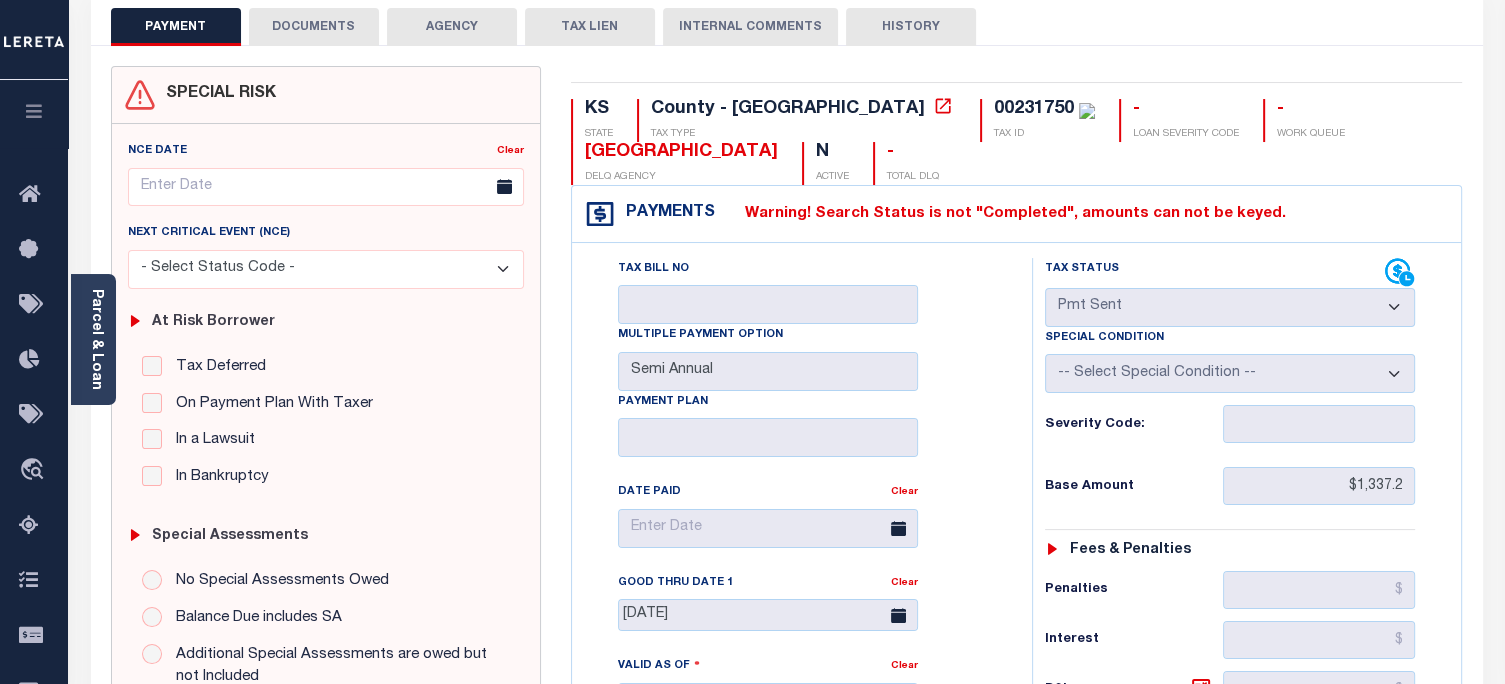 scroll, scrollTop: 0, scrollLeft: 0, axis: both 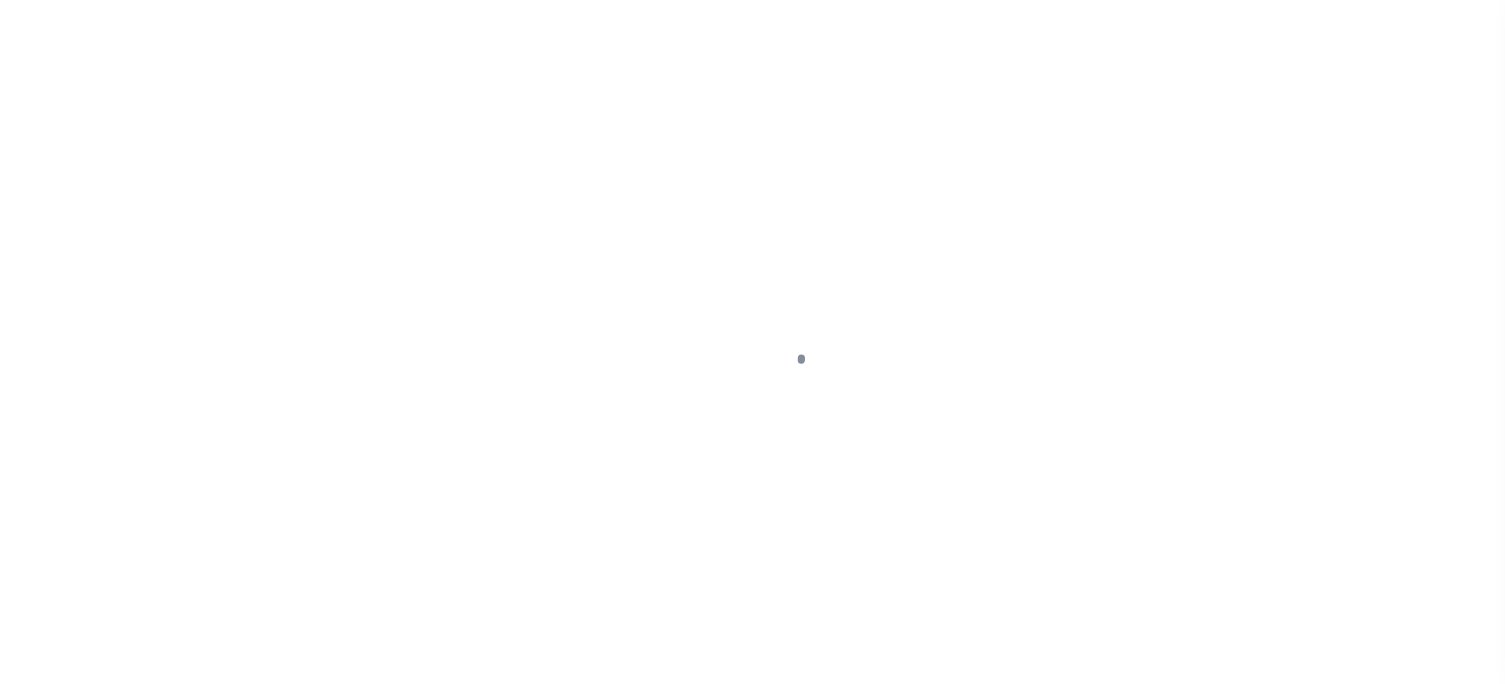 select on "CAC" 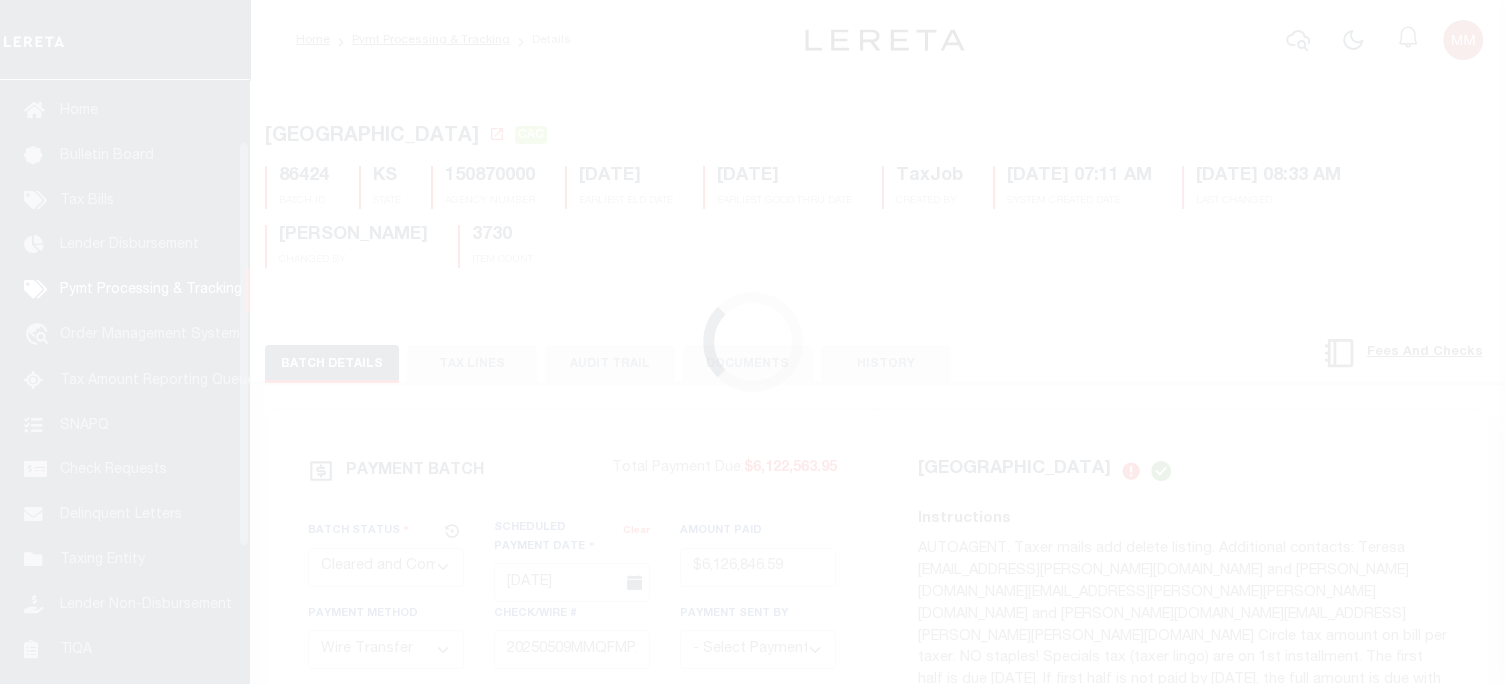 scroll, scrollTop: 91, scrollLeft: 0, axis: vertical 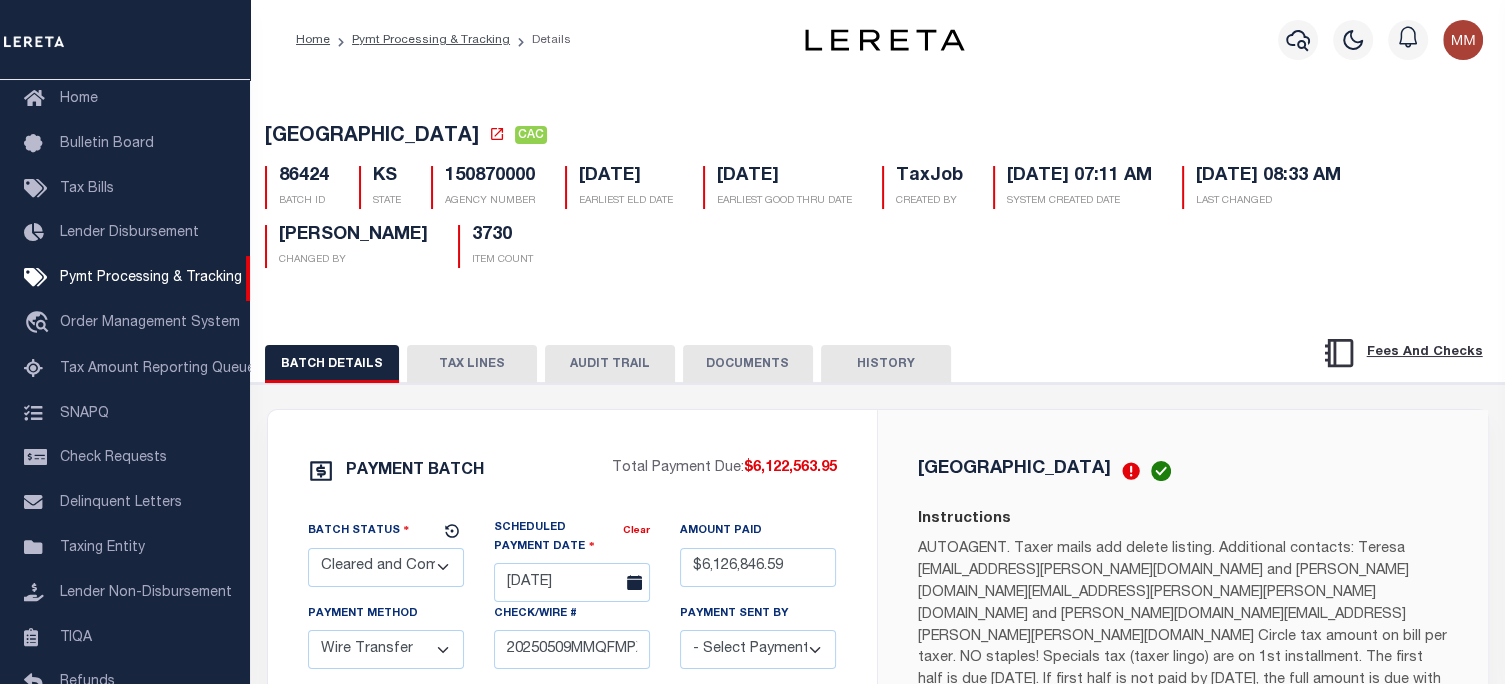 click on "TAX LINES" at bounding box center (472, 364) 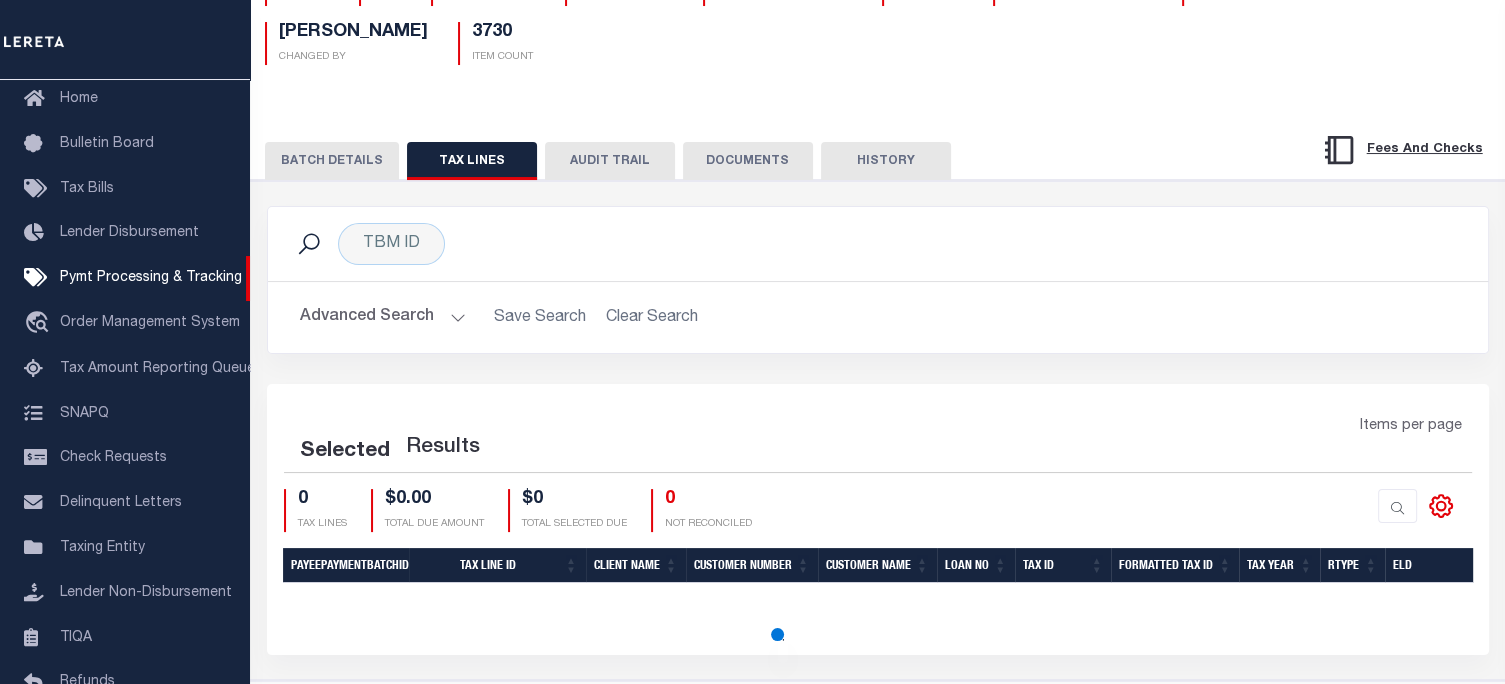 scroll, scrollTop: 261, scrollLeft: 0, axis: vertical 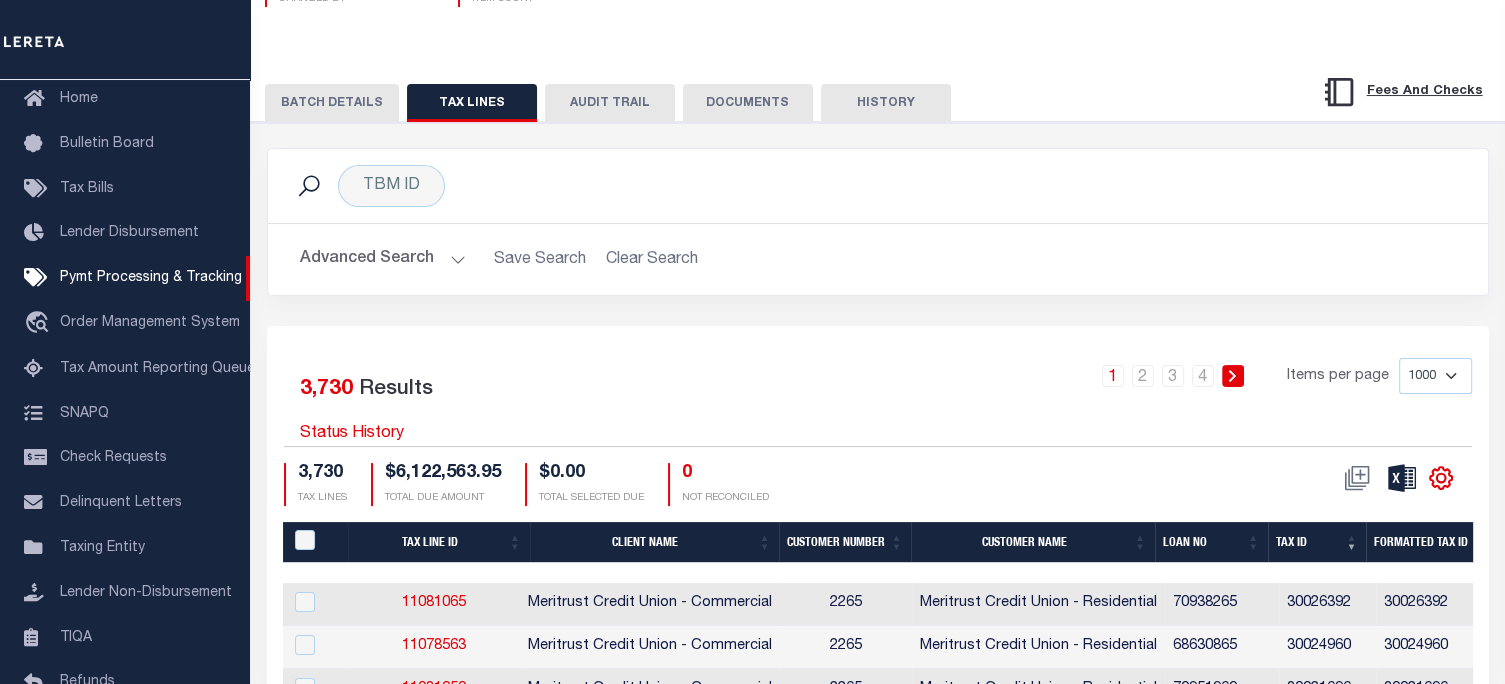 click on "11081065 Meritrust Credit Union - Commercial 2265 Meritrust Credit Union - Residential 70938265 30026392 30026392 2024 2/2 05/10/2025 05/10/2025 $1,286.69 $1,286.69 SNT PAY REC RCD 11078563 Meritrust Credit Union - Commercial 2265 Meritrust Credit Union - Residential 68630865 30024960 30024960 2024 2/2 05/10/2025 05/10/2025 $1,508.97 $1,508.97 SNT PAY REC RCD 11081050 Meritrust Credit Union - Commercial 2265 Meritrust Credit Union - Residential 70951960 30021696 30021696 2024 2/2 05/10/2025 05/10/2025 $801.53 $801.53 SNT PAY REC RCD 11078620 Meritrust Credit Union - Commercial 2265 Meritrust Credit Union - Residential 70701703 30021398 30021398 2024 2/2 05/10/2025 05/10/2025 $1,307.64 $1,307.64 SNT PAY REC RCD 11080620 Meritrust Credit Union - Commercial 2265 Meritrust Credit Union - Residential 69486233 30021396 30021396 2024 2/2 05/10/2025 05/10/2025 $2,761.89 $2,761.89 SNT PAY REC RCD 11082050 Meritrust Credit Union - Commercial 2265 Meritrust Credit Union - Residential 69618901 30021393 30021393 2024 2/2" at bounding box center (1794, 22083) 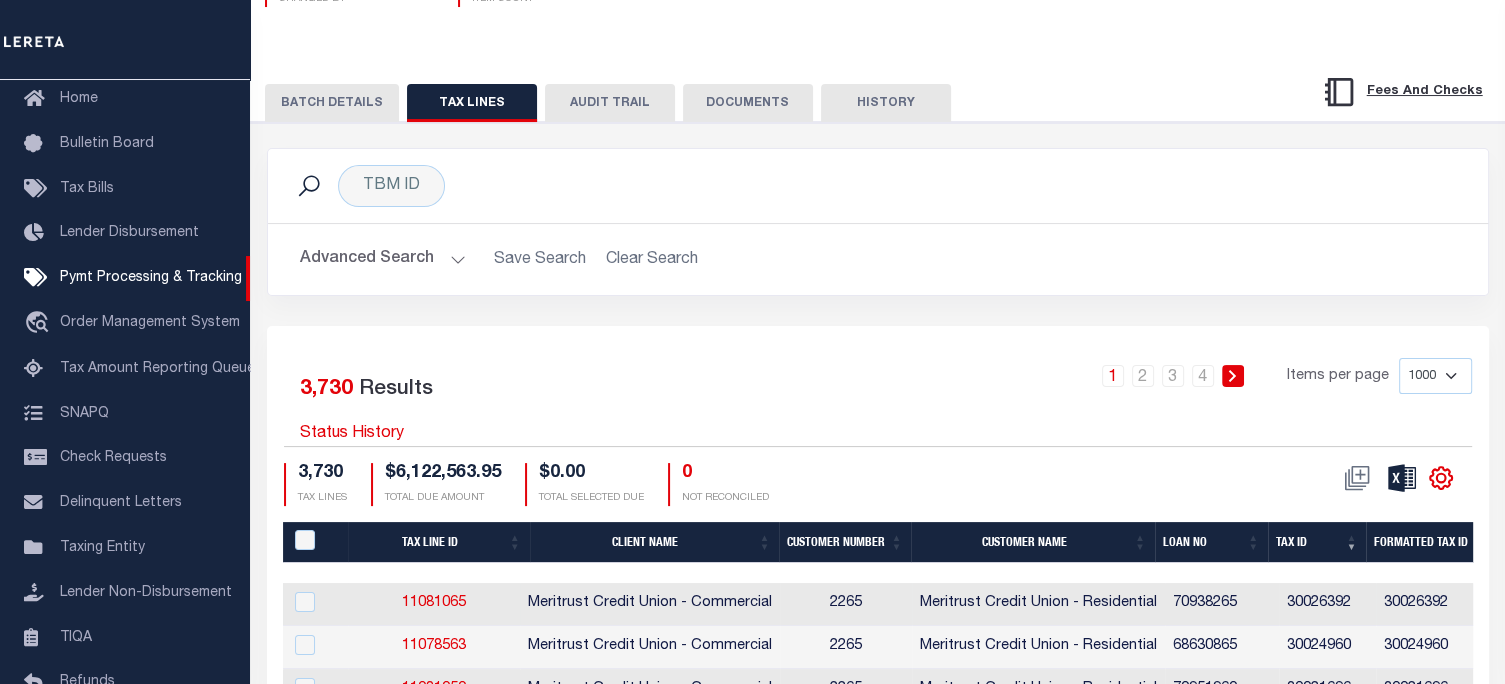 scroll, scrollTop: 561, scrollLeft: 0, axis: vertical 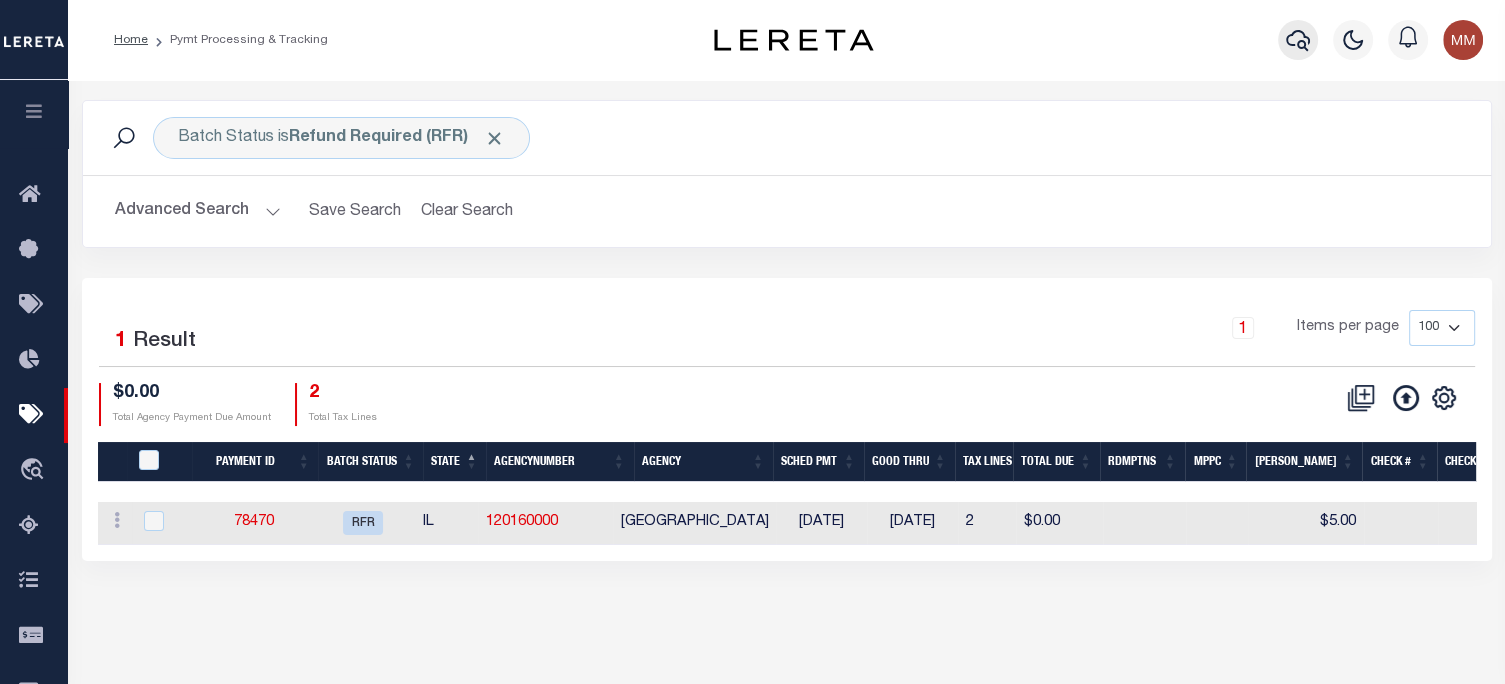 click 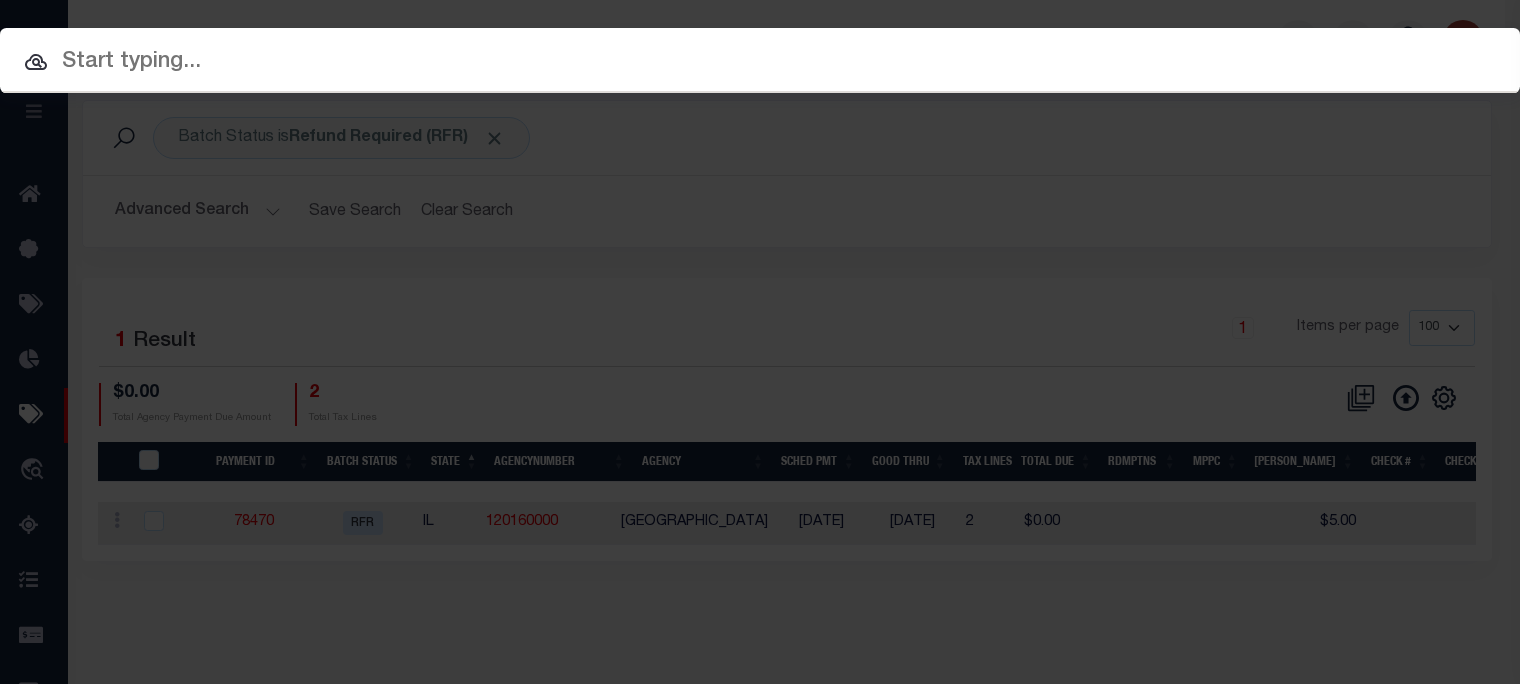 click at bounding box center (760, 62) 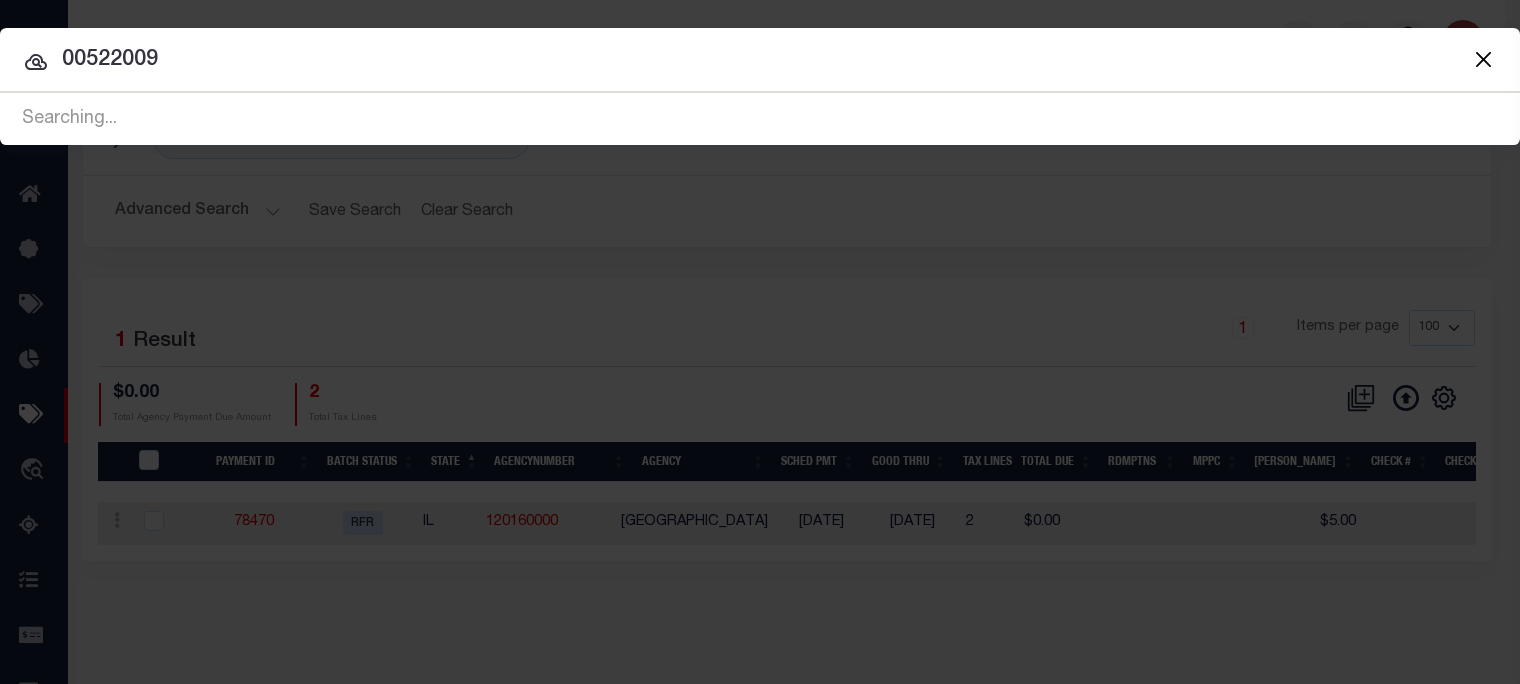 type on "00522009" 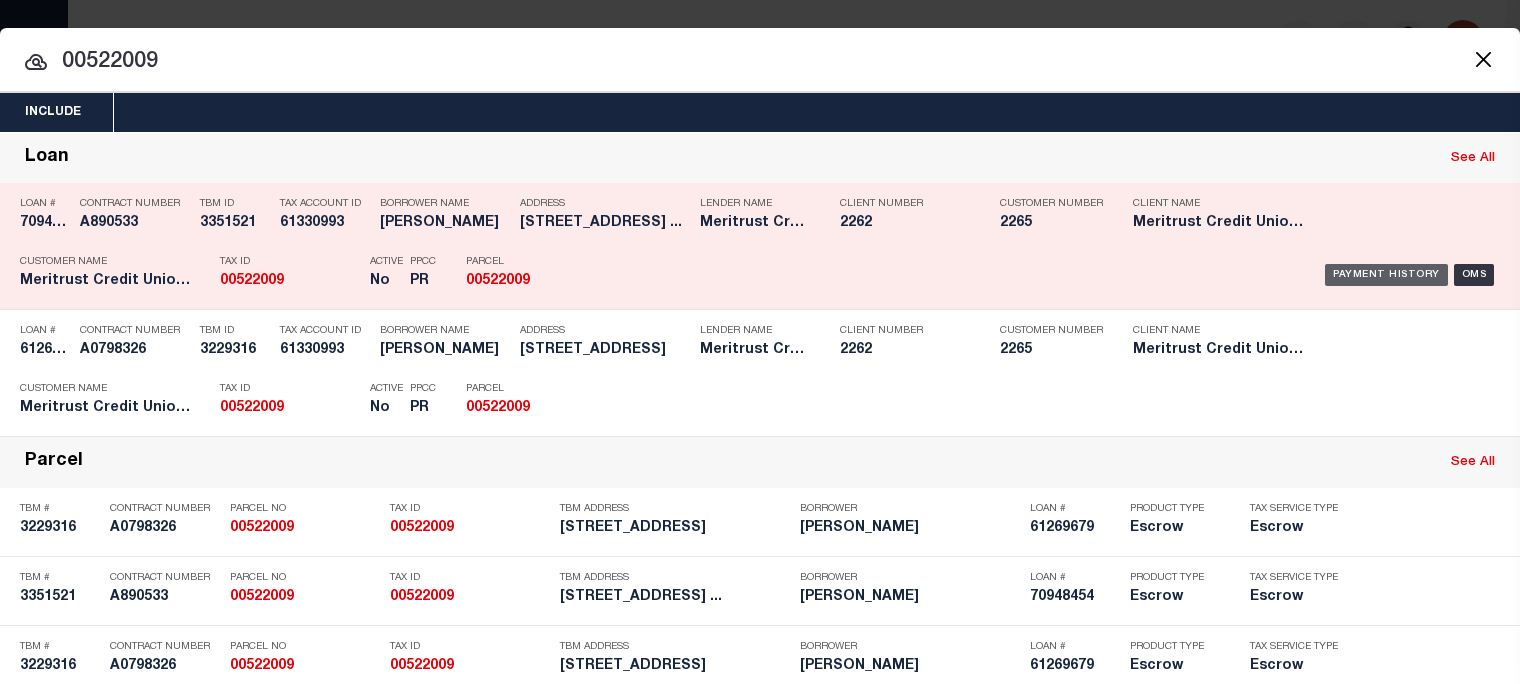 click on "Payment History" at bounding box center [1386, 275] 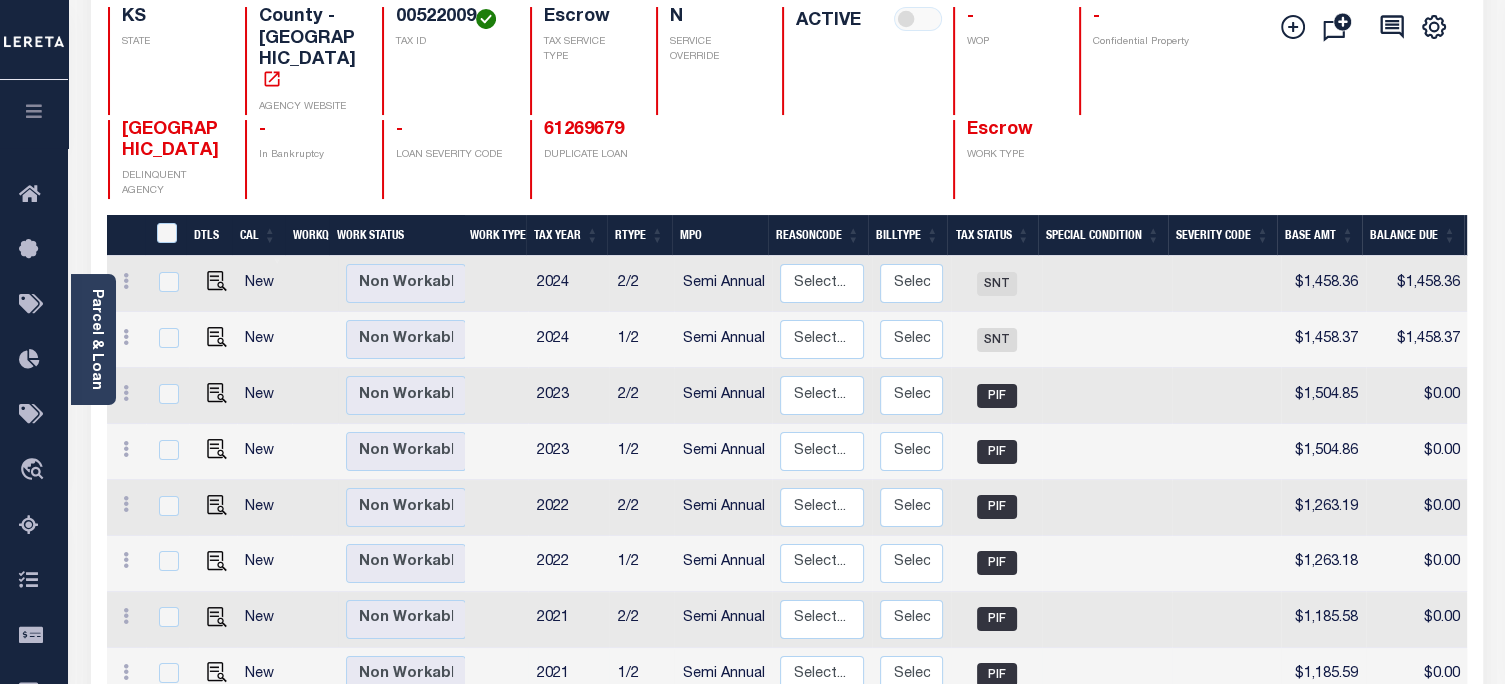 scroll, scrollTop: 300, scrollLeft: 0, axis: vertical 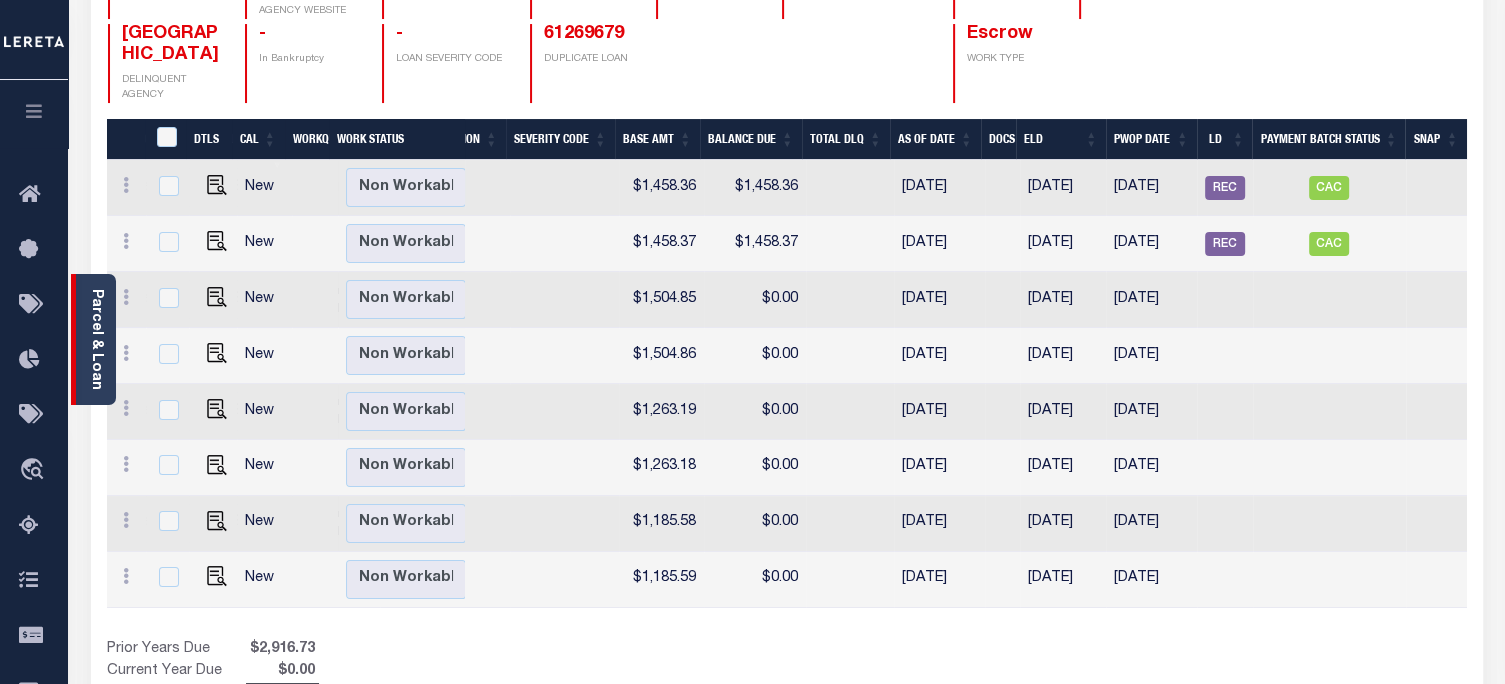 click on "Parcel & Loan" at bounding box center [96, 339] 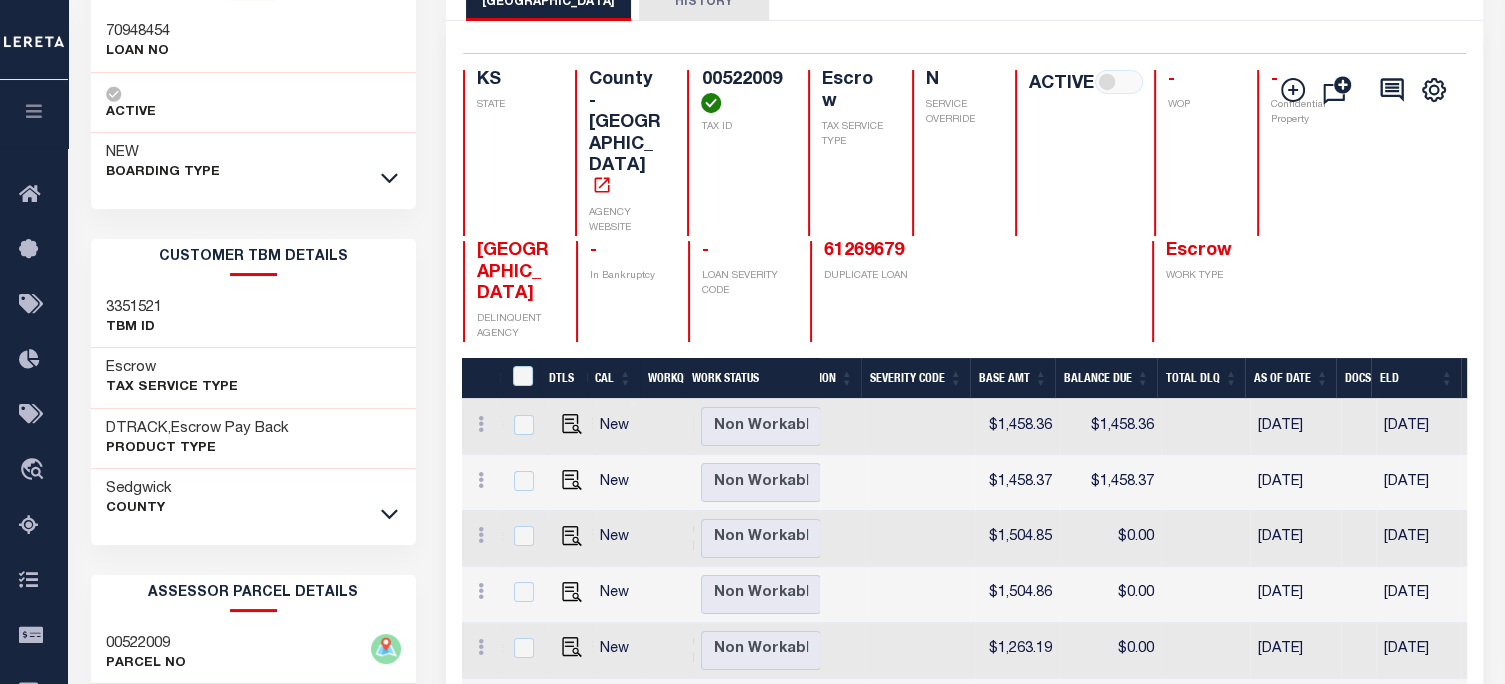 scroll, scrollTop: 0, scrollLeft: 0, axis: both 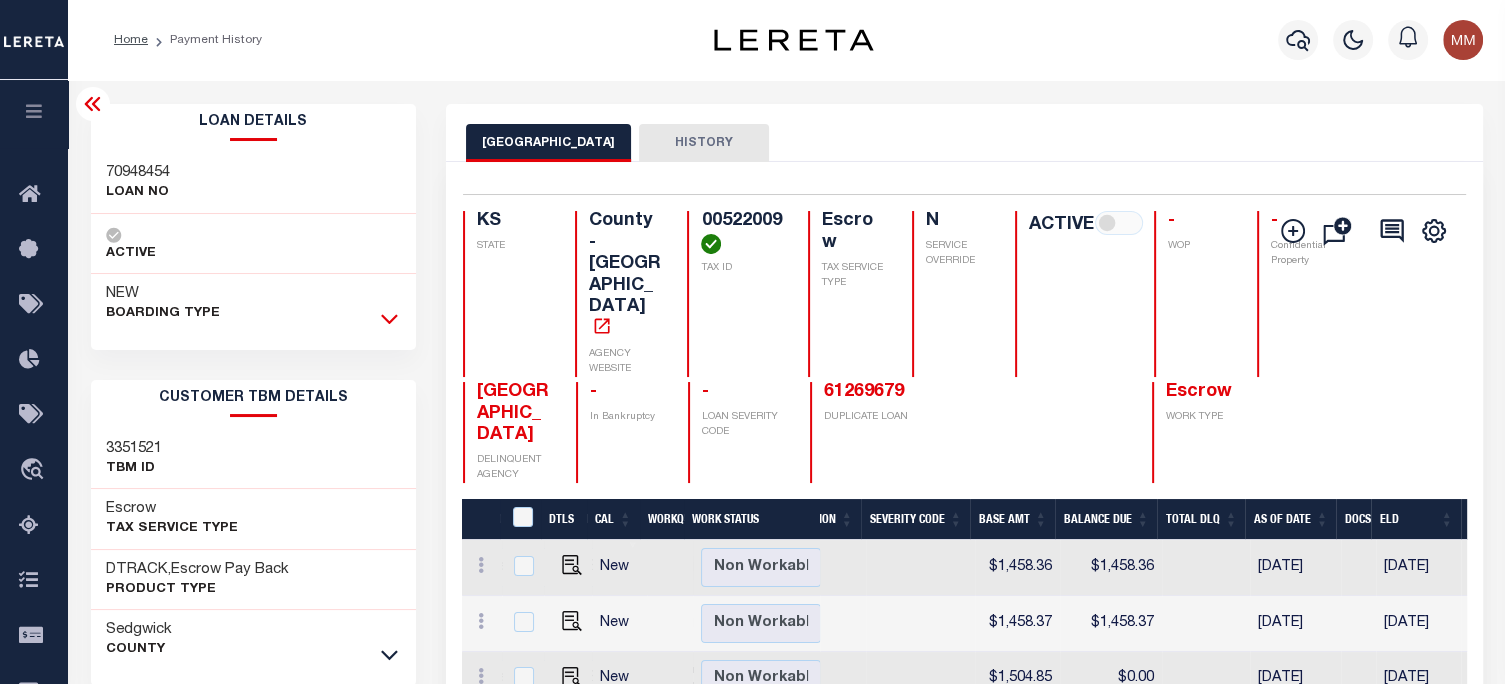click 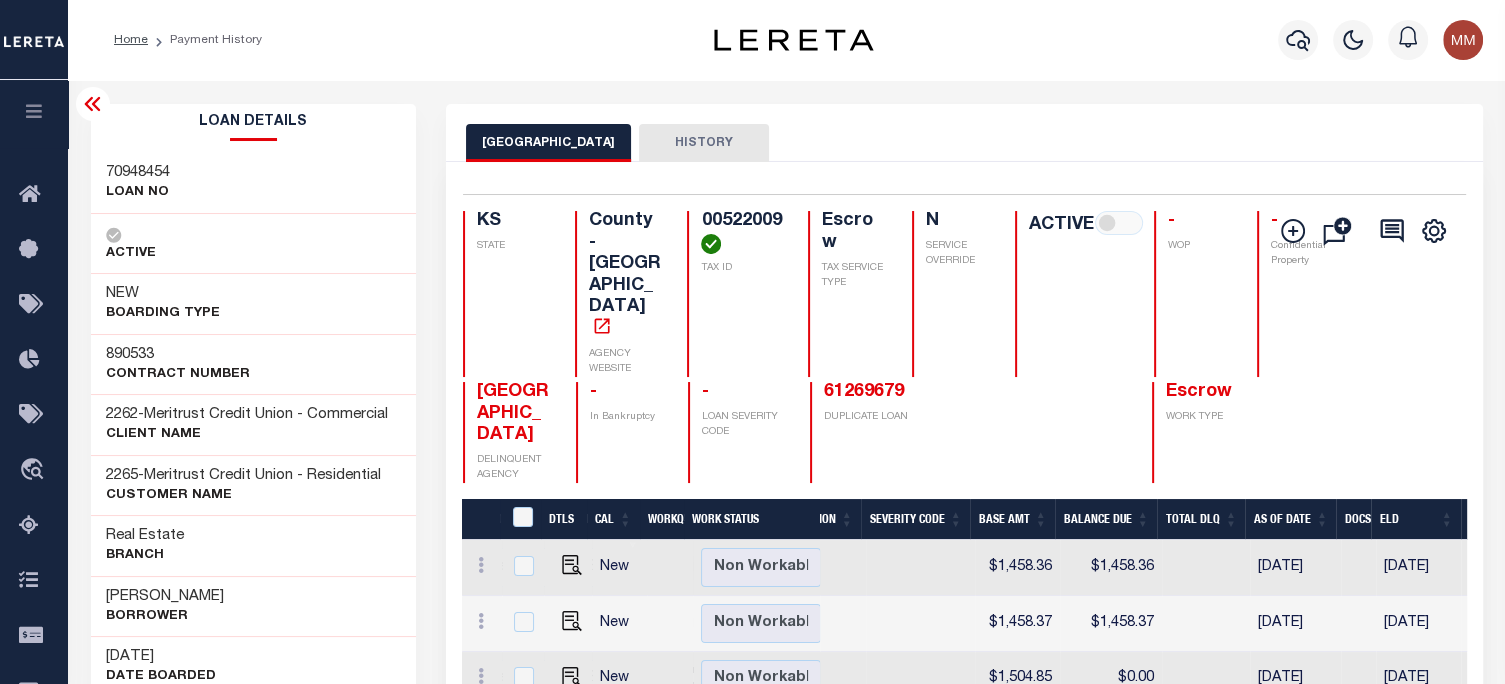 scroll, scrollTop: 0, scrollLeft: 662, axis: horizontal 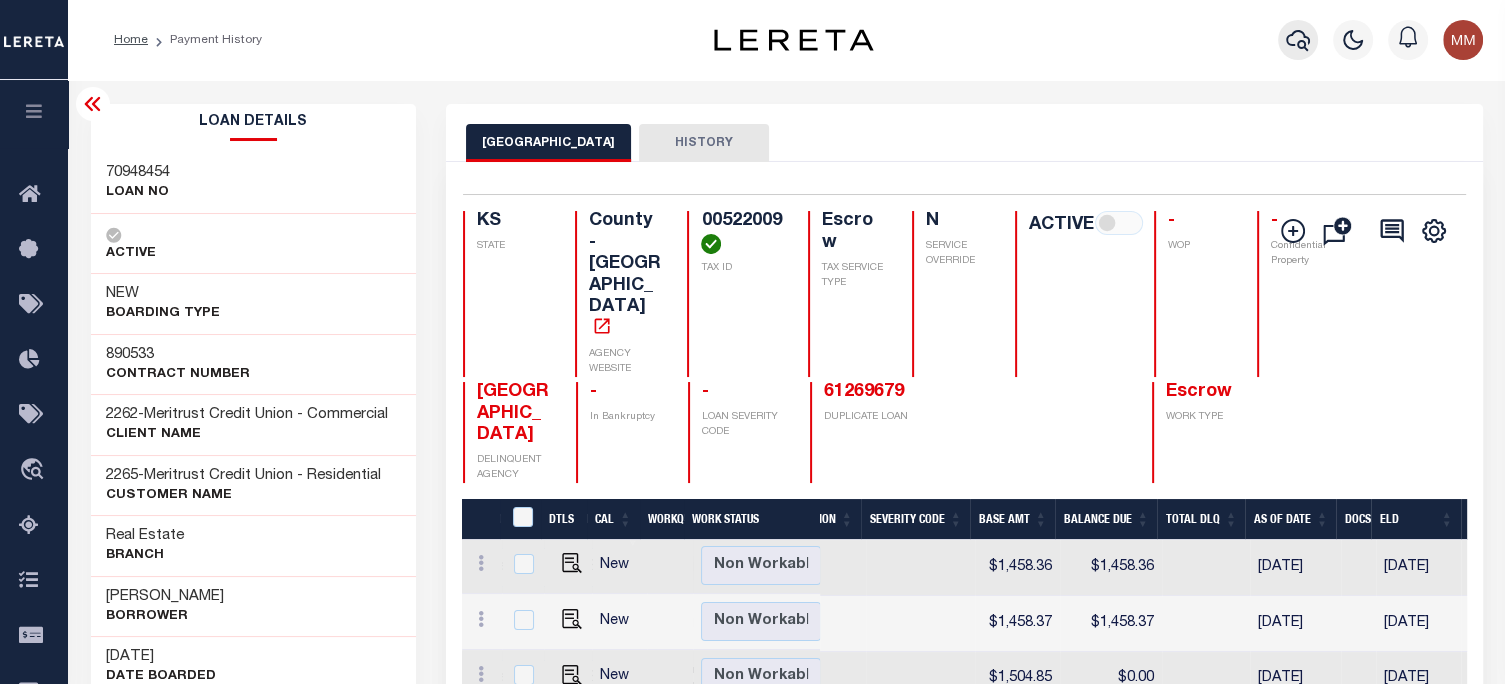click 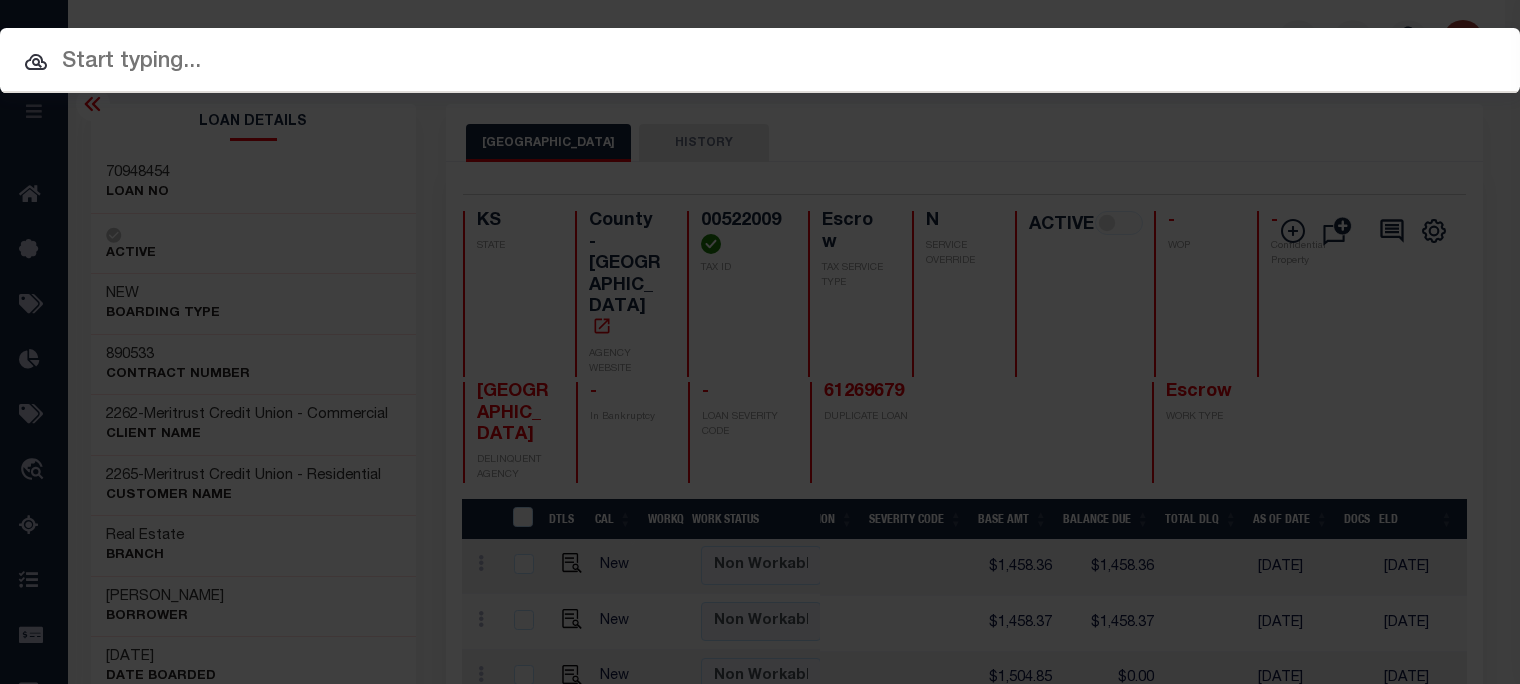 click at bounding box center [760, 62] 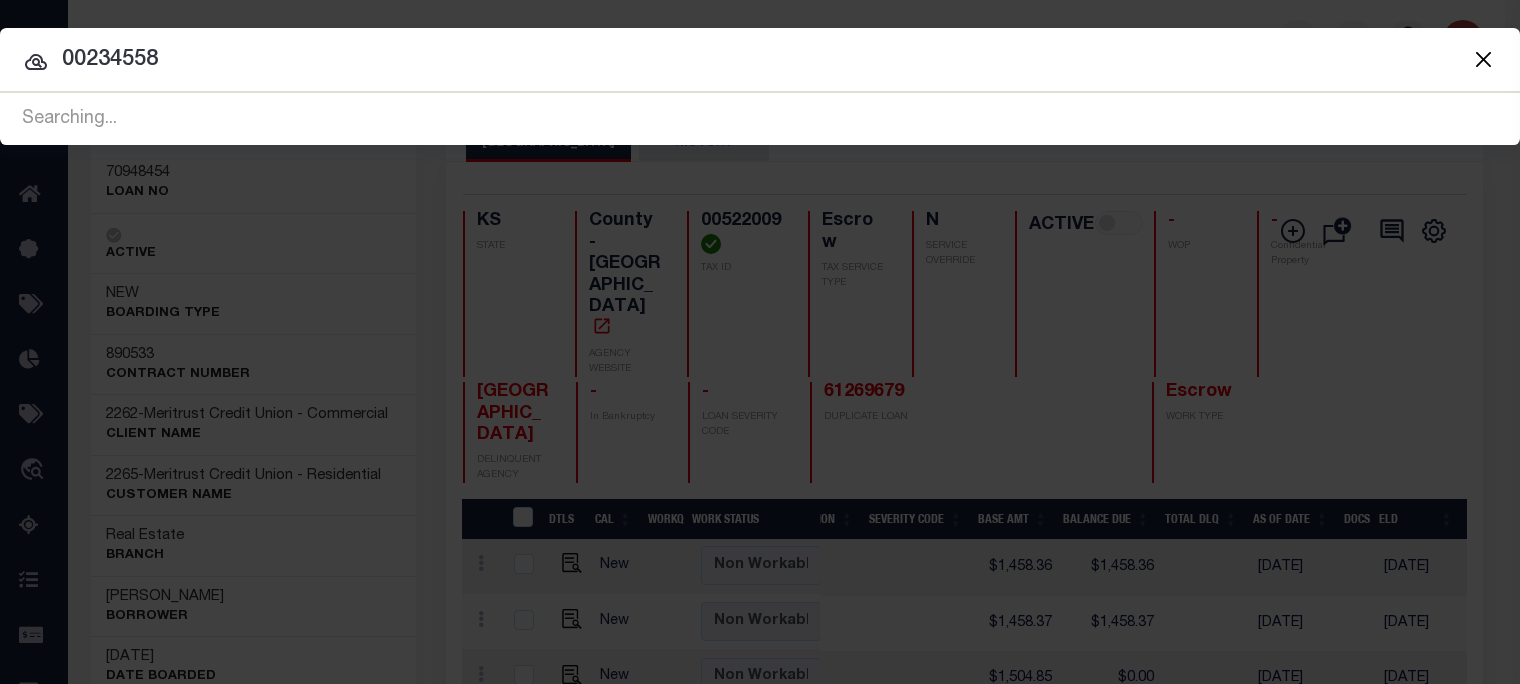 type on "00234558" 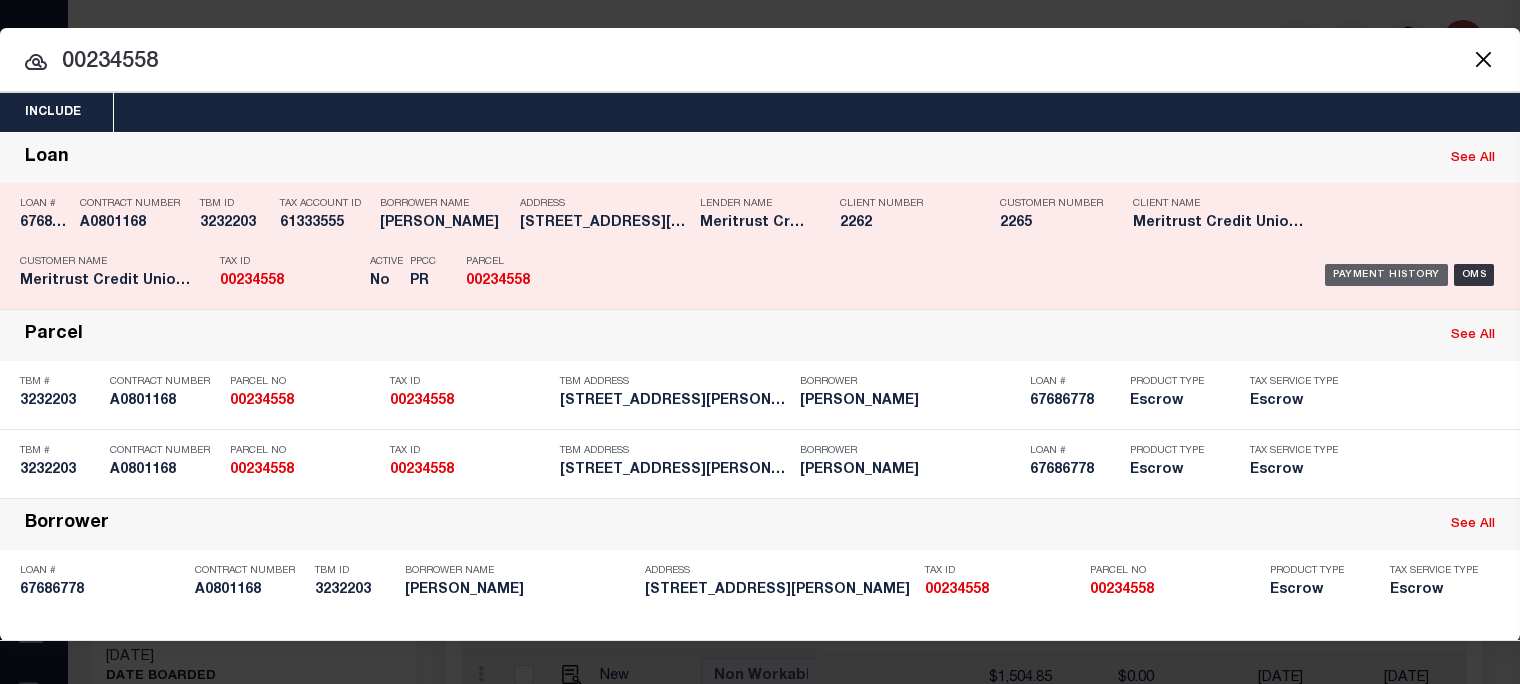 click on "Payment History" at bounding box center (1386, 275) 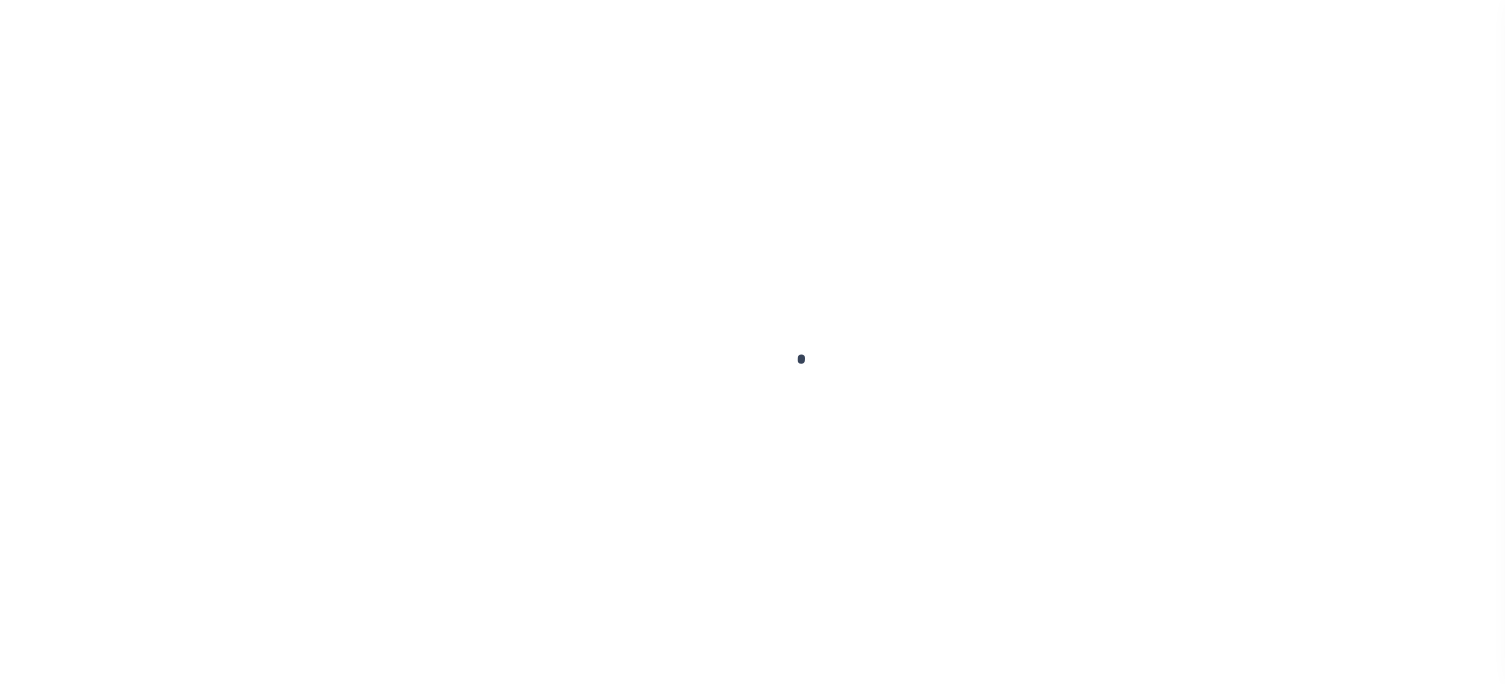 scroll, scrollTop: 0, scrollLeft: 0, axis: both 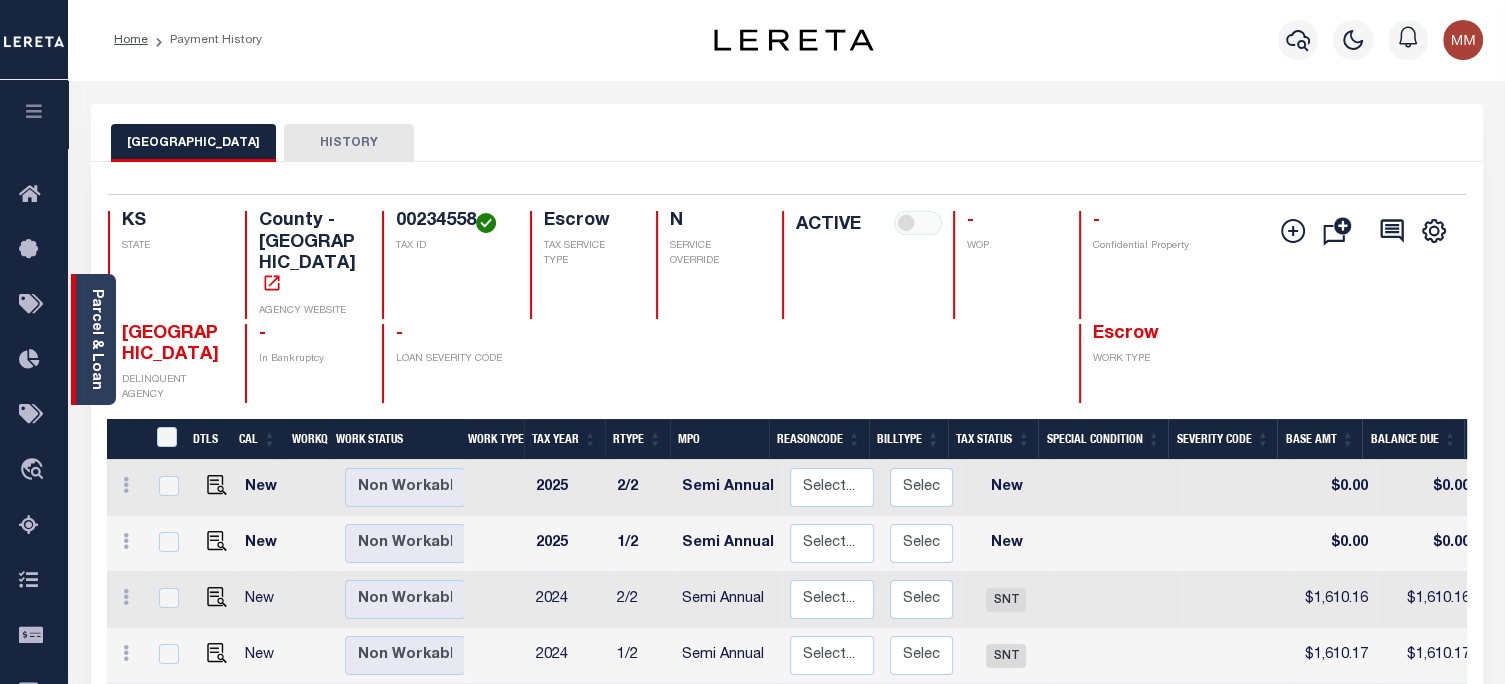 click on "Parcel & Loan" at bounding box center (96, 339) 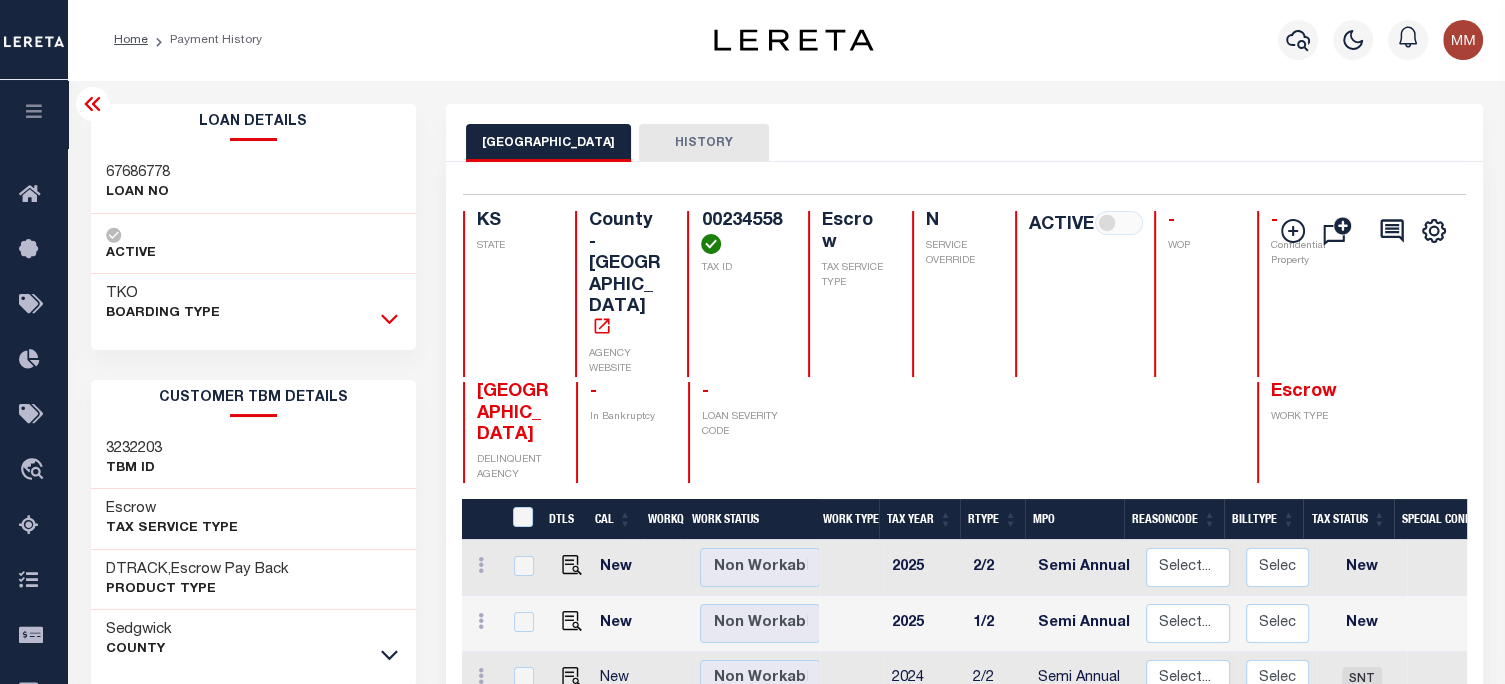 click 